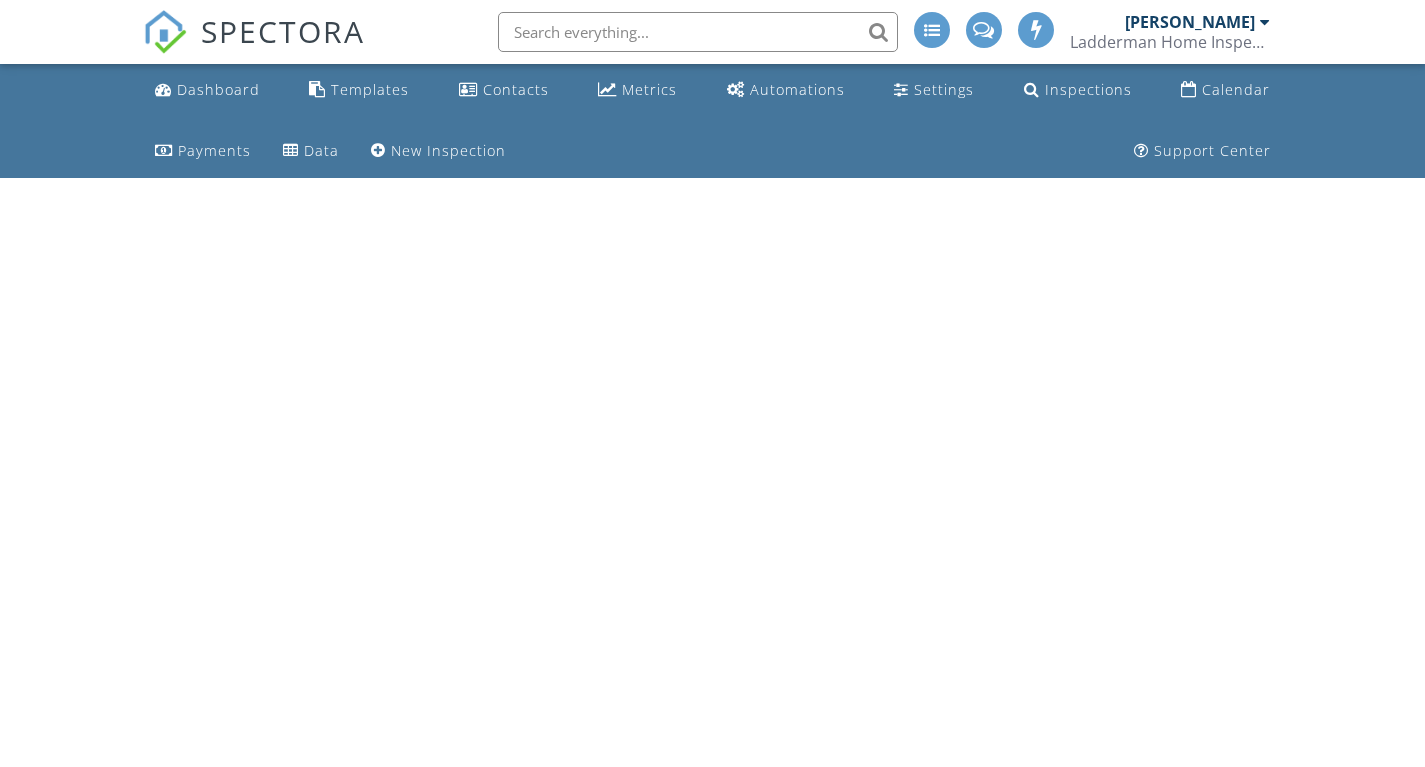 scroll, scrollTop: 0, scrollLeft: 0, axis: both 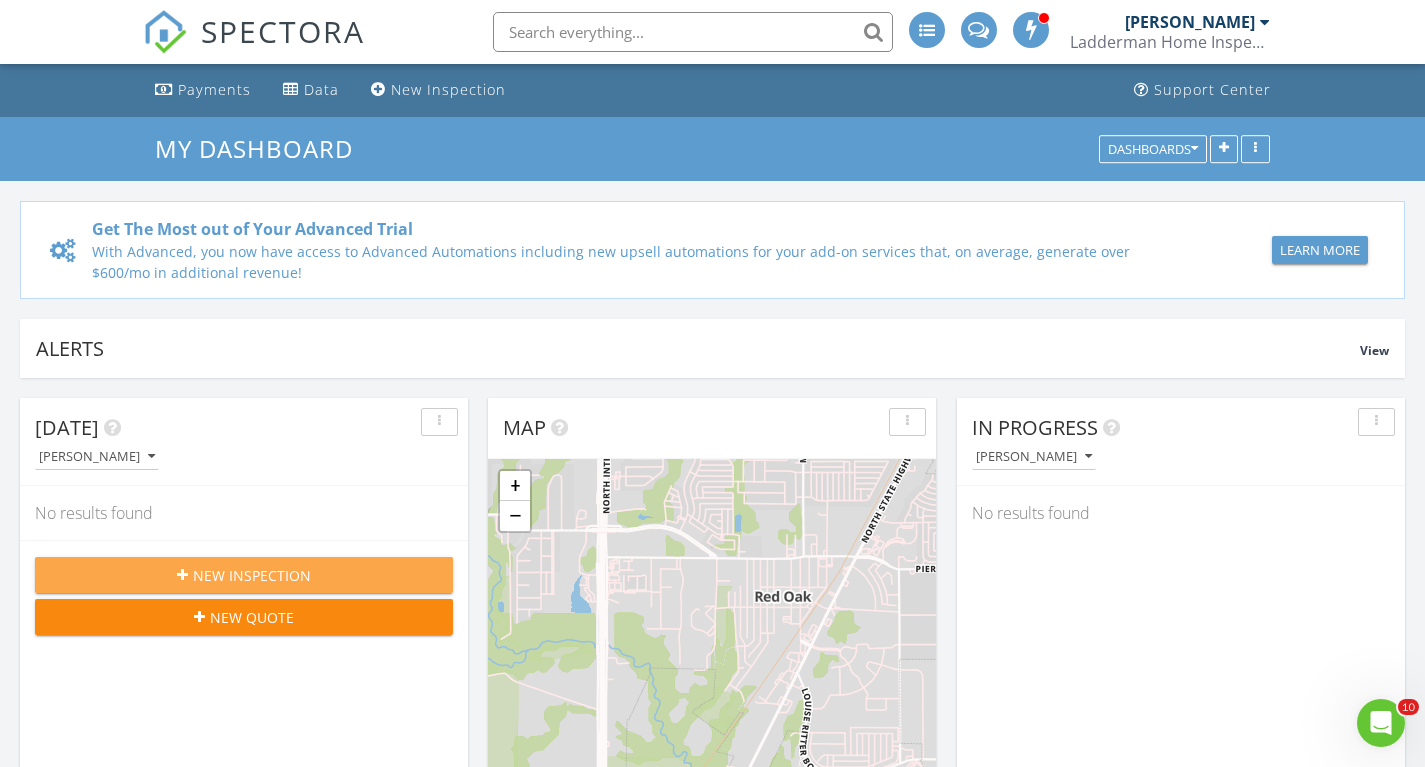 click on "New Inspection" at bounding box center [252, 575] 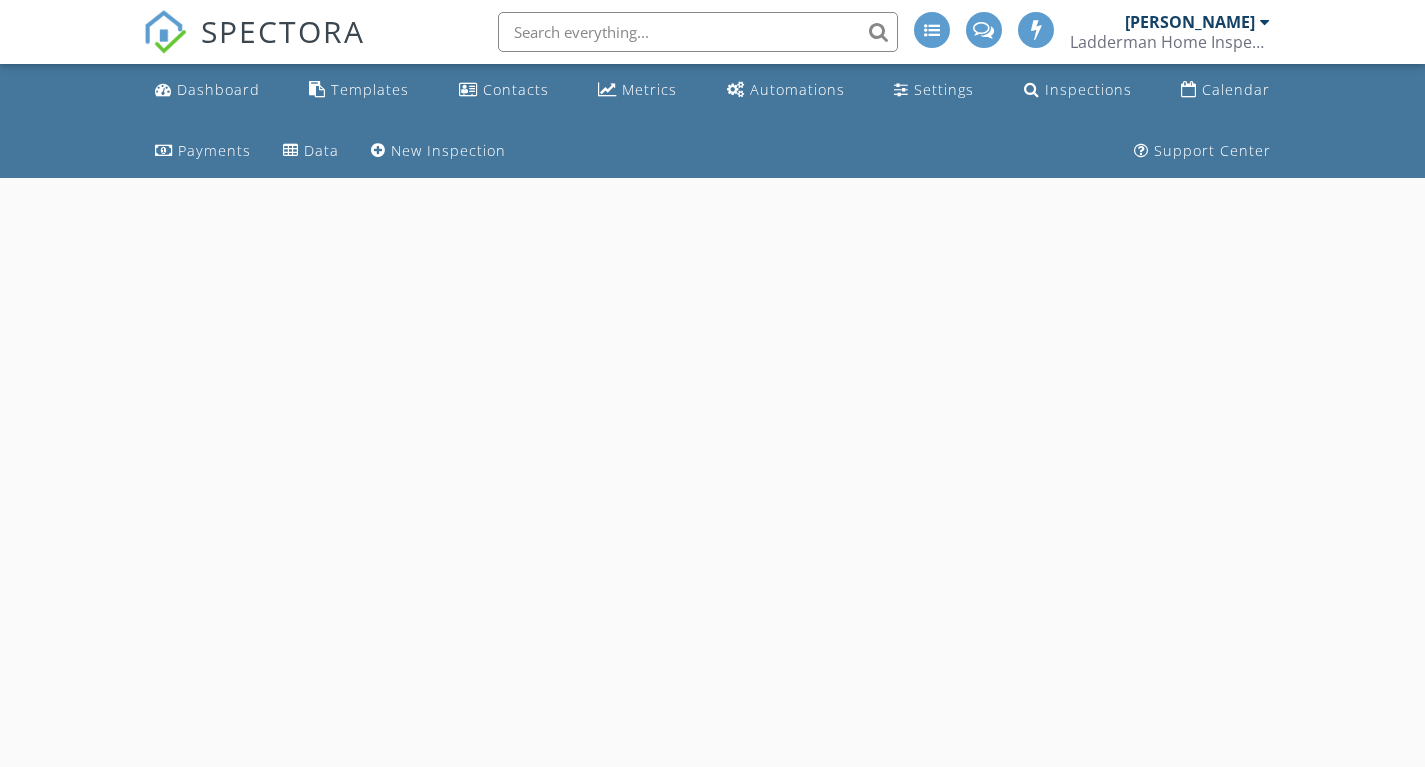 scroll, scrollTop: 0, scrollLeft: 0, axis: both 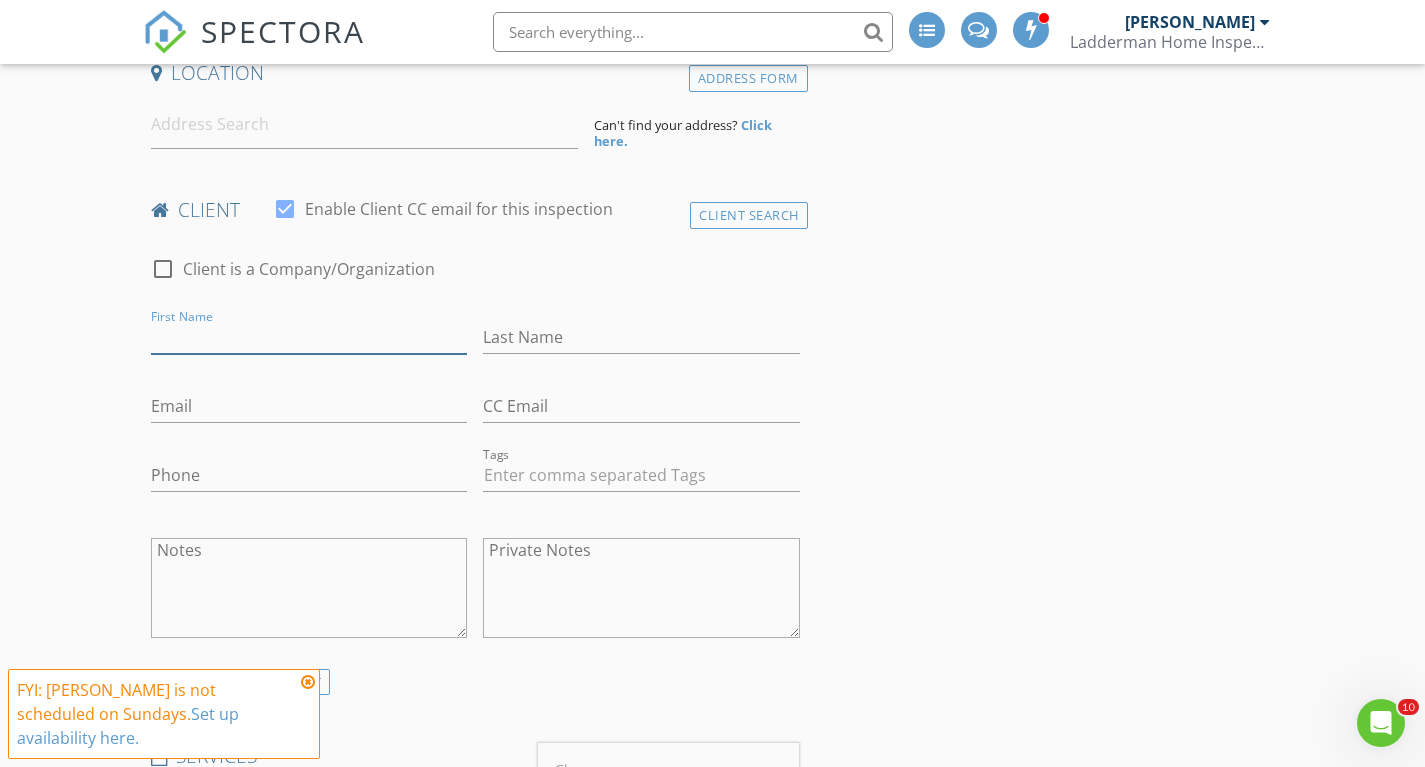 click on "First Name" at bounding box center (309, 337) 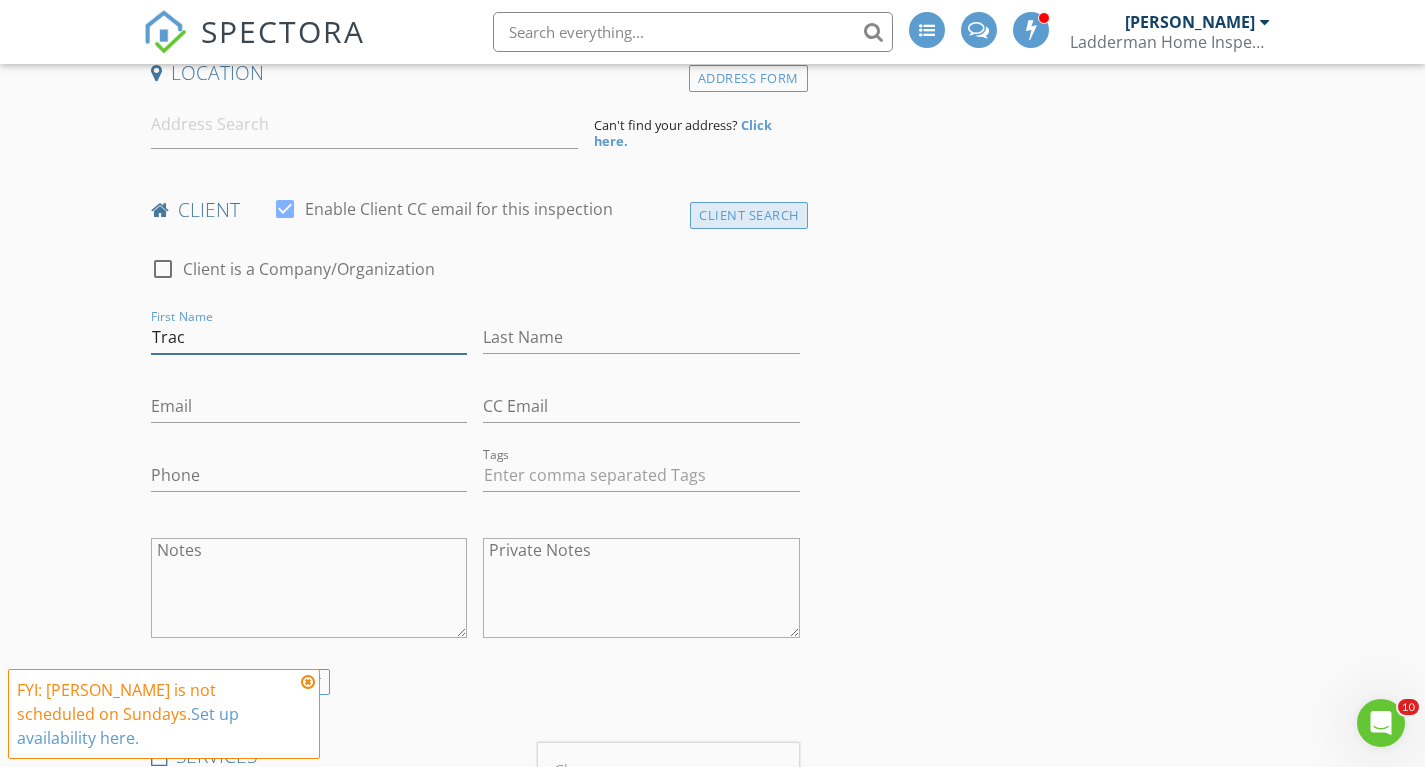 type on "Trac" 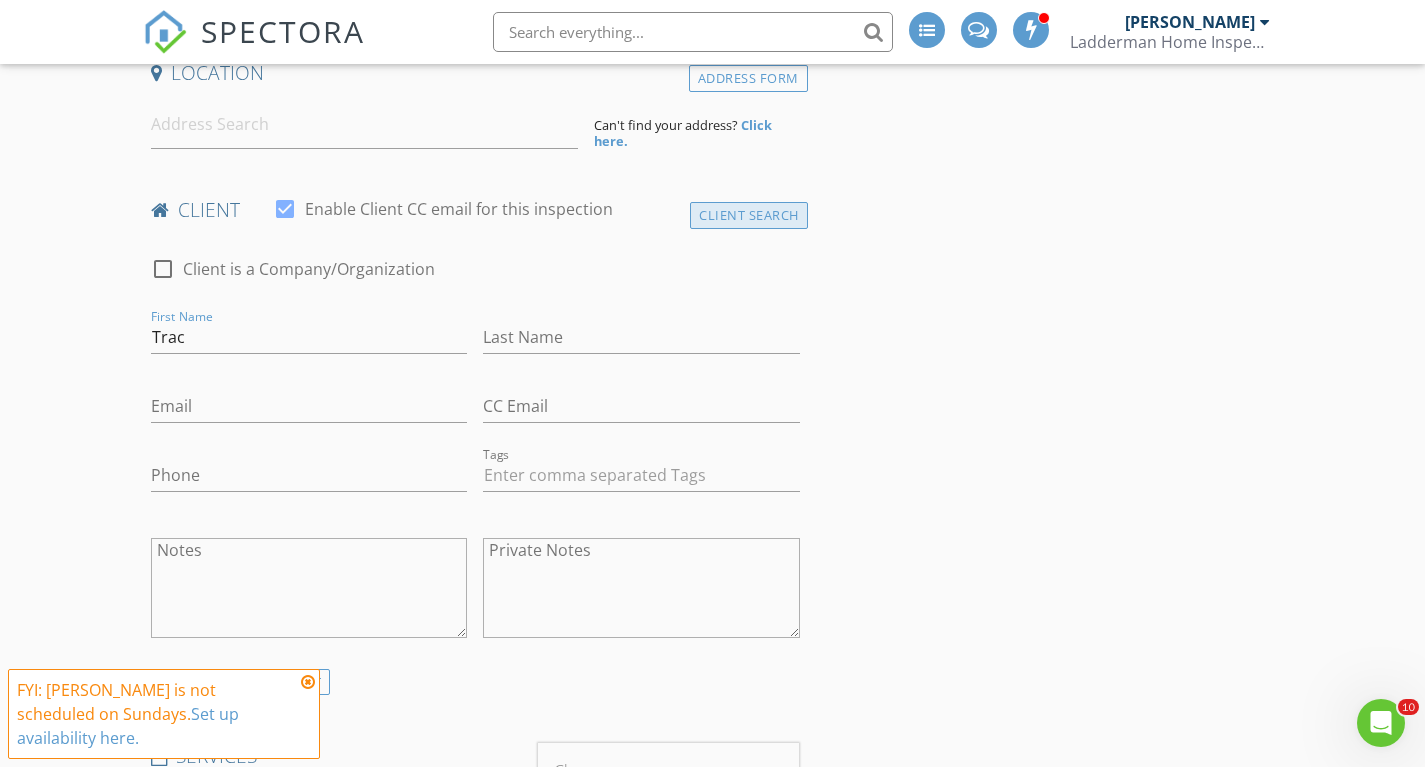 click on "Client Search" at bounding box center [749, 215] 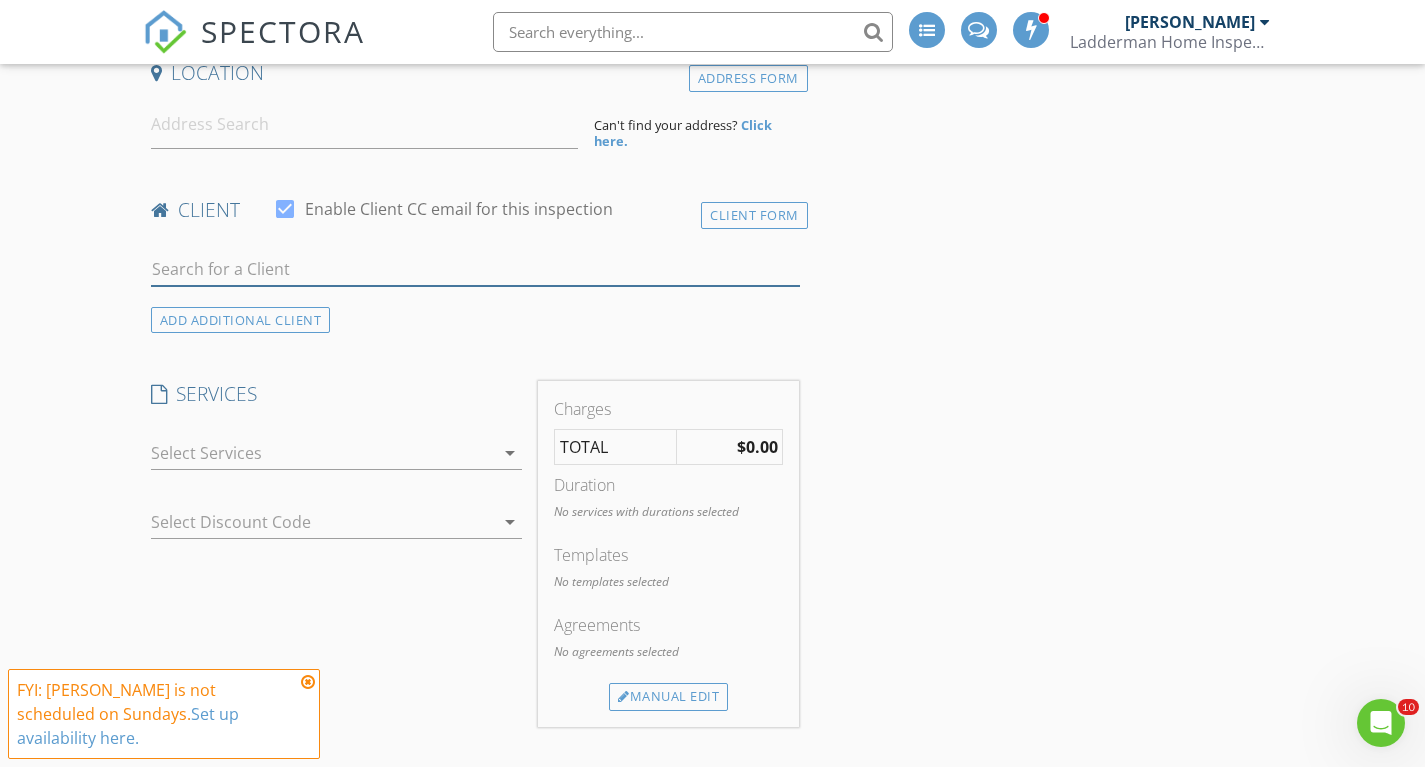 click at bounding box center [475, 269] 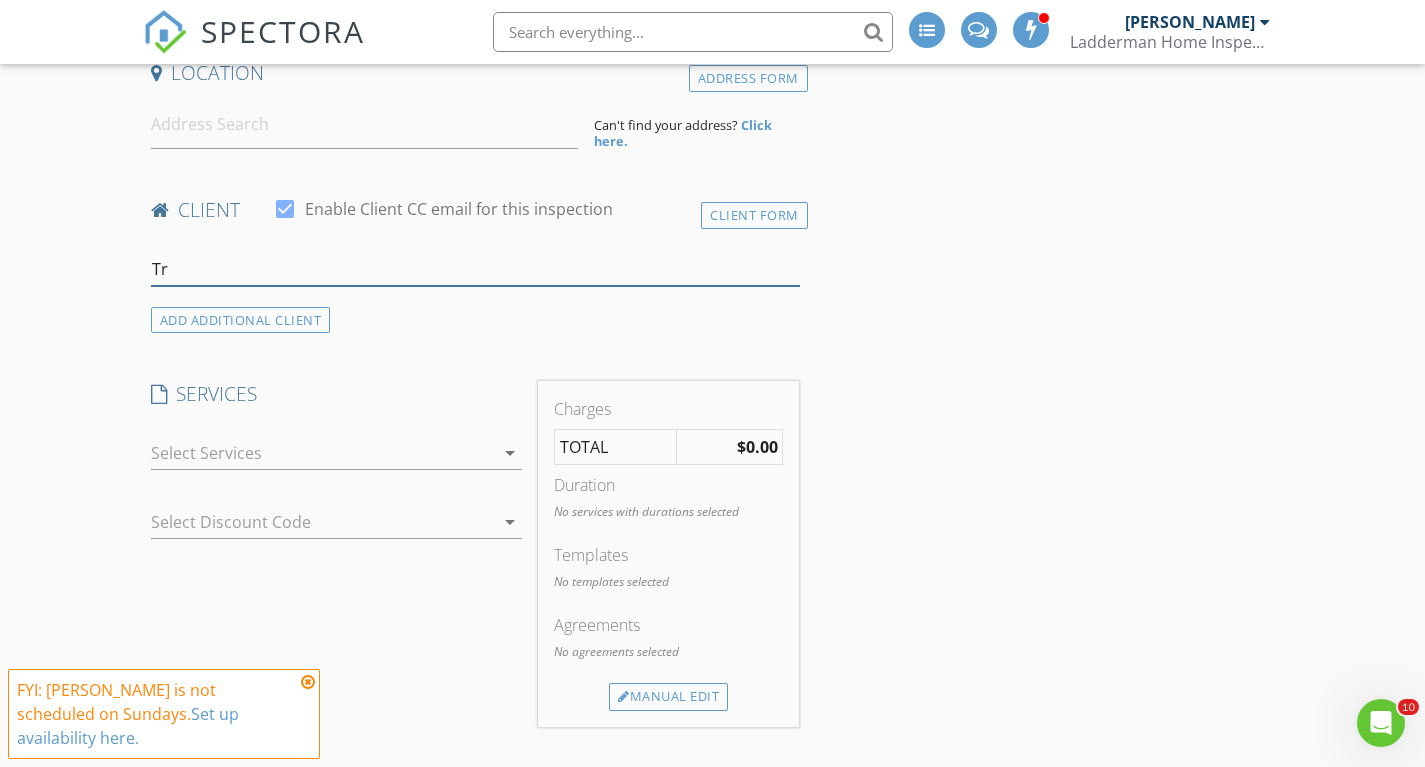 type on "T" 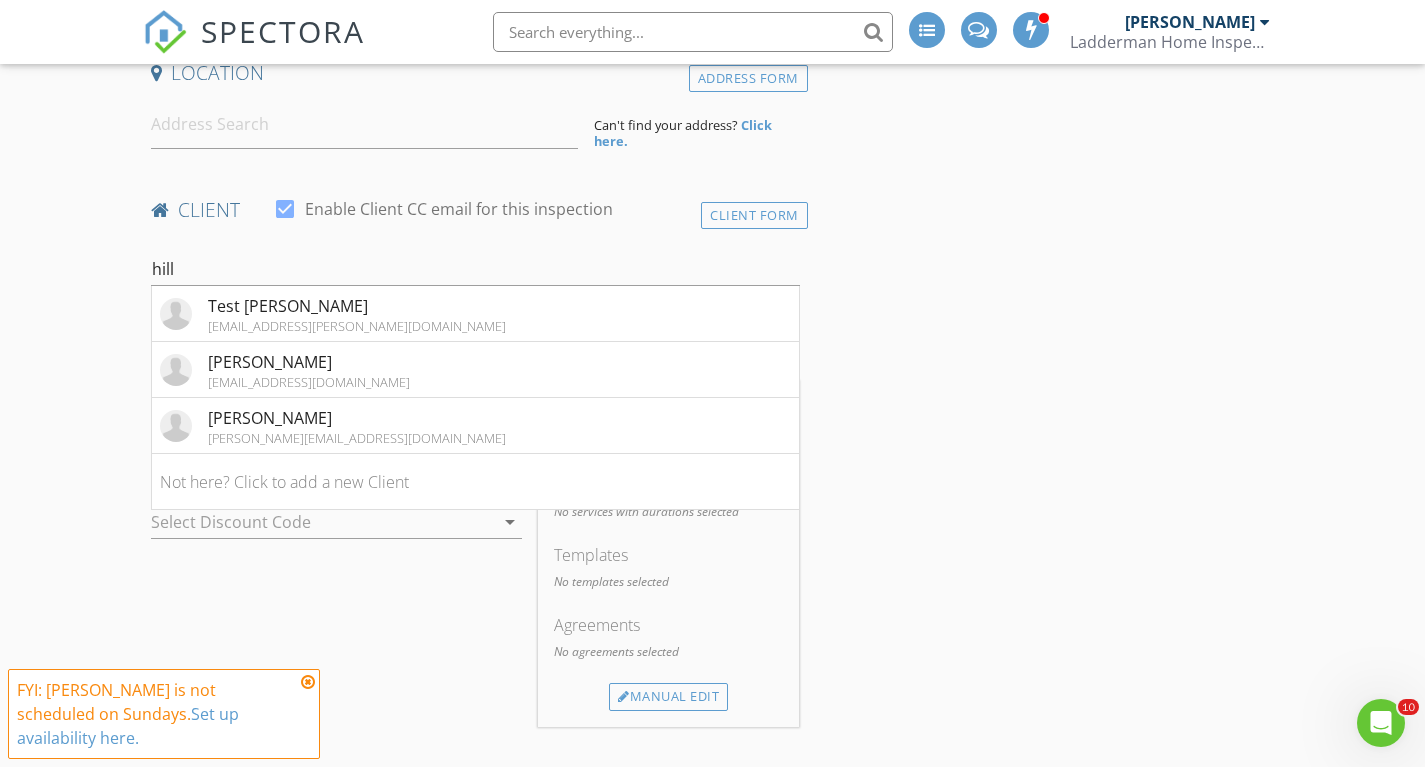 click on "hill" at bounding box center [475, 273] 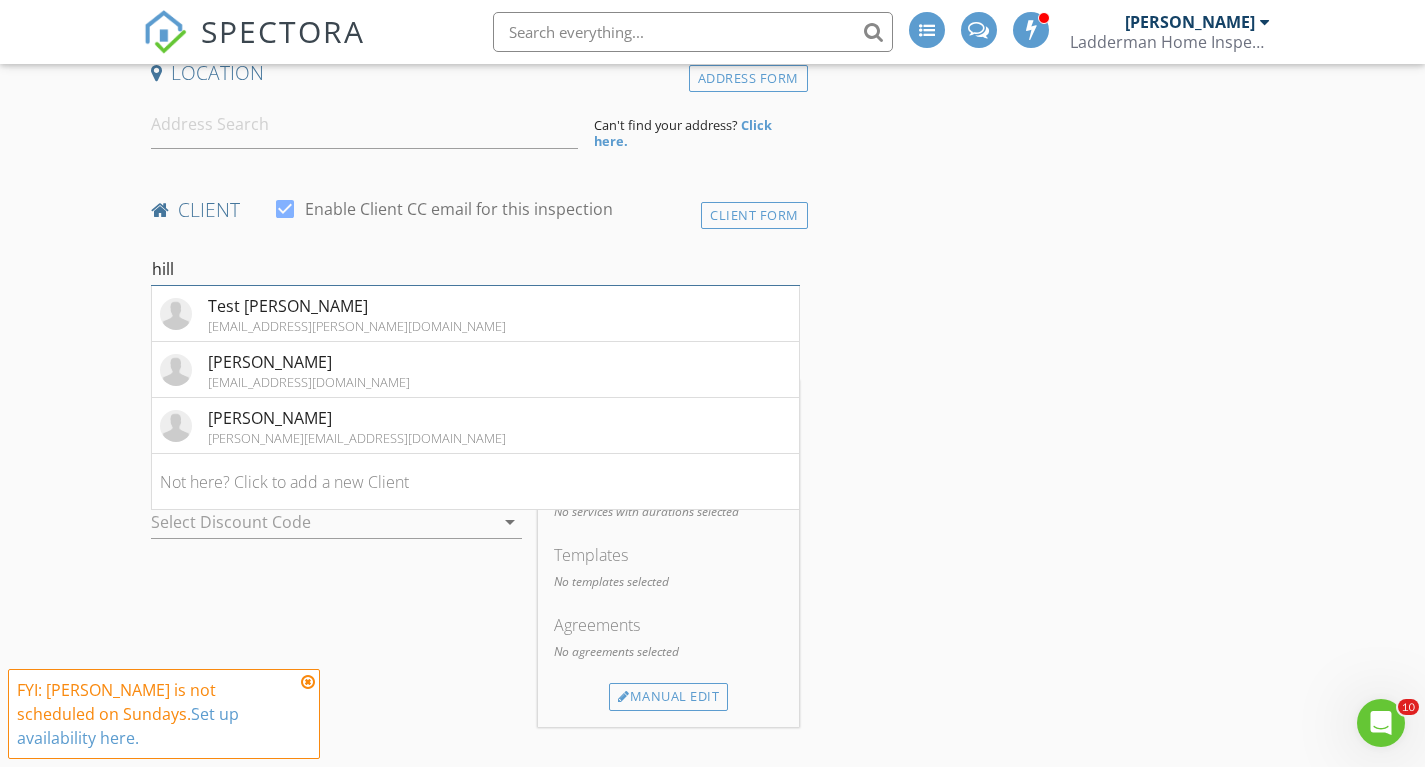 click on "hill" at bounding box center [475, 269] 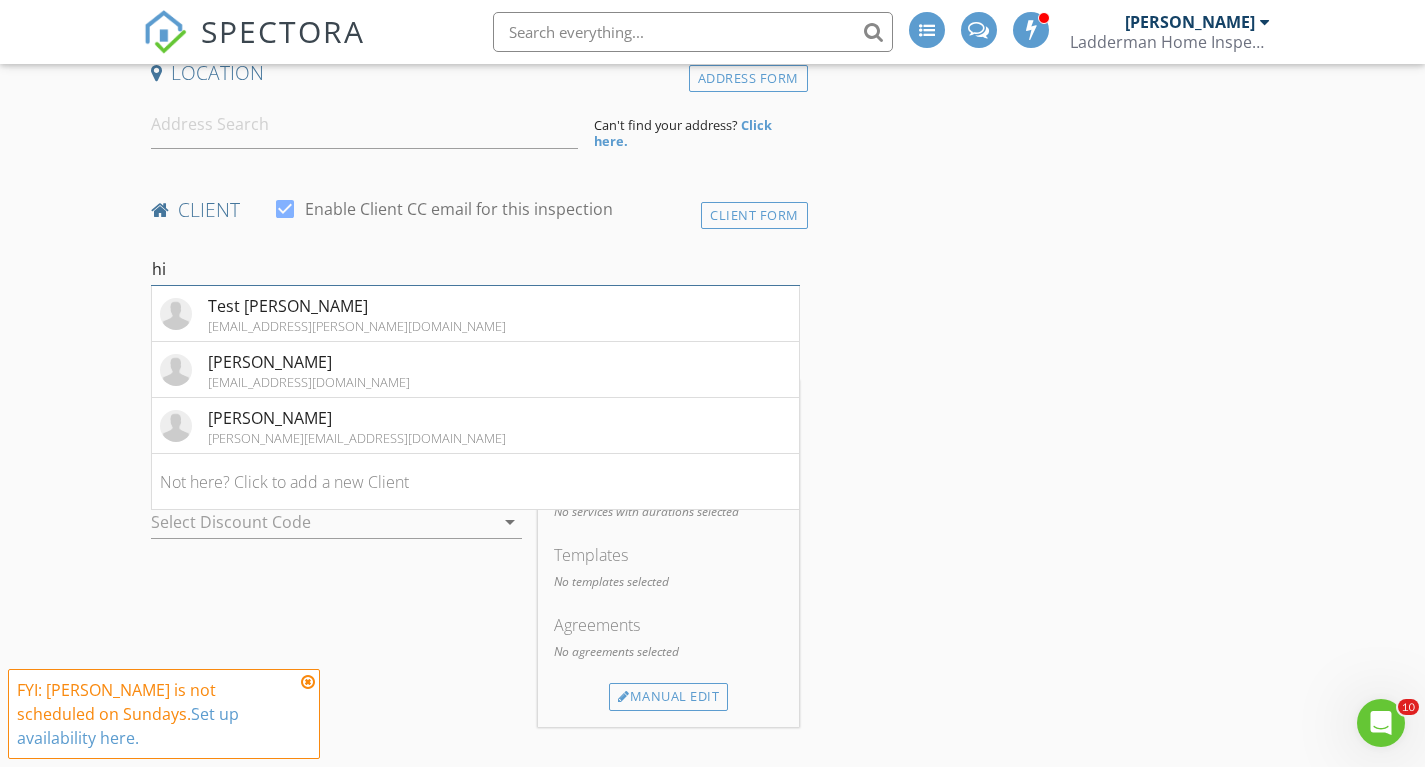type on "h" 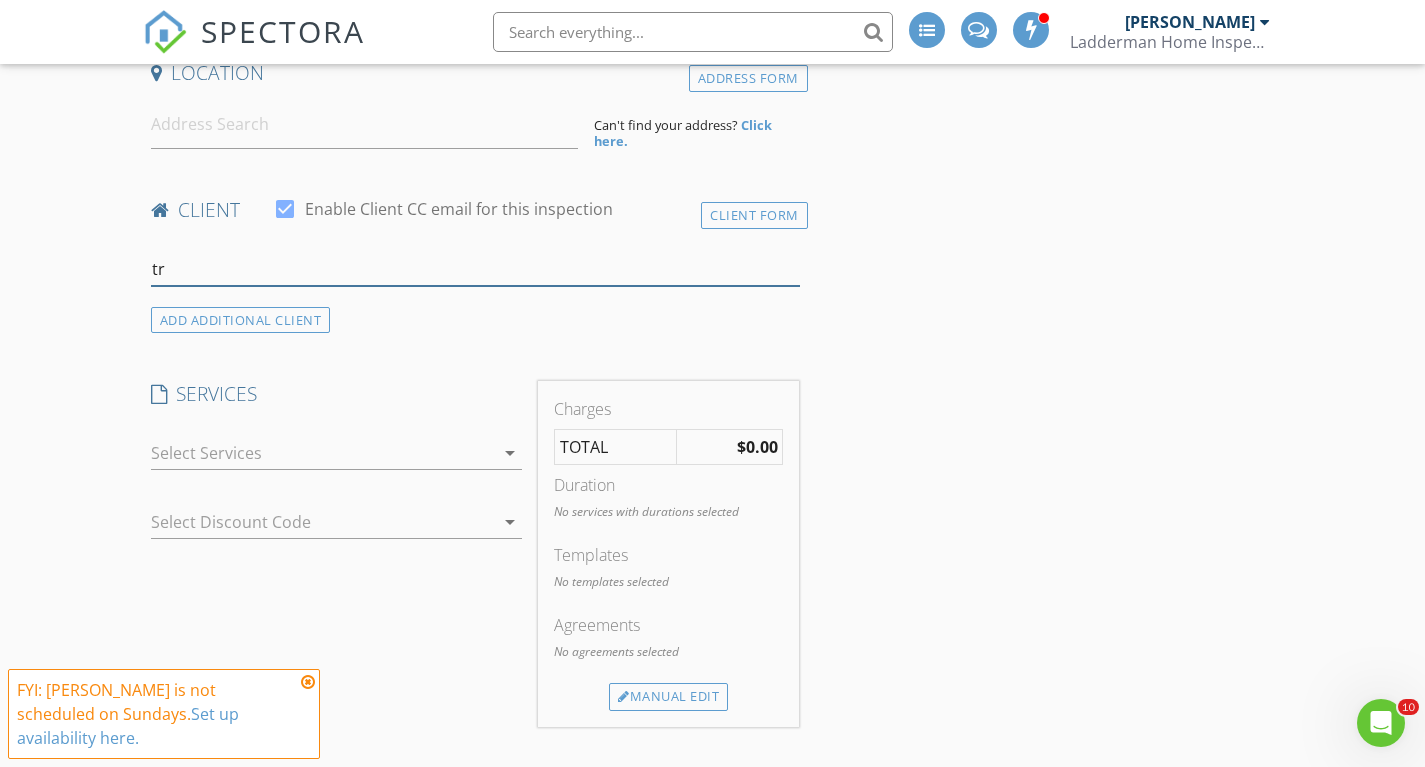 type on "t" 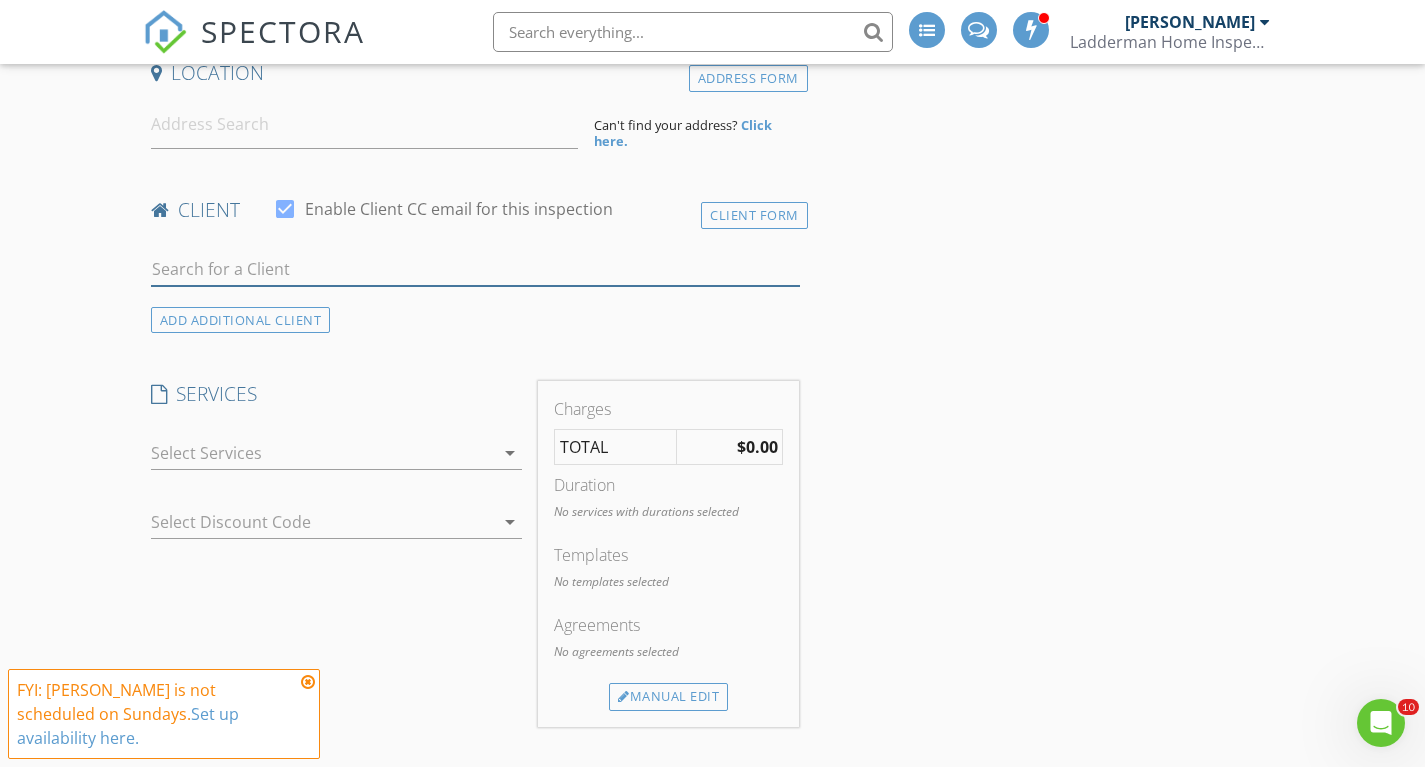 click at bounding box center (475, 269) 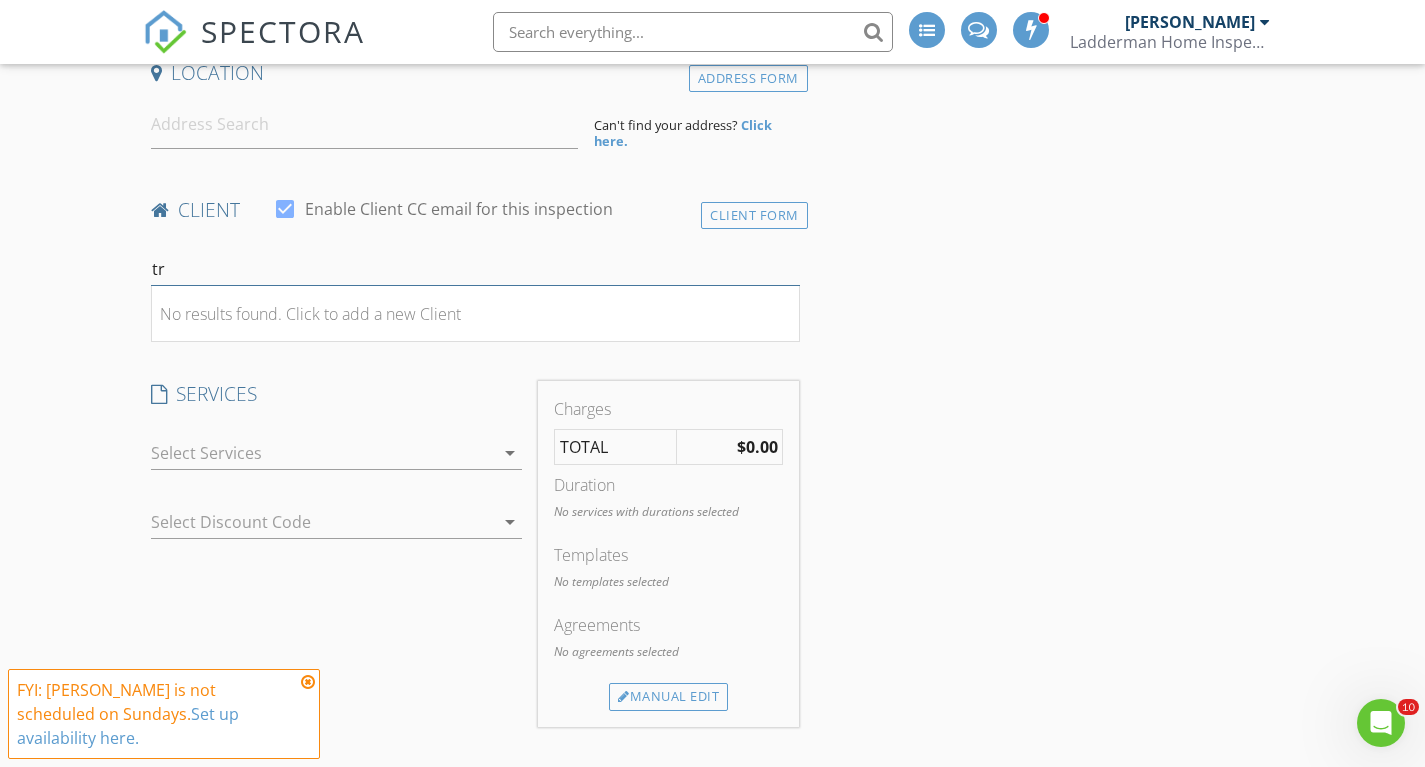 type on "t" 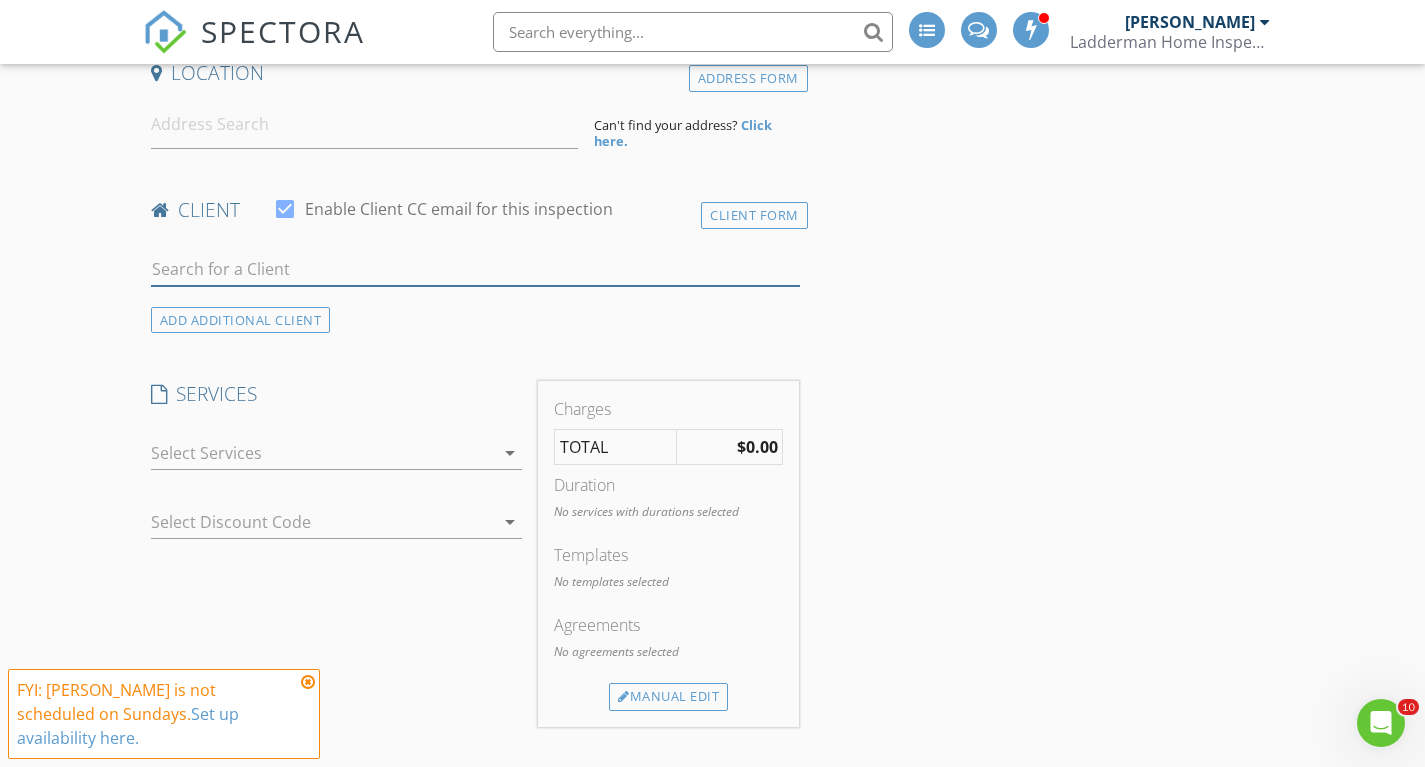 click at bounding box center [475, 269] 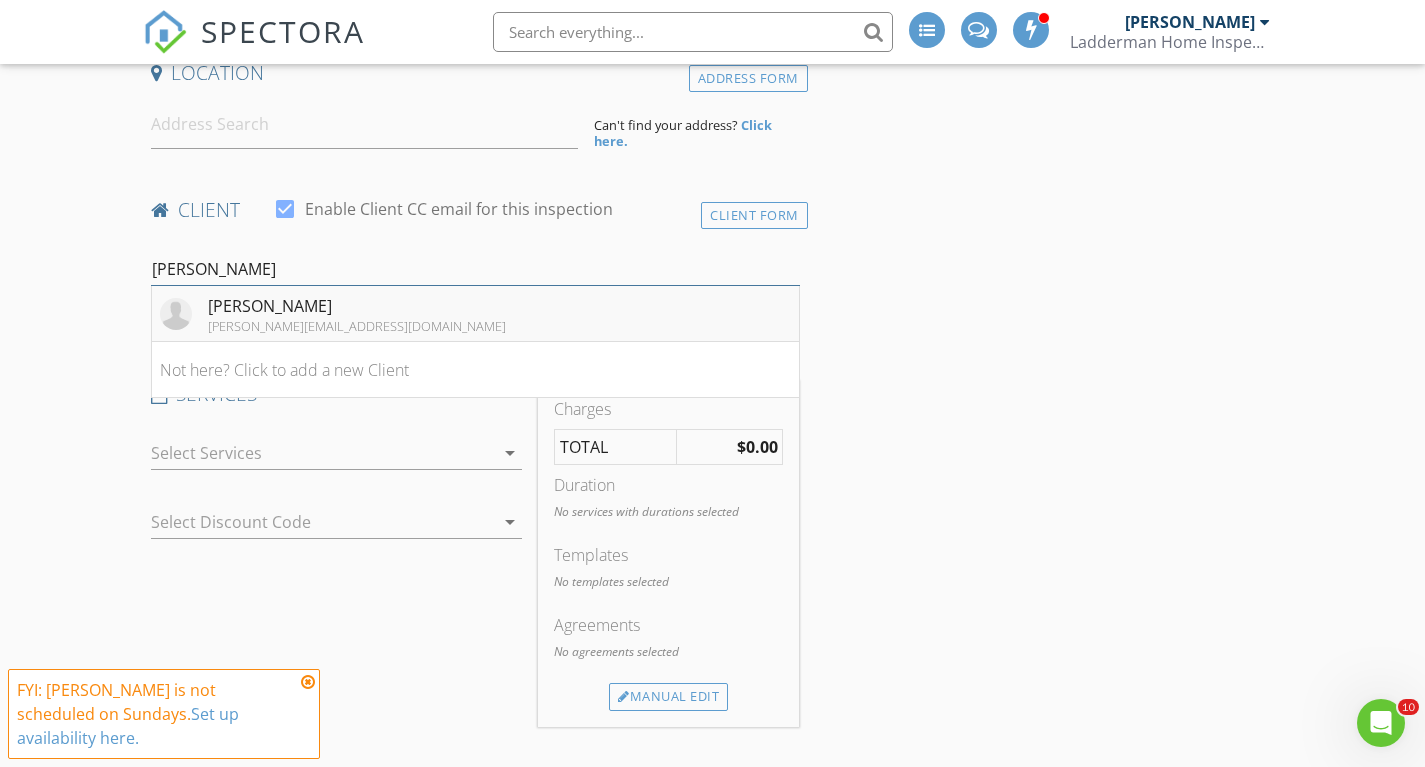 type on "greg" 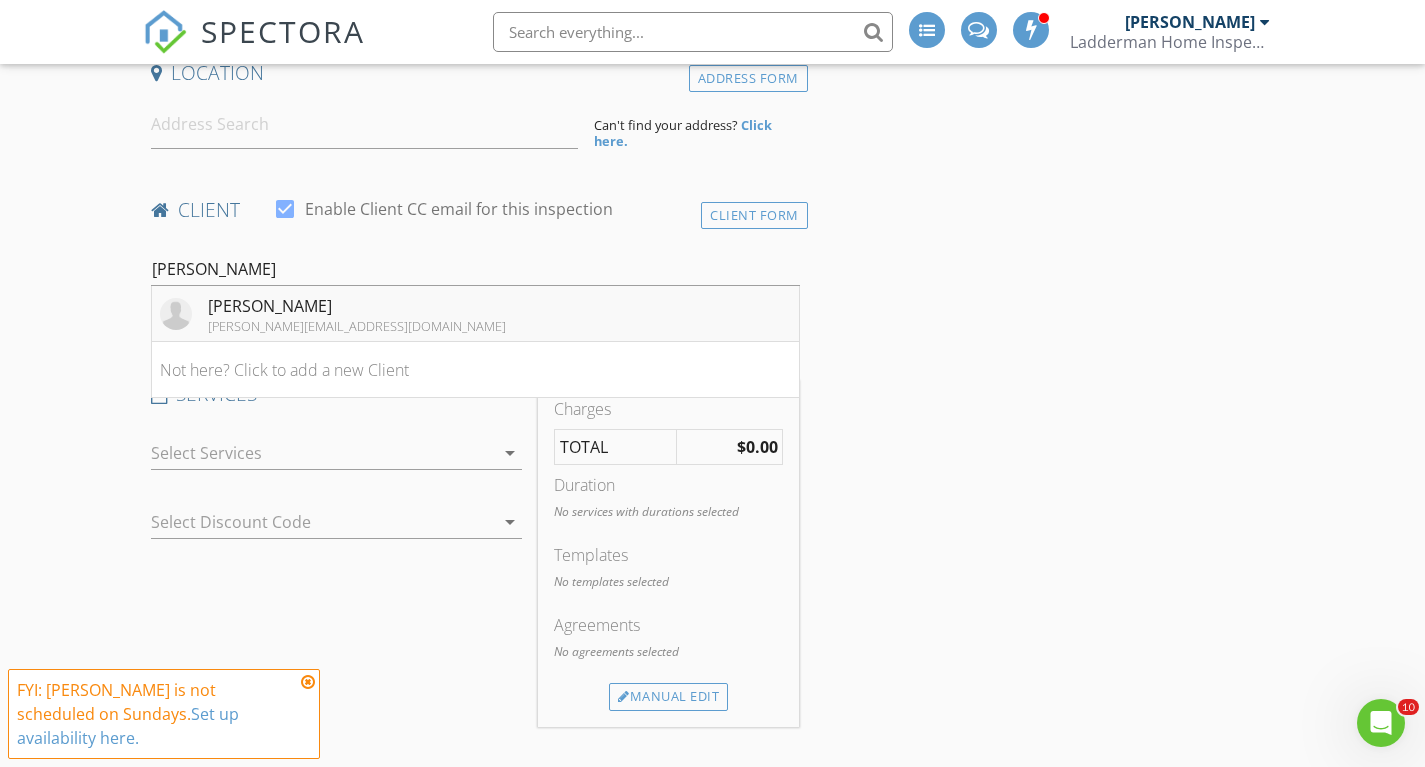 click on "[PERSON_NAME]" at bounding box center (357, 306) 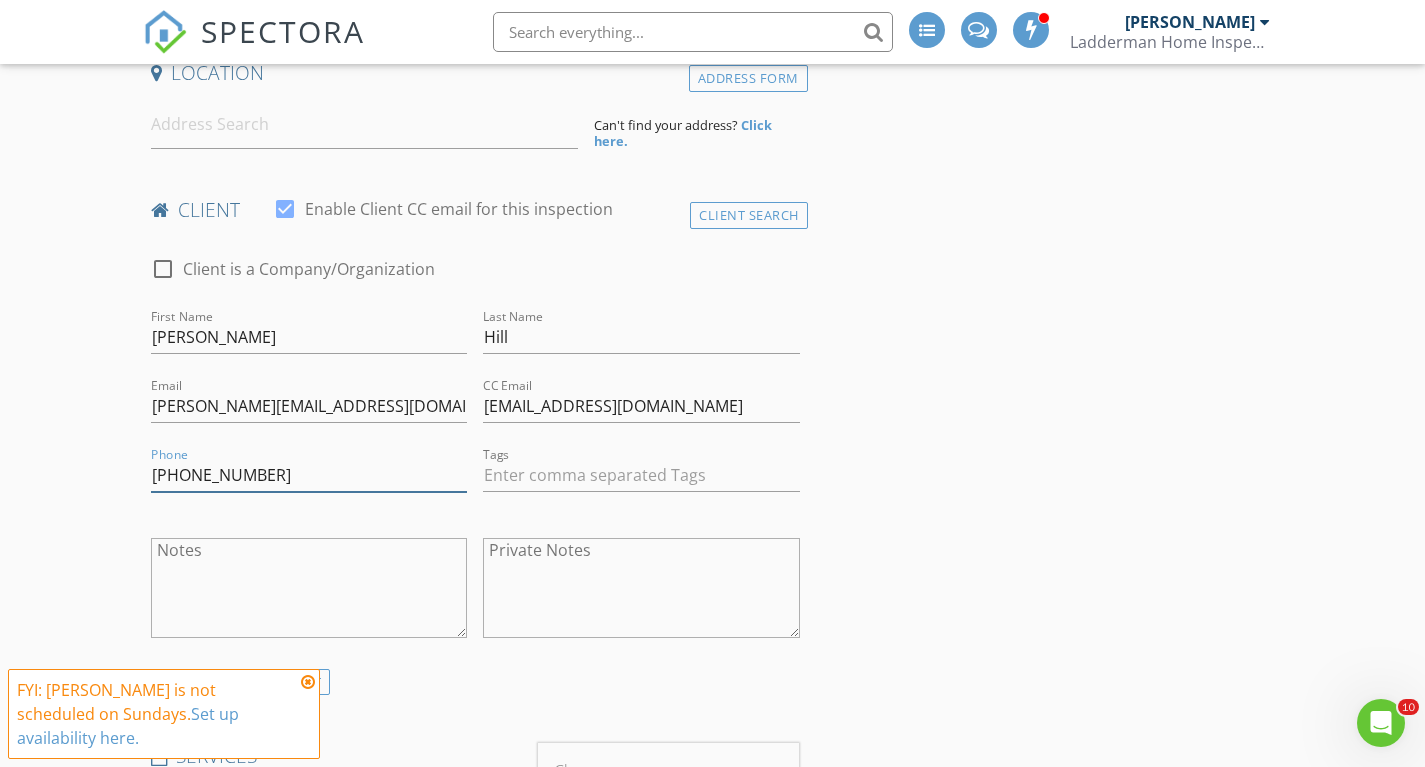 drag, startPoint x: 304, startPoint y: 471, endPoint x: 75, endPoint y: 484, distance: 229.3687 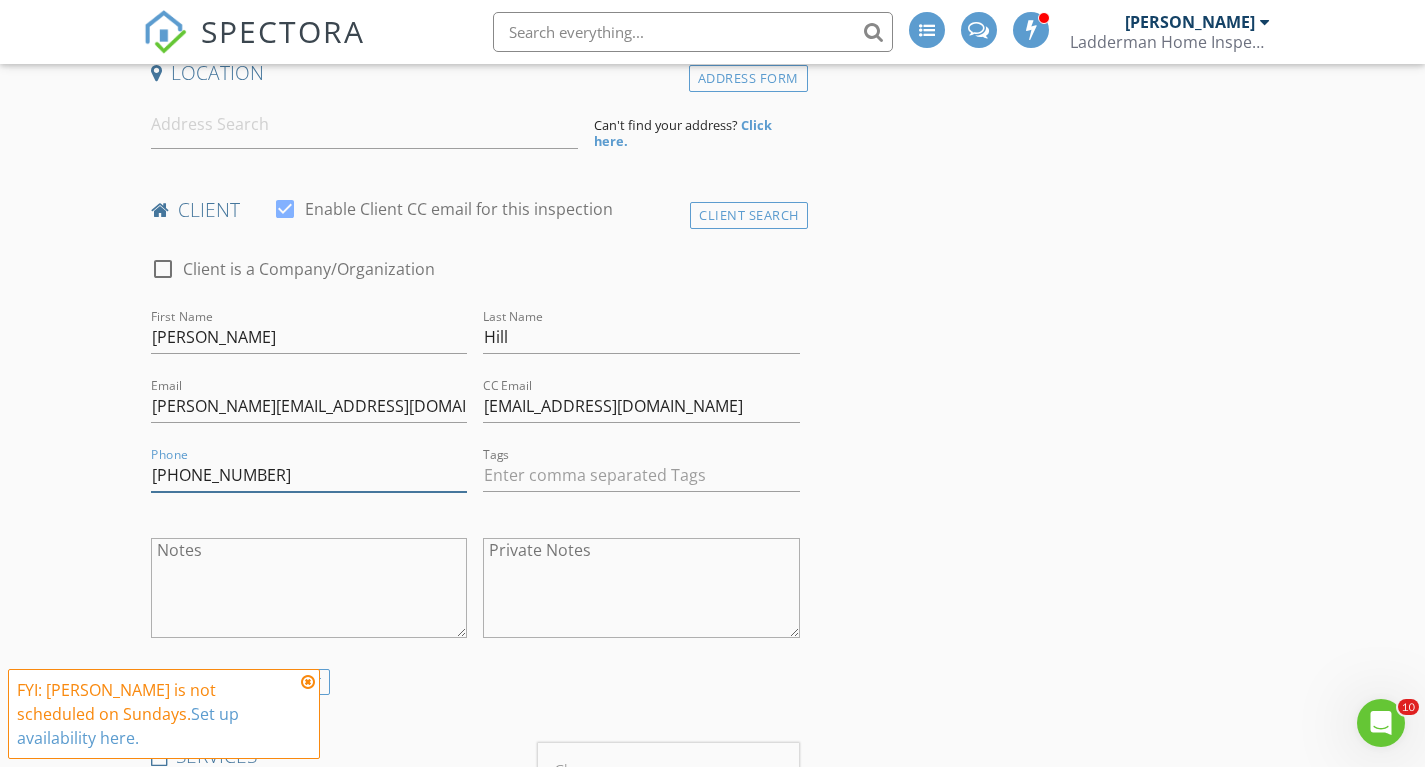 type on "817-614-3810" 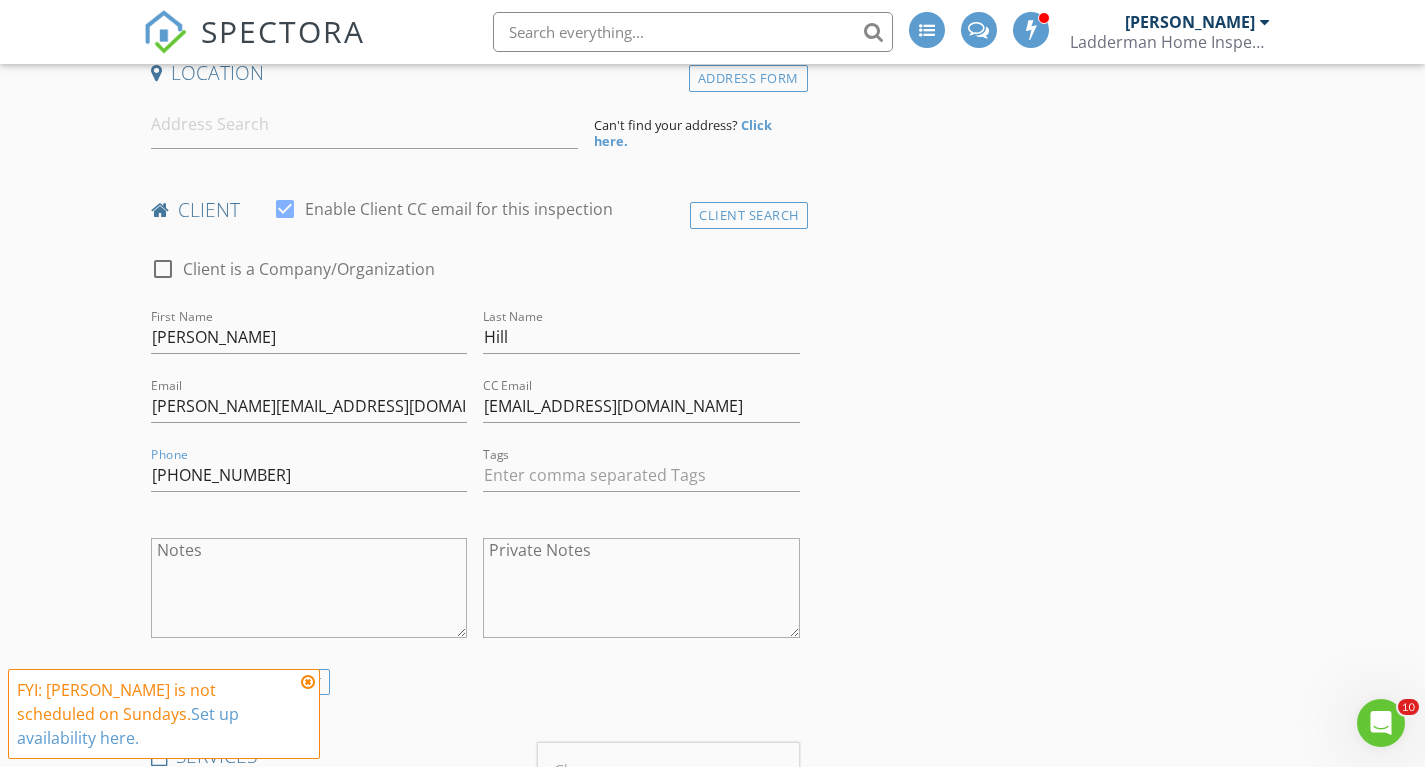 click on "INSPECTOR(S)
check_box   Oscar Vazquez   PRIMARY   Oscar Vazquez arrow_drop_down   check_box_outline_blank Oscar Vazquez specifically requested
Date/Time
07/13/2025 8:00 AM
Location
Address Form       Can't find your address?   Click here.
client
check_box Enable Client CC email for this inspection   Client Search     check_box_outline_blank Client is a Company/Organization     First Name Gregg   Last Name Hill   Email gregg-hill@att.net   CC Email trhill@prodigy.net   Phone 817-614-3810         Tags         Notes   Private Notes
ADD ADDITIONAL client
SERVICES
check_box_outline_blank   Ladderman Home Inspection   Includes Thermal Imaging and foundation Evaluation check_box_outline_blank   Walkthrough Conulstation   check_box_outline_blank   Re-Inspection       arrow_drop_down" at bounding box center (713, 1304) 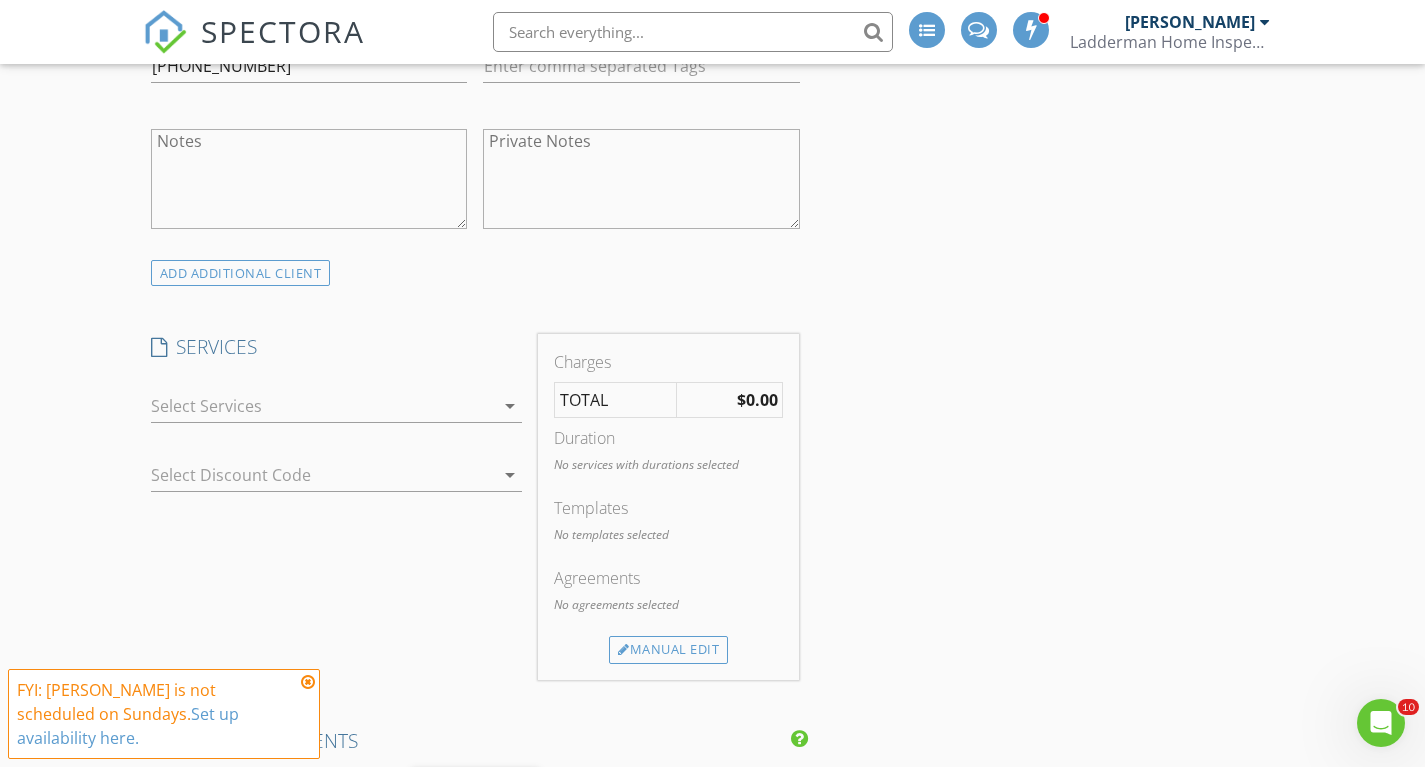 scroll, scrollTop: 939, scrollLeft: 0, axis: vertical 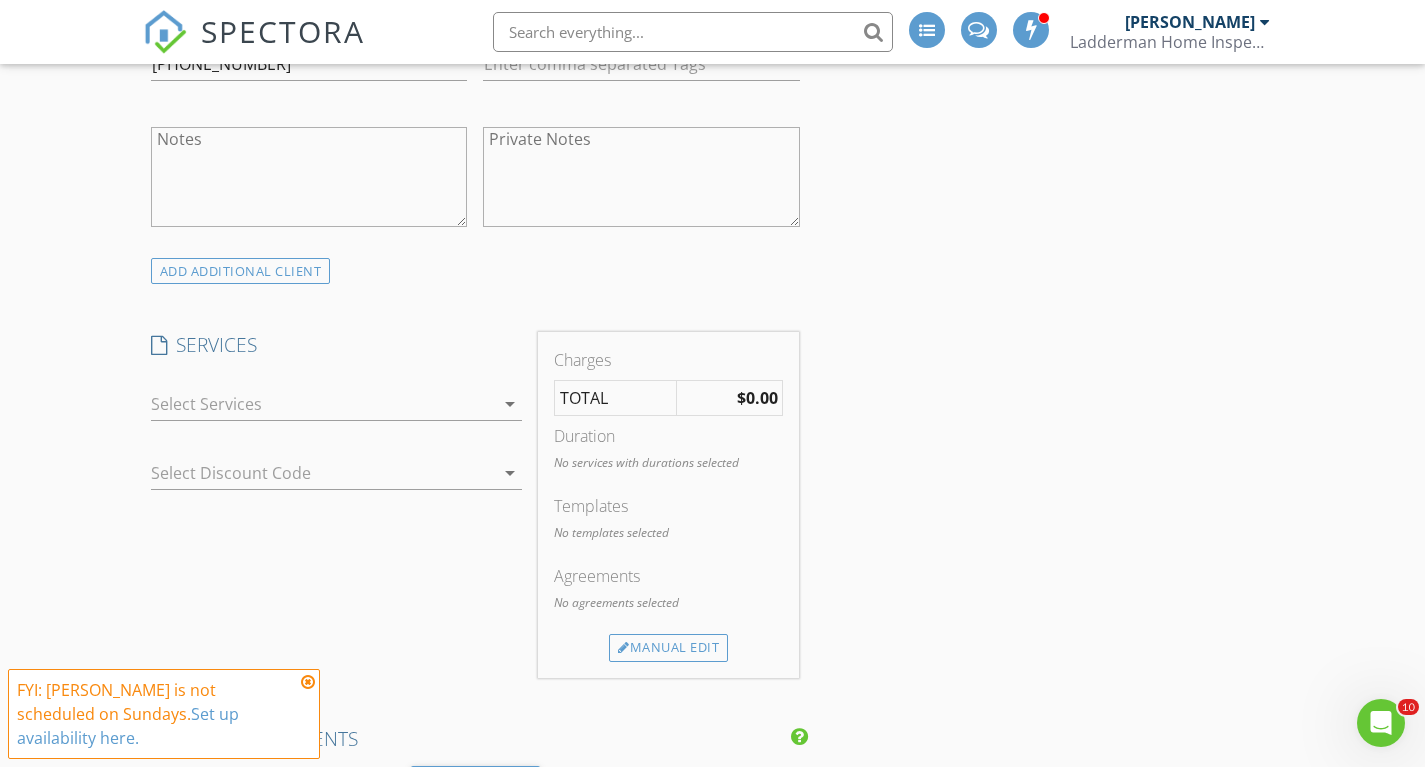 click at bounding box center [323, 404] 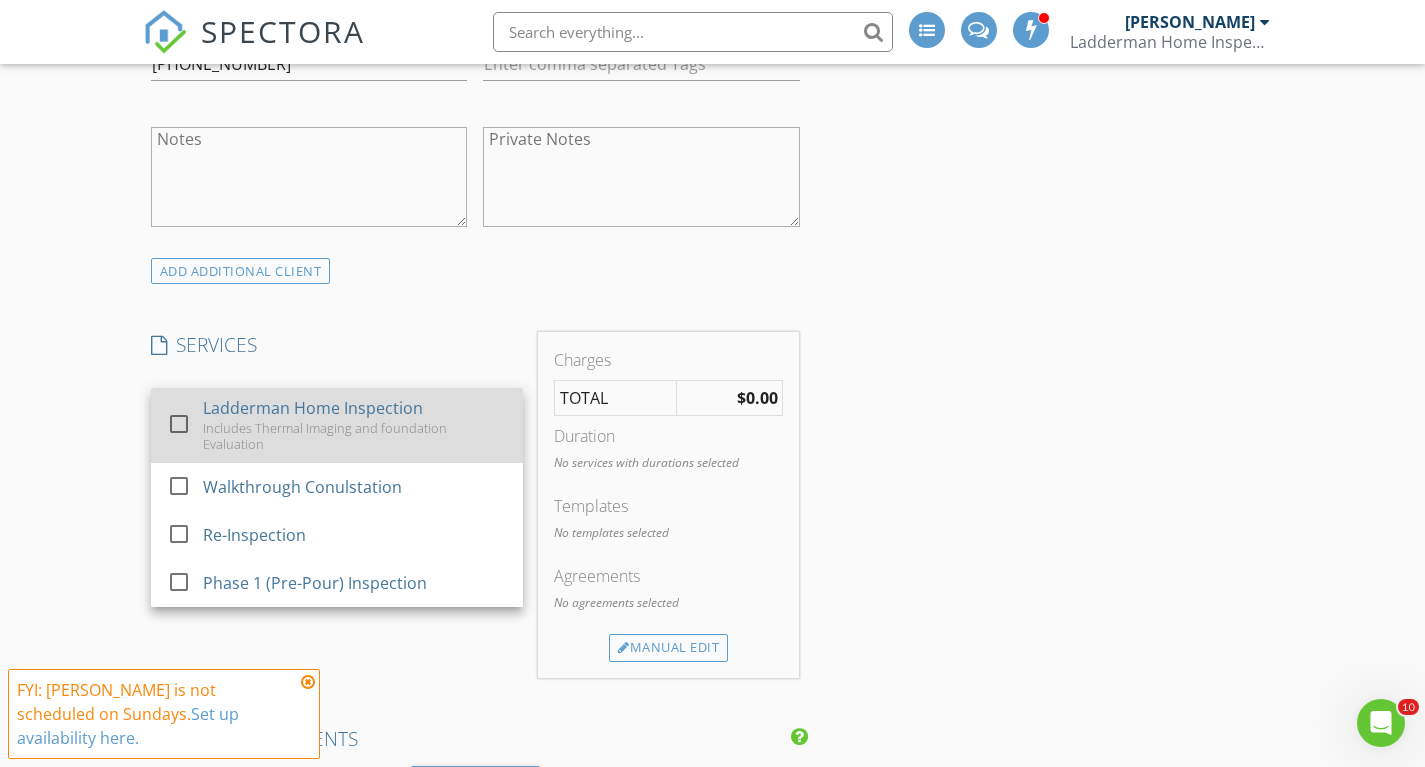 click on "Includes Thermal Imaging and foundation Evaluation" at bounding box center [355, 436] 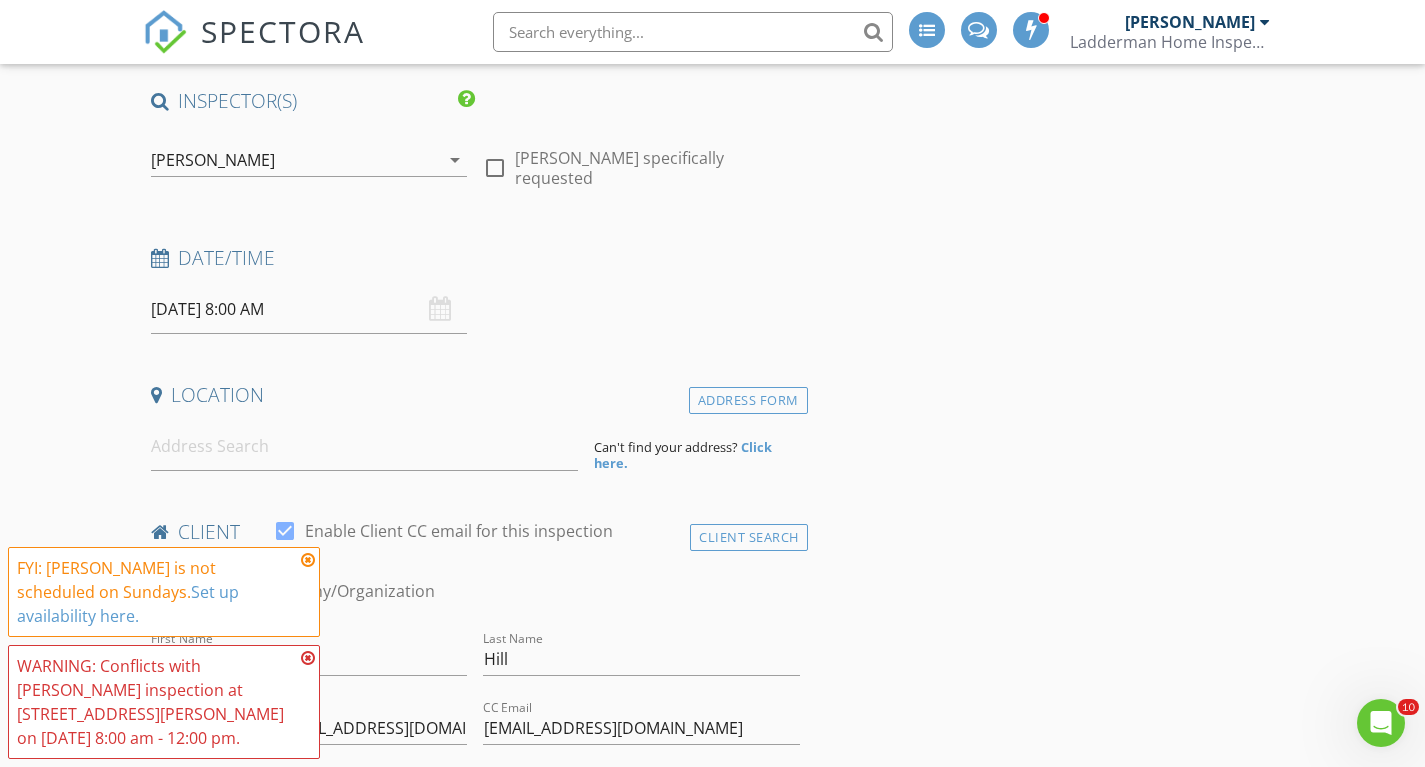 scroll, scrollTop: 194, scrollLeft: 0, axis: vertical 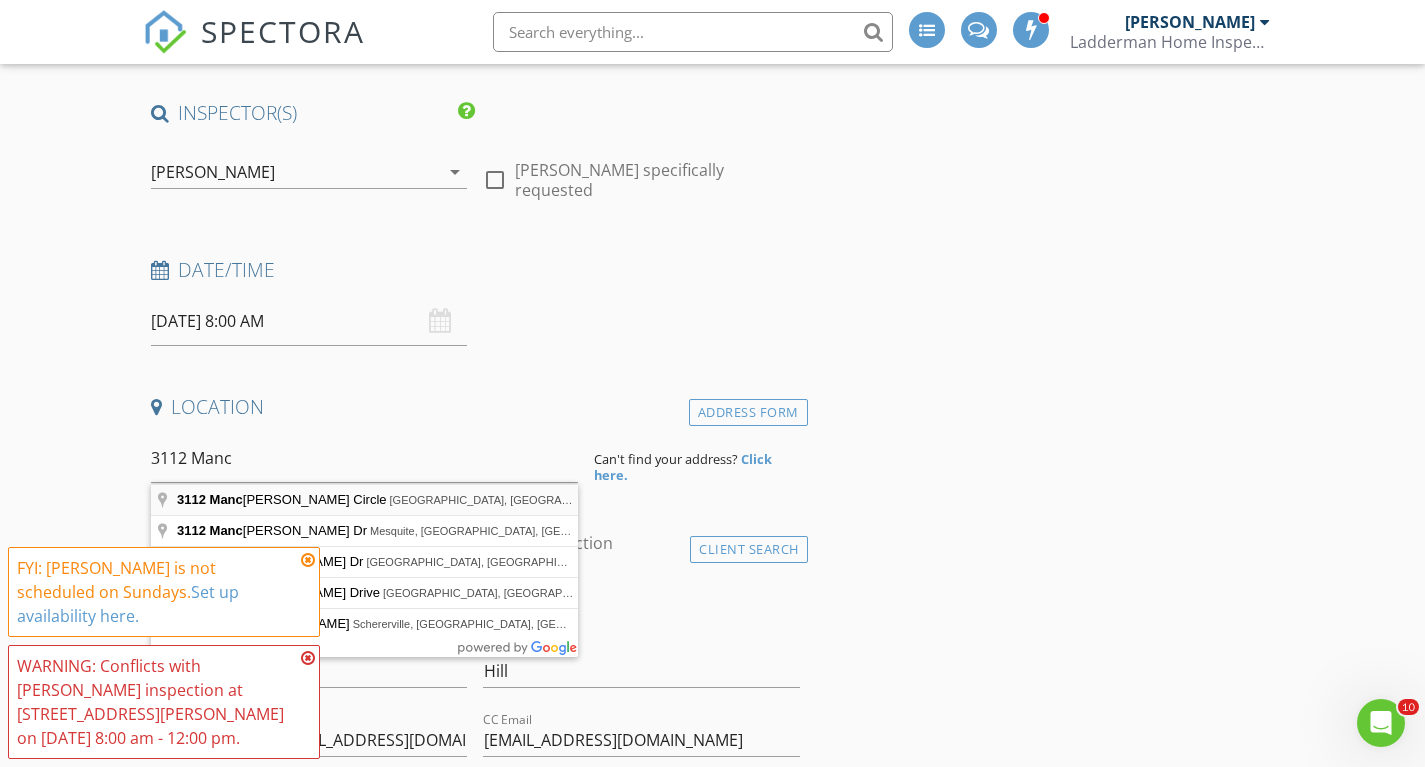 type on "3112 Manchester Circle, Bedford, TX, USA" 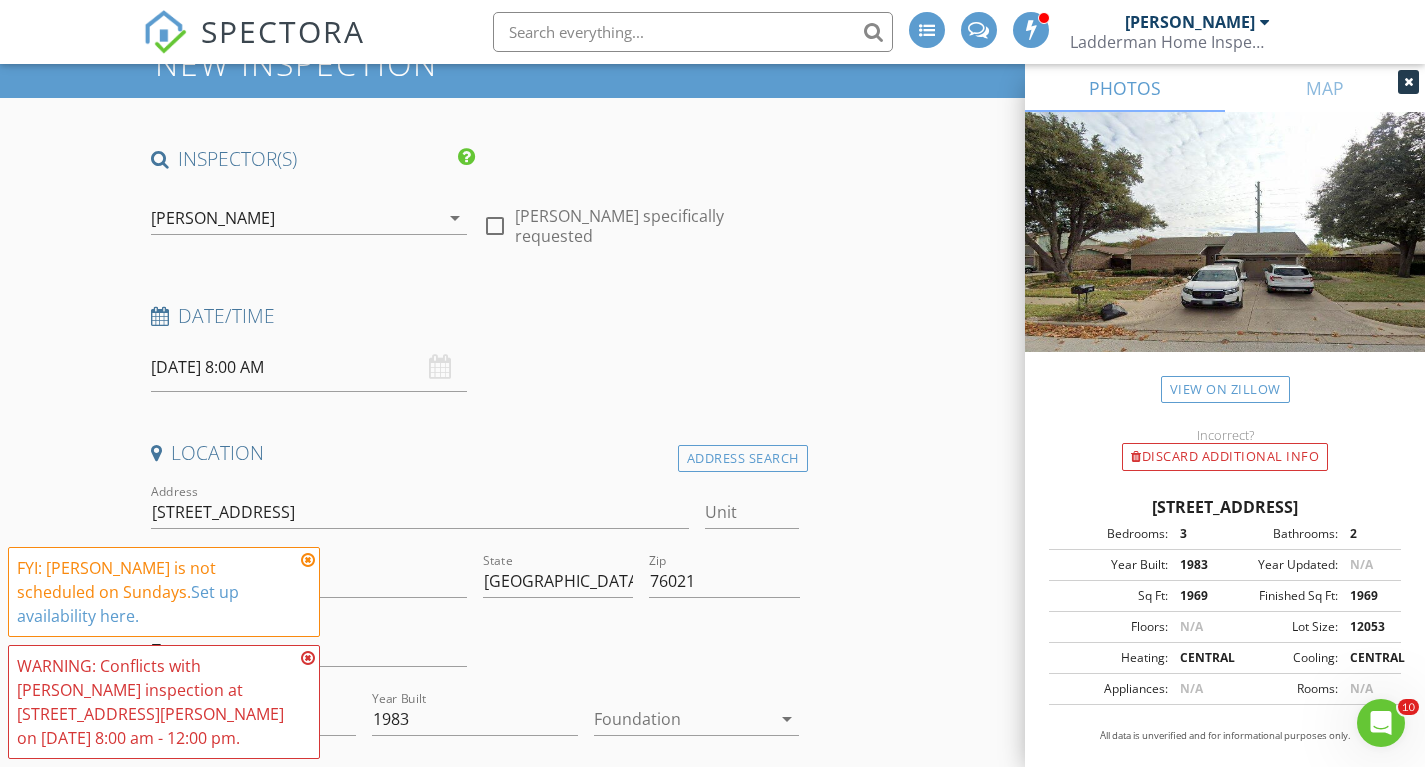 scroll, scrollTop: 124, scrollLeft: 0, axis: vertical 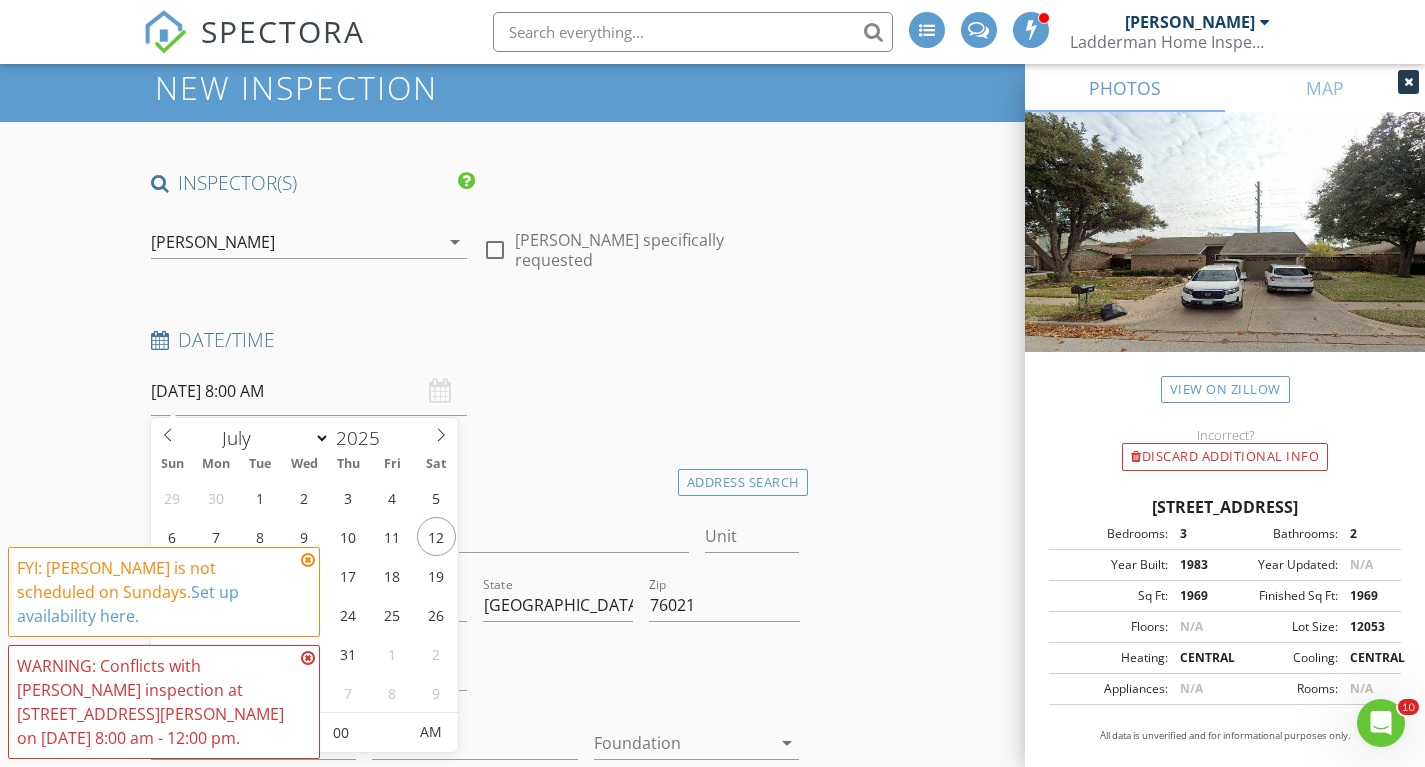 click on "07/13/2025 8:00 AM" at bounding box center (309, 391) 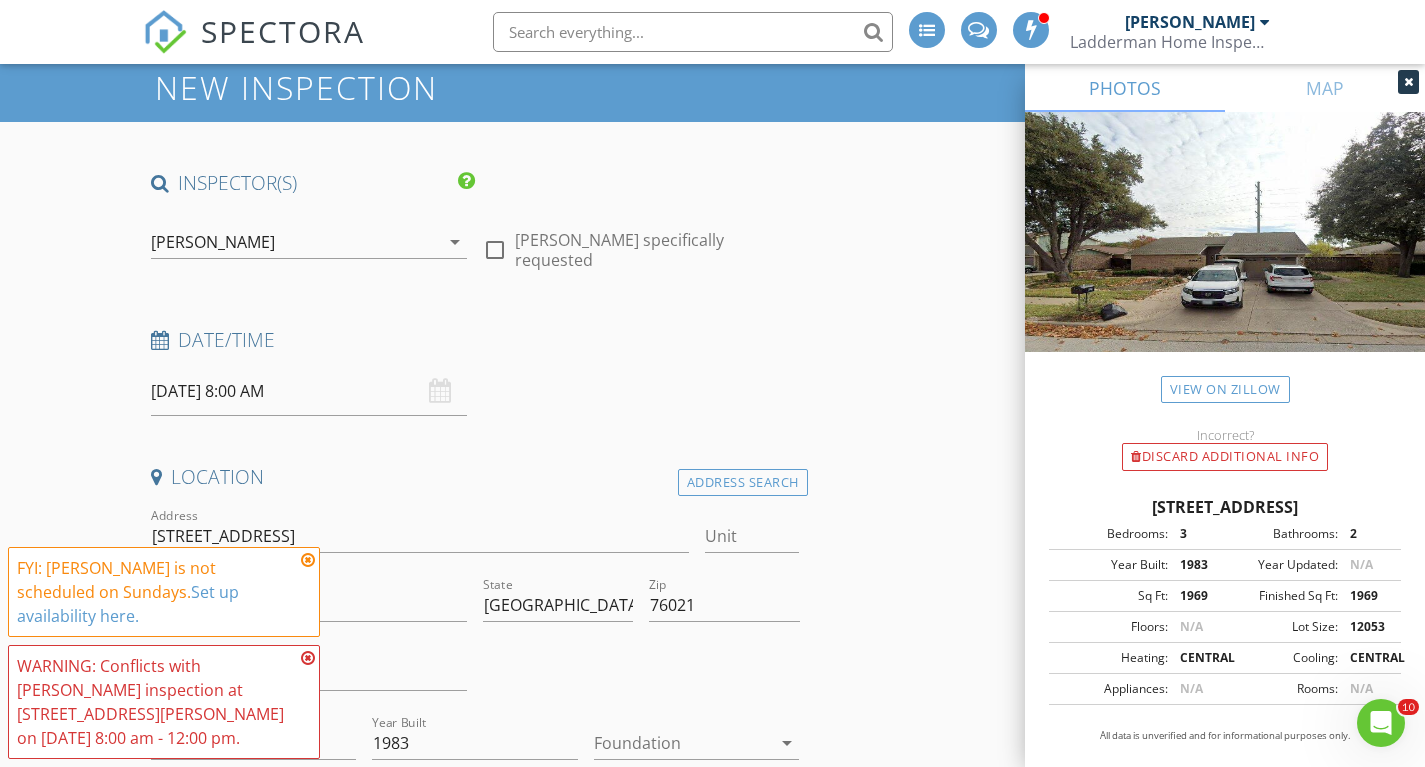 click at bounding box center (308, 560) 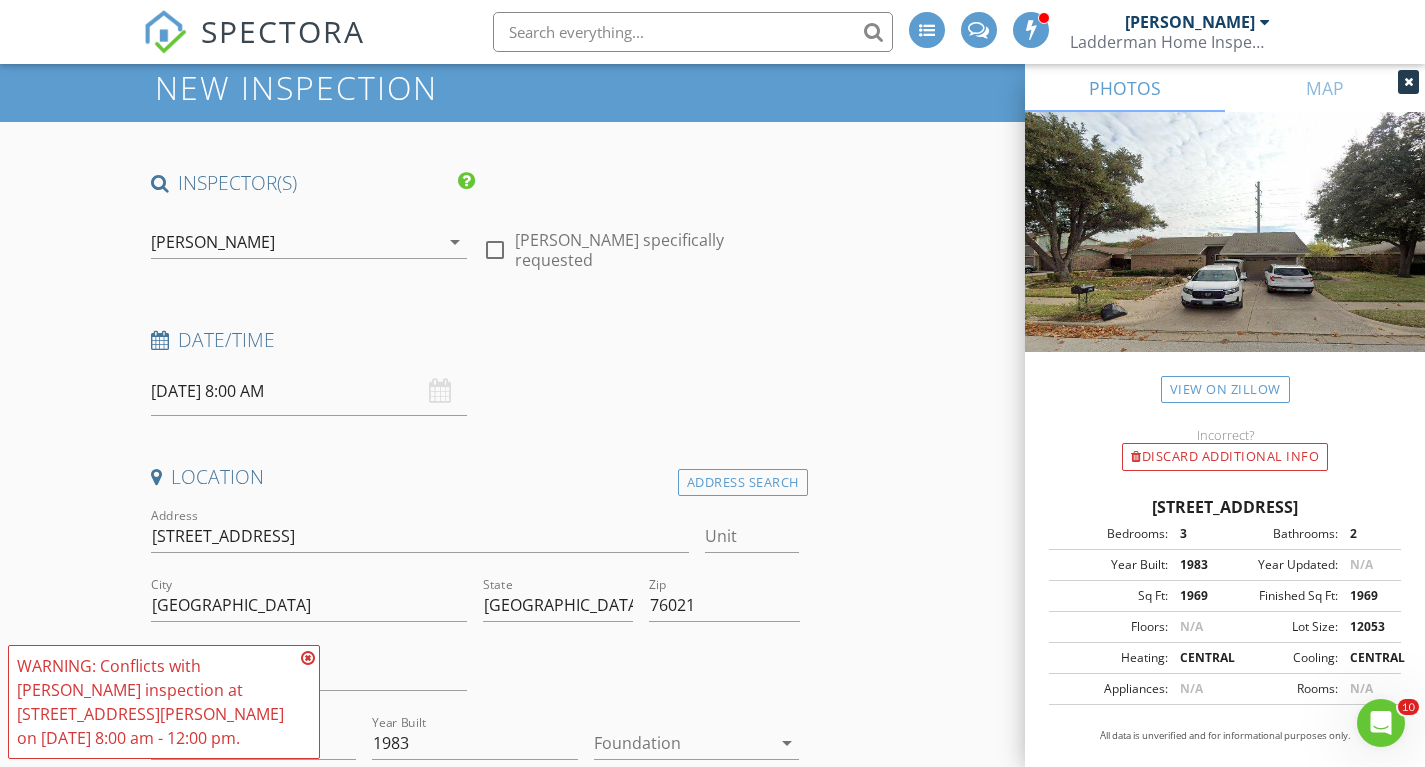 click at bounding box center [308, 658] 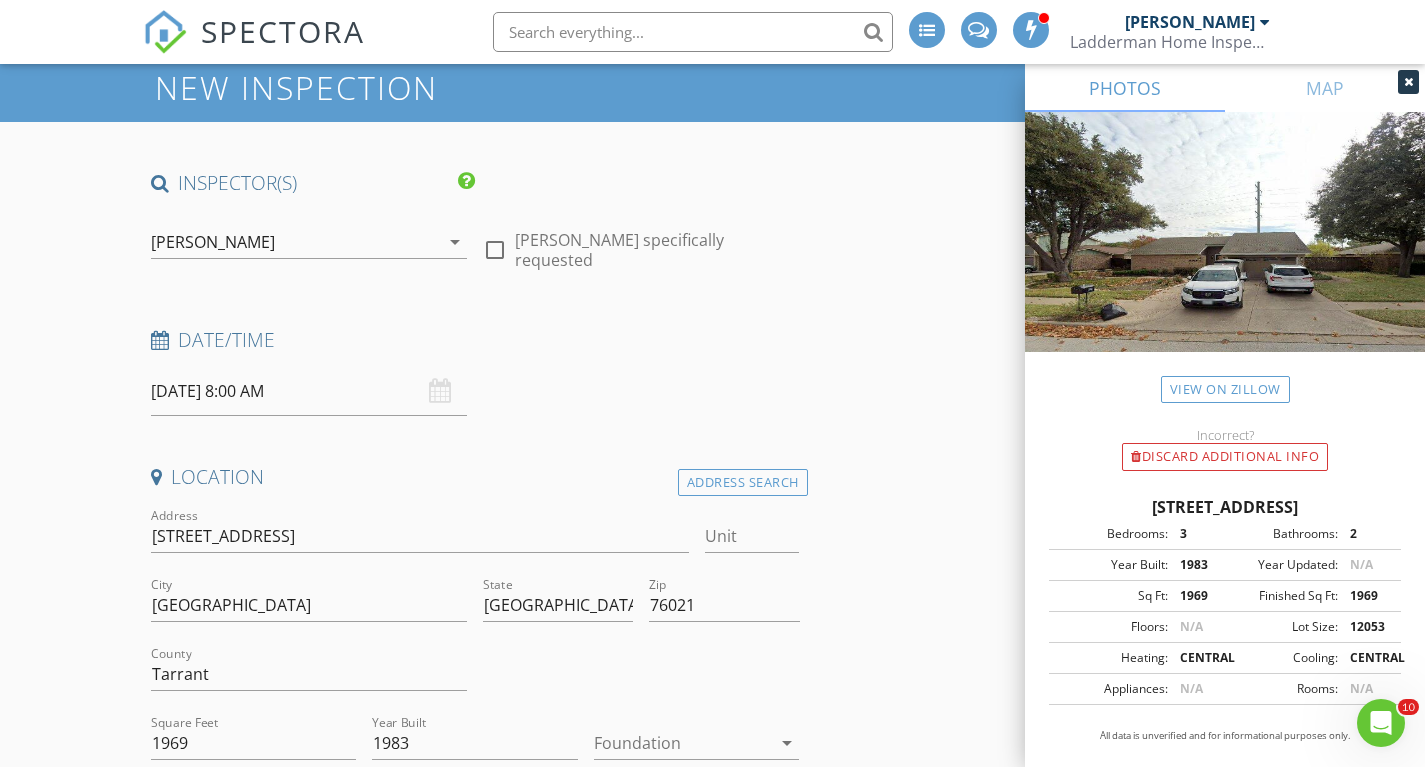 click on "07/13/2025 8:00 AM" at bounding box center (309, 391) 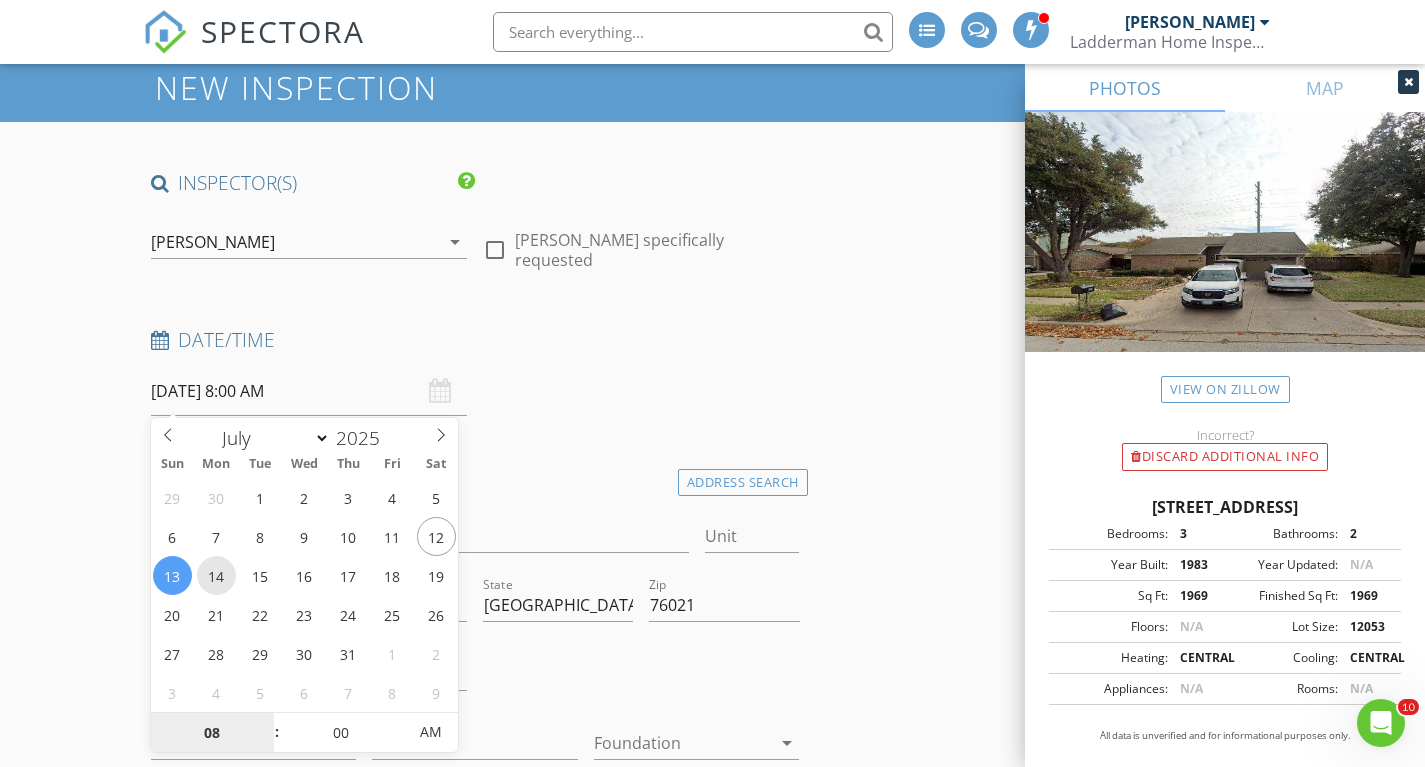 type on "07/14/2025 8:00 AM" 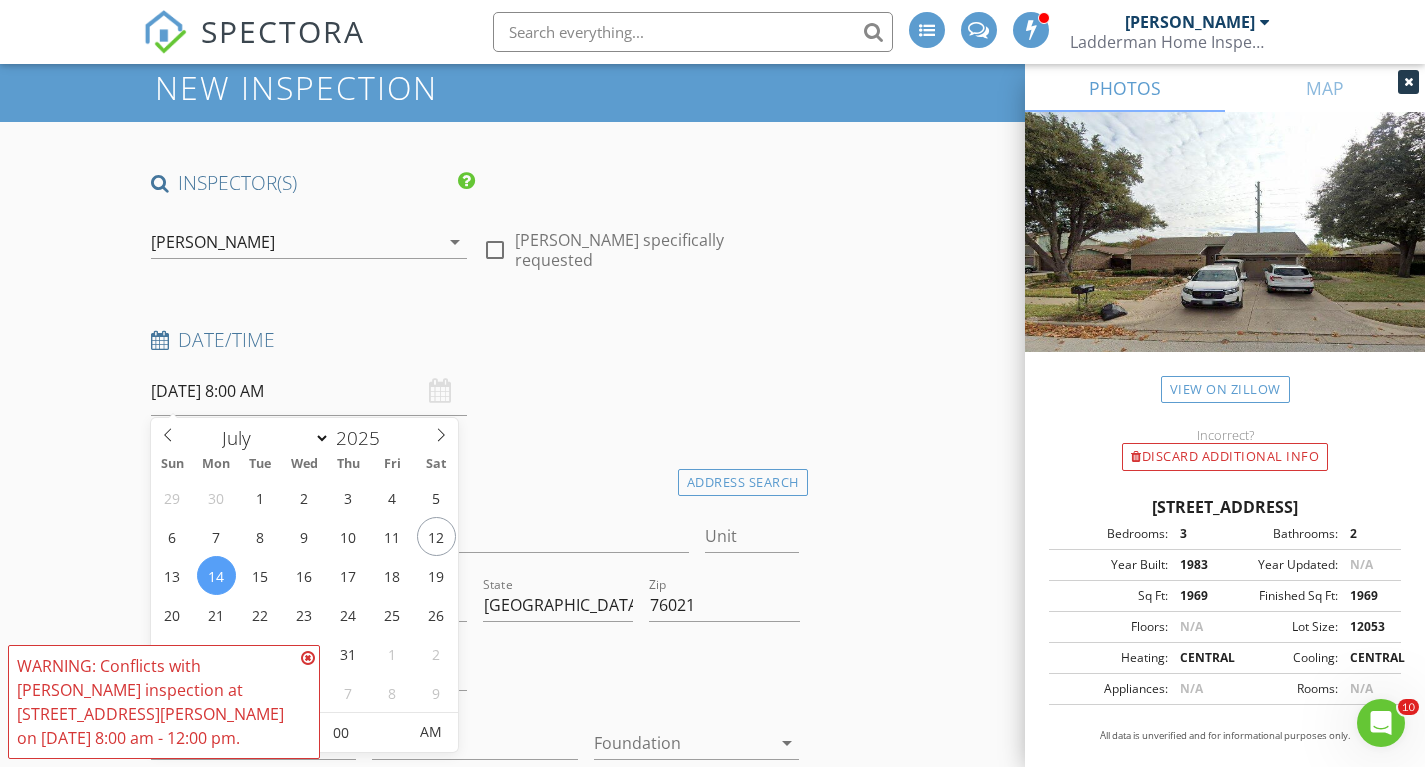 click on "07/14/2025 8:00 AM" at bounding box center [309, 391] 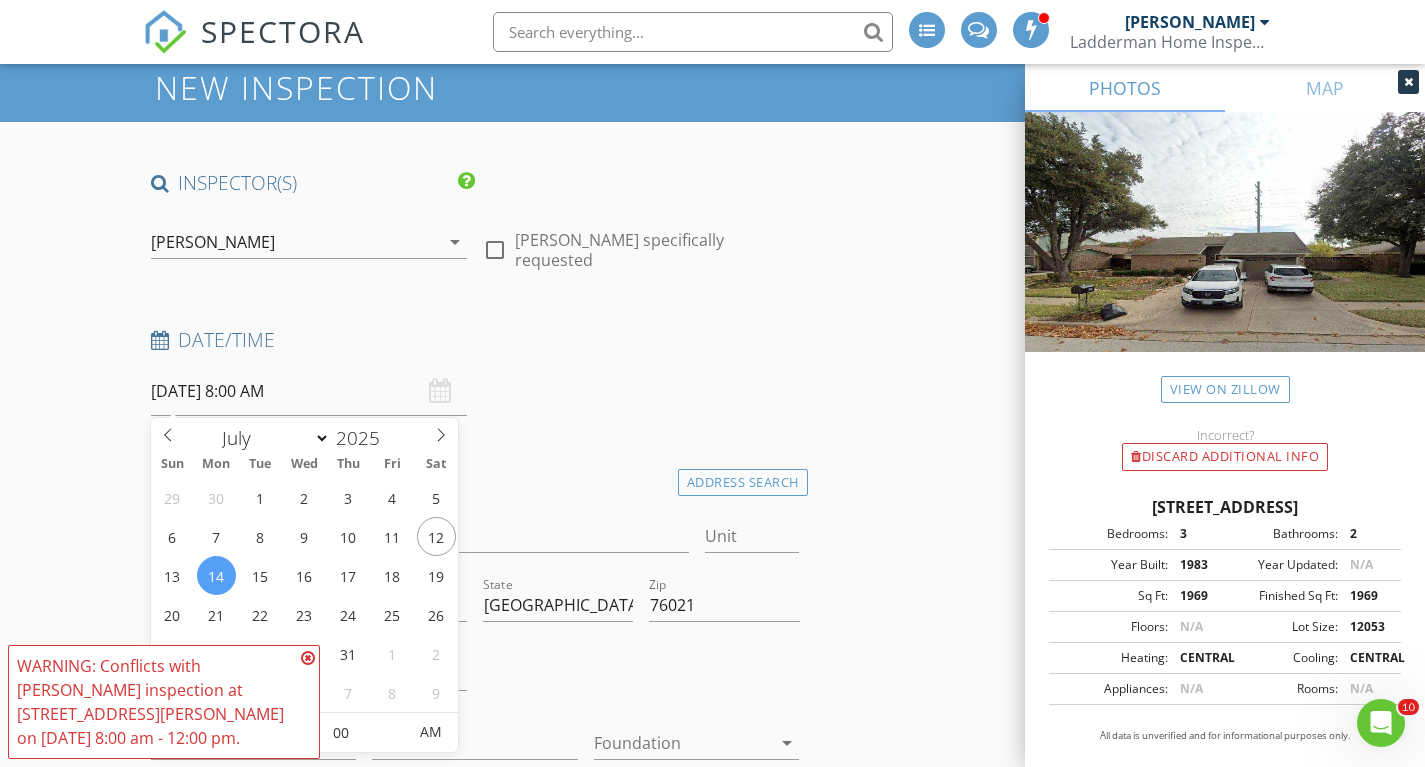 click at bounding box center (308, 658) 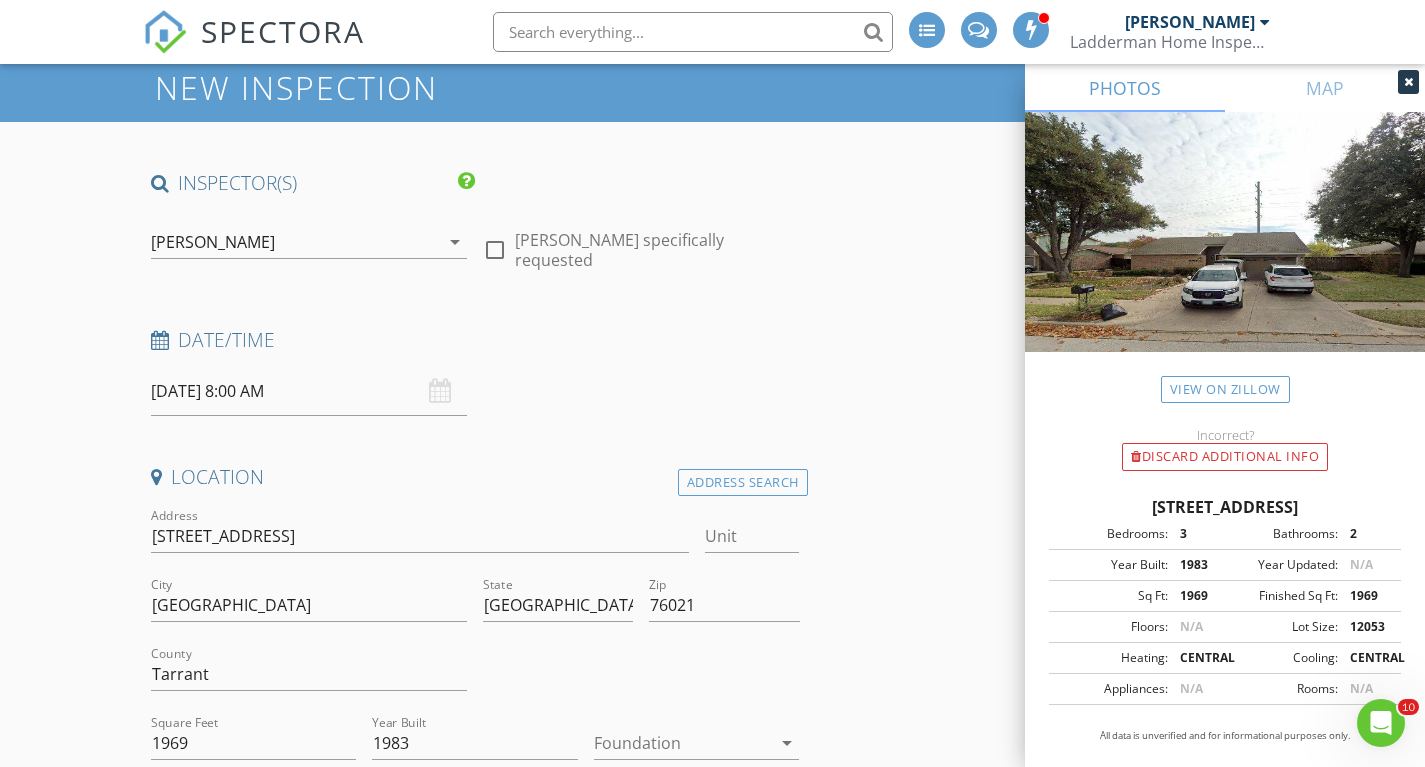 click on "07/14/2025 8:00 AM" at bounding box center (309, 391) 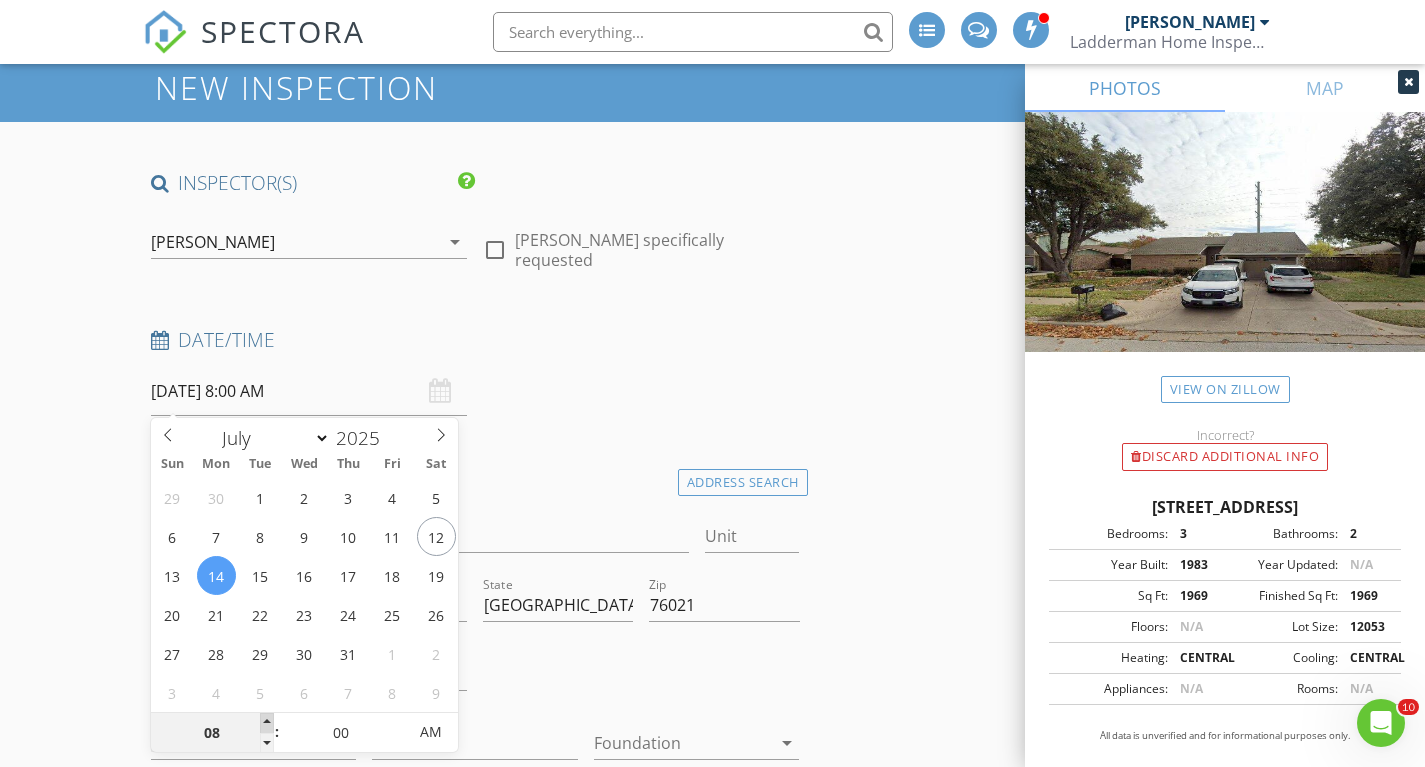 type on "09" 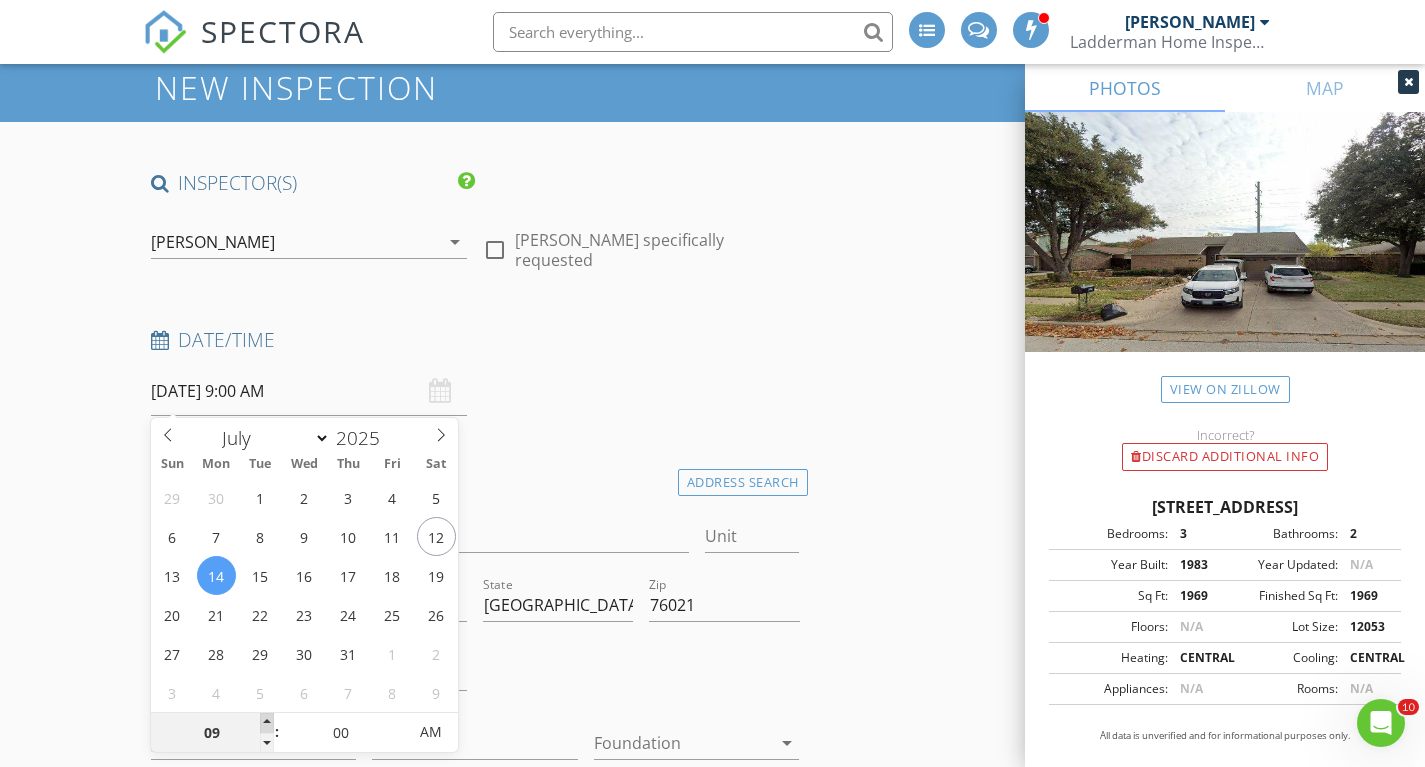 click at bounding box center (267, 723) 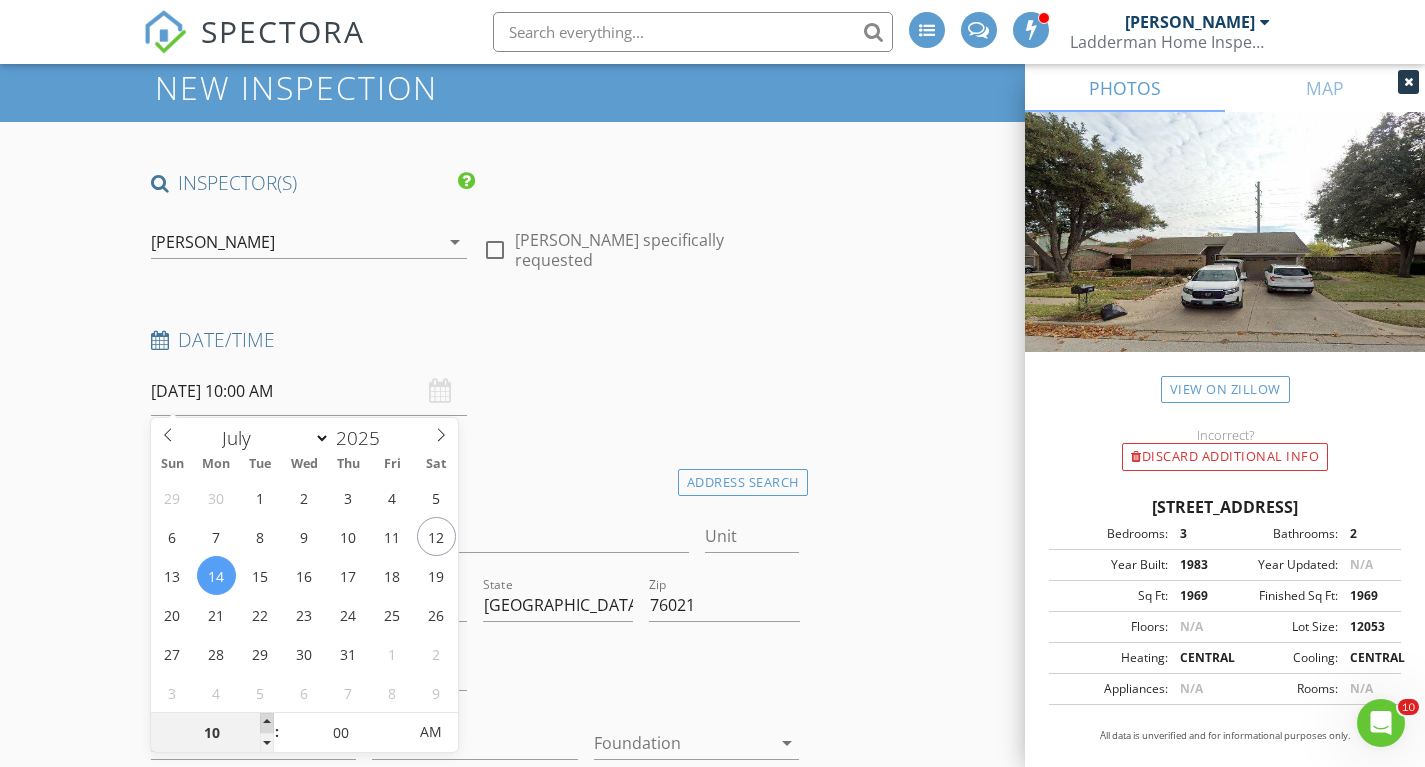 click at bounding box center (267, 723) 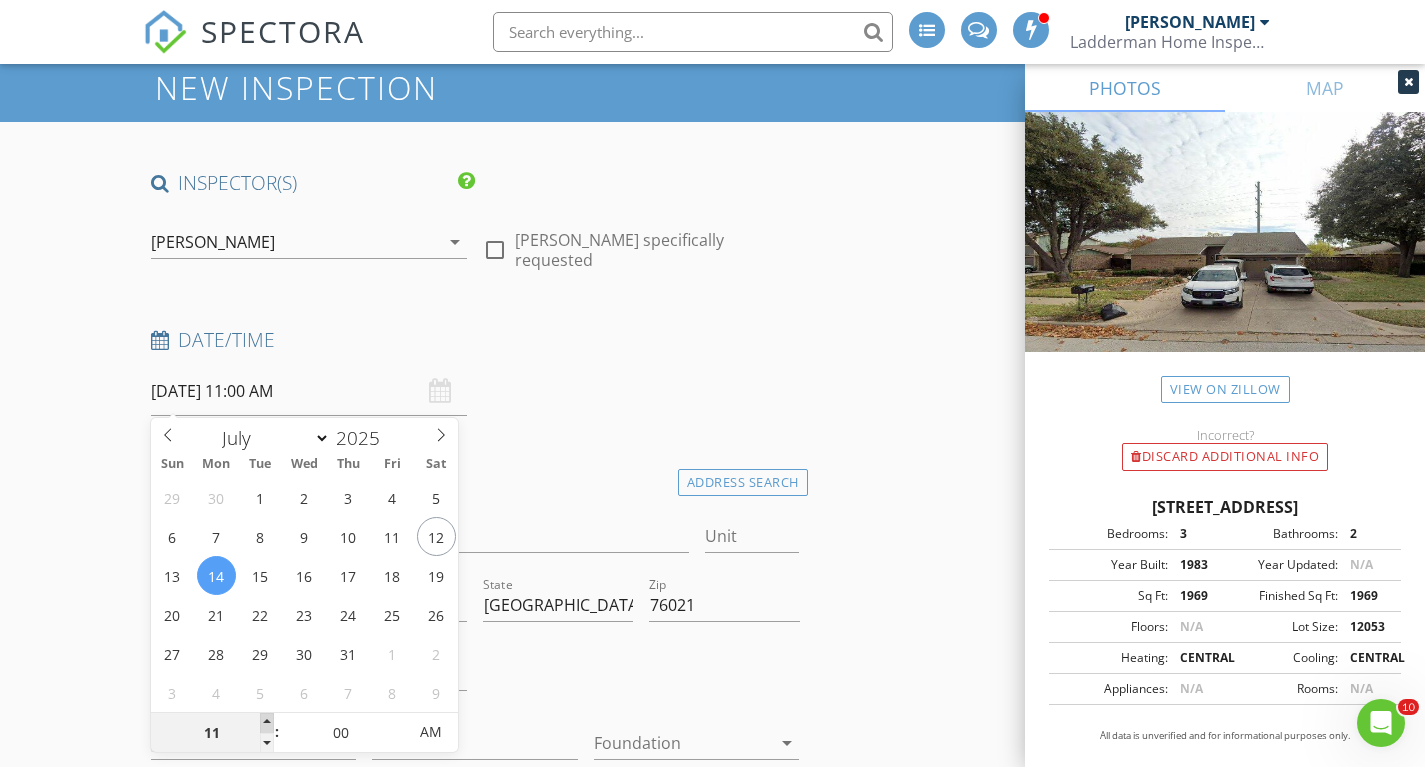 click at bounding box center (267, 723) 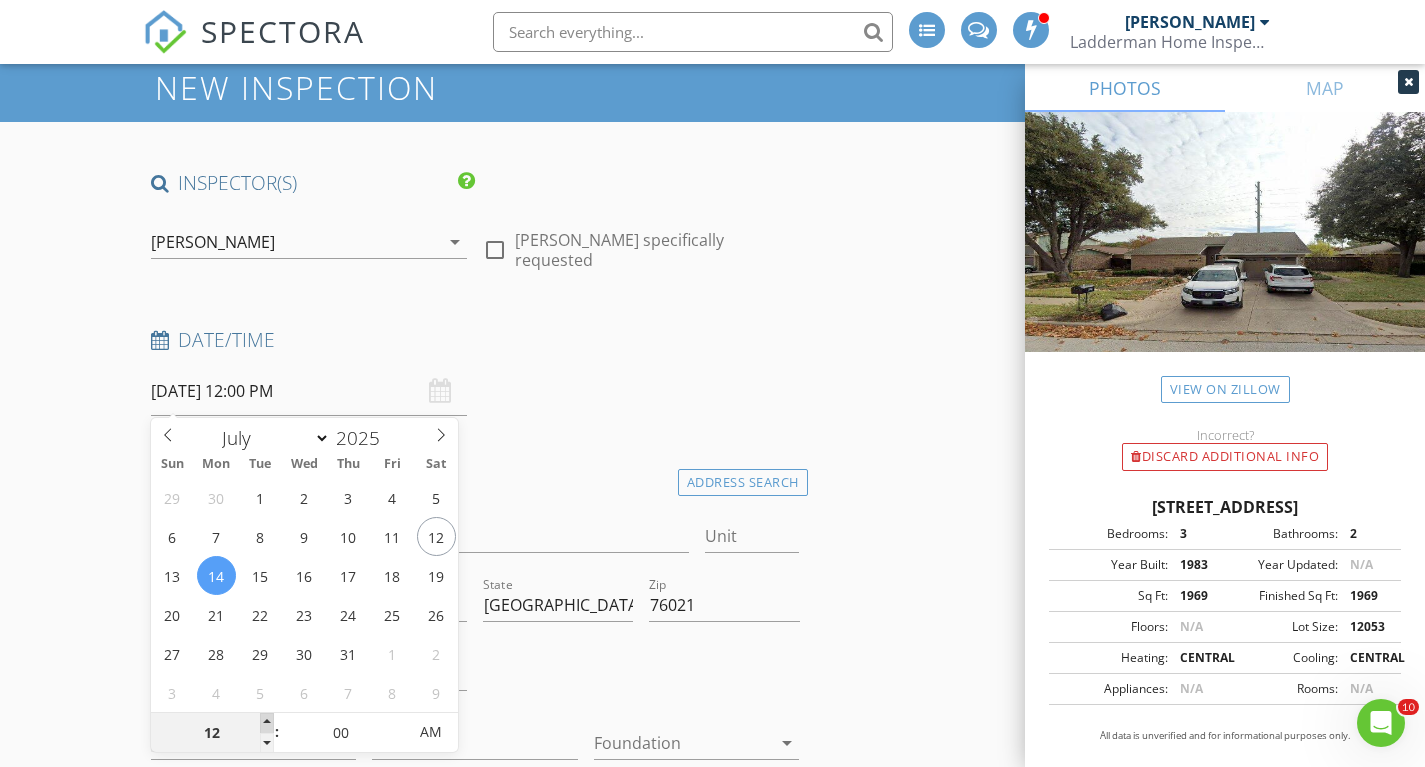 click at bounding box center (267, 723) 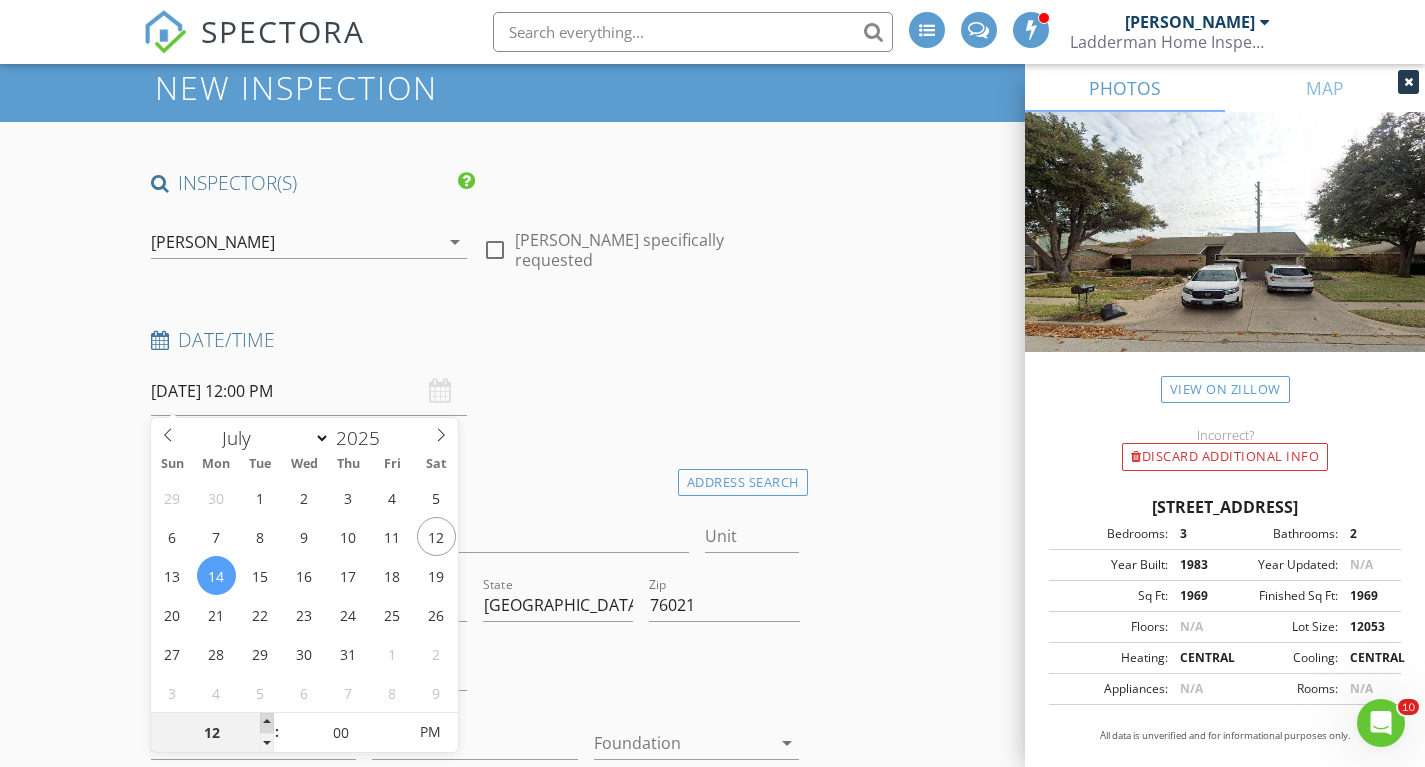 type on "01" 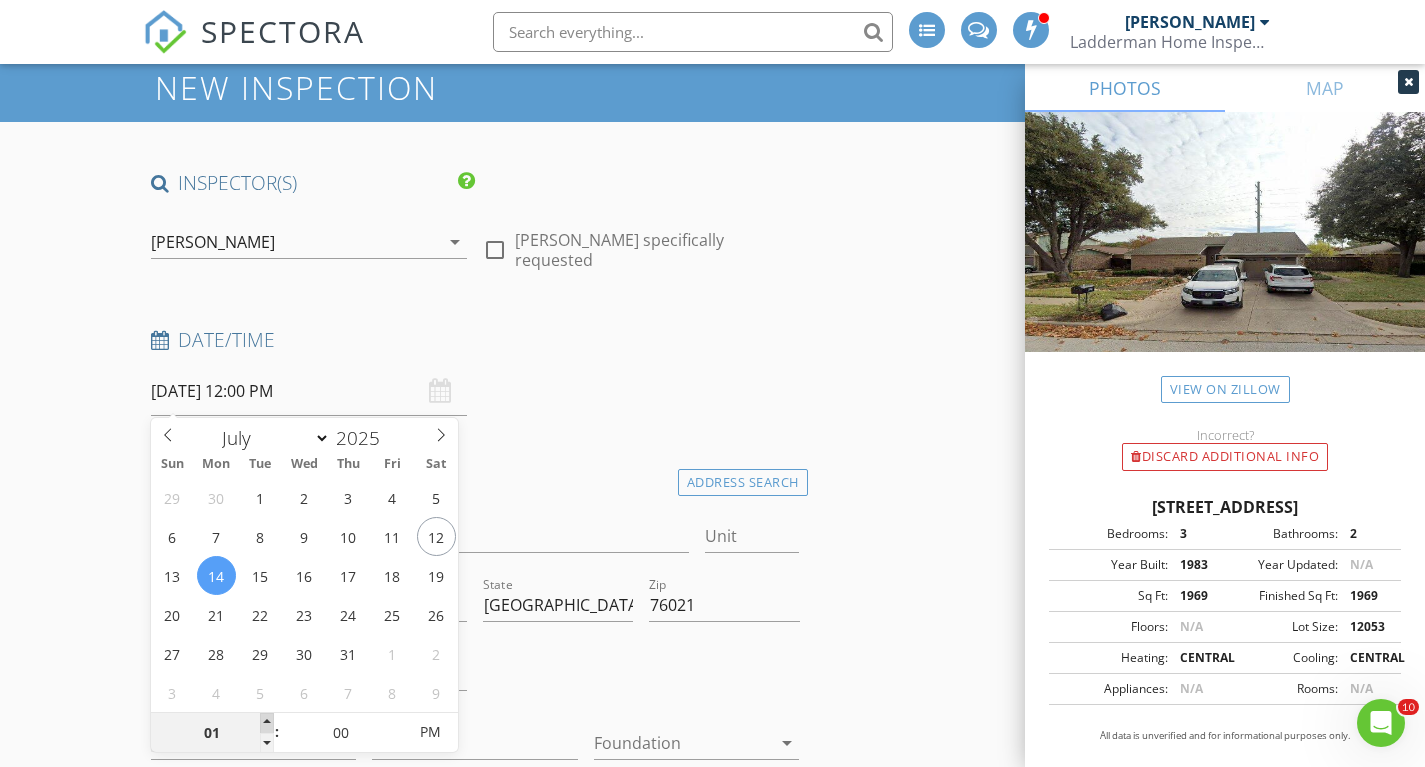 type on "[DATE] 1:00 PM" 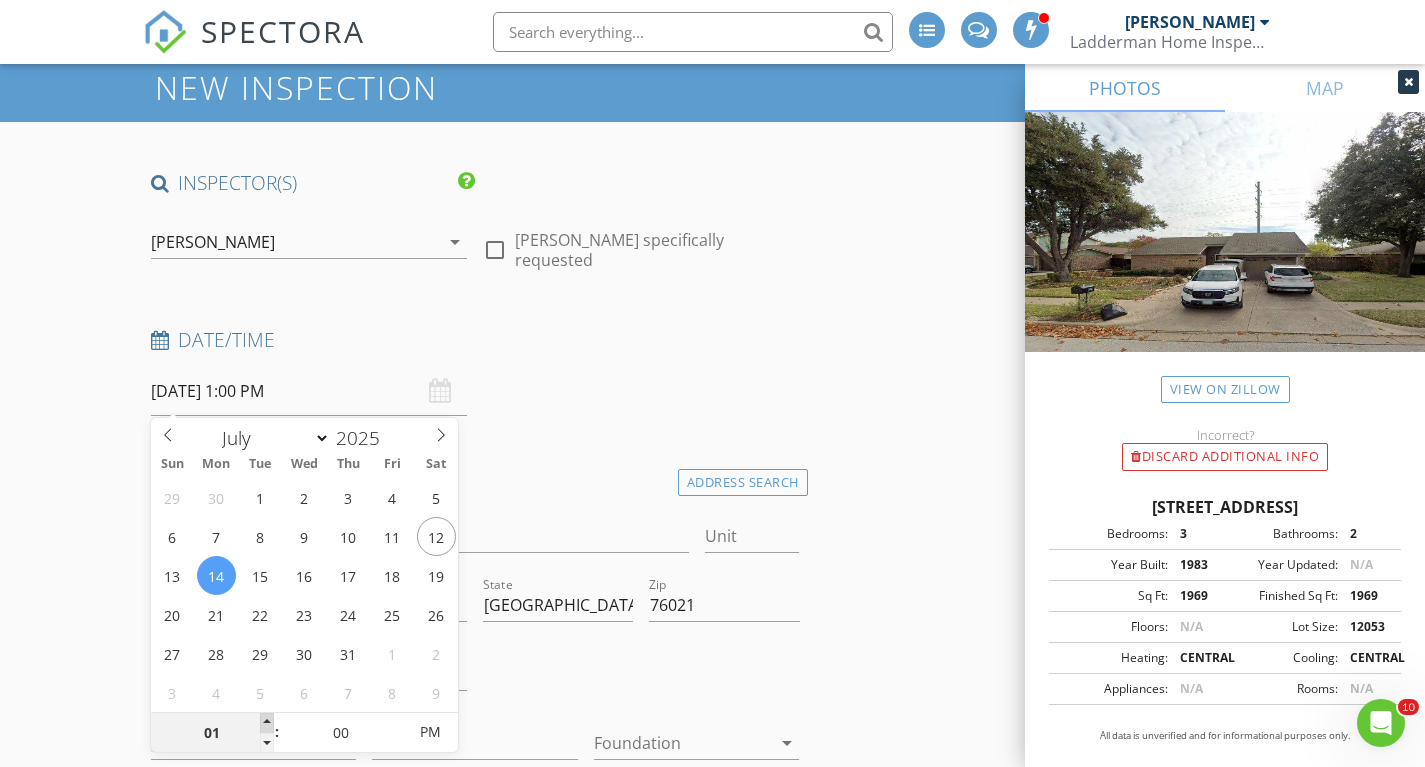 click at bounding box center (267, 723) 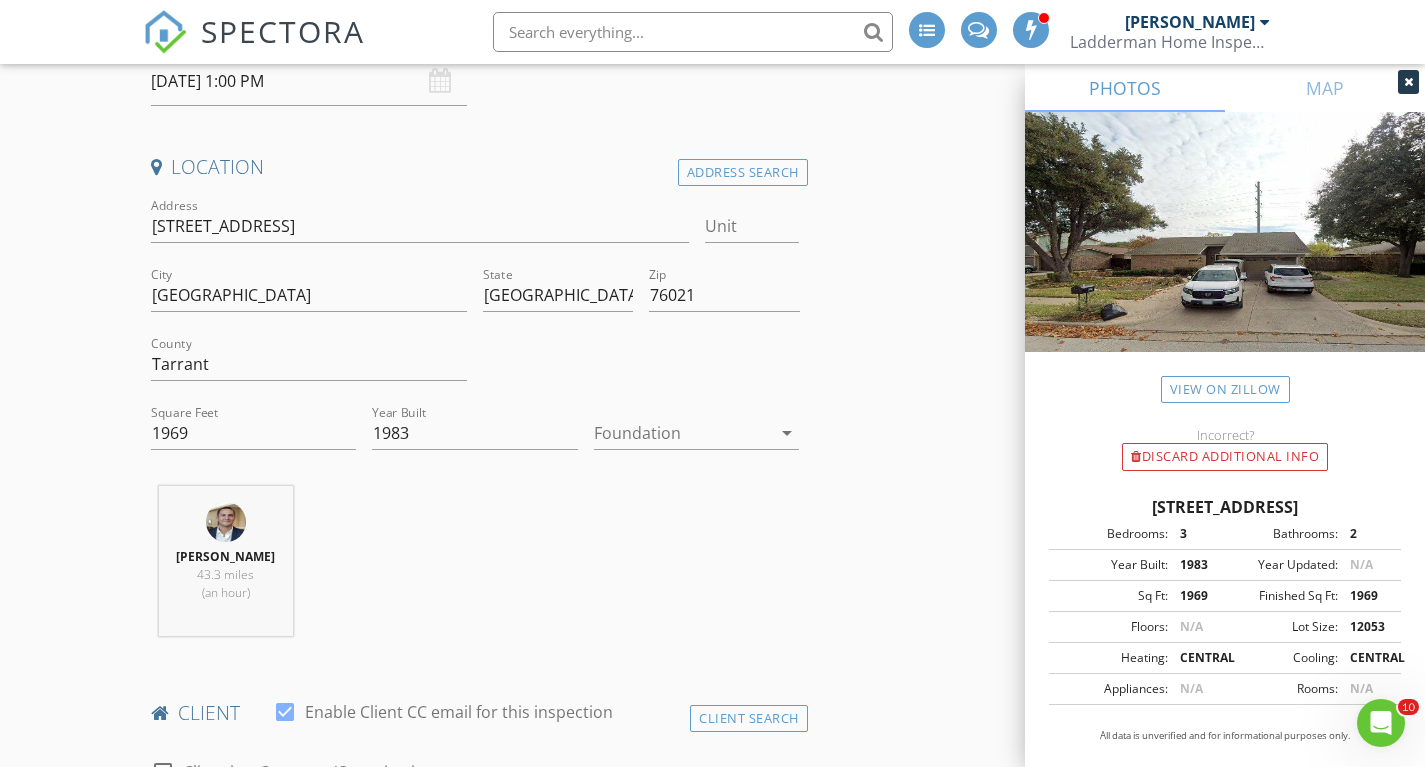 scroll, scrollTop: 404, scrollLeft: 0, axis: vertical 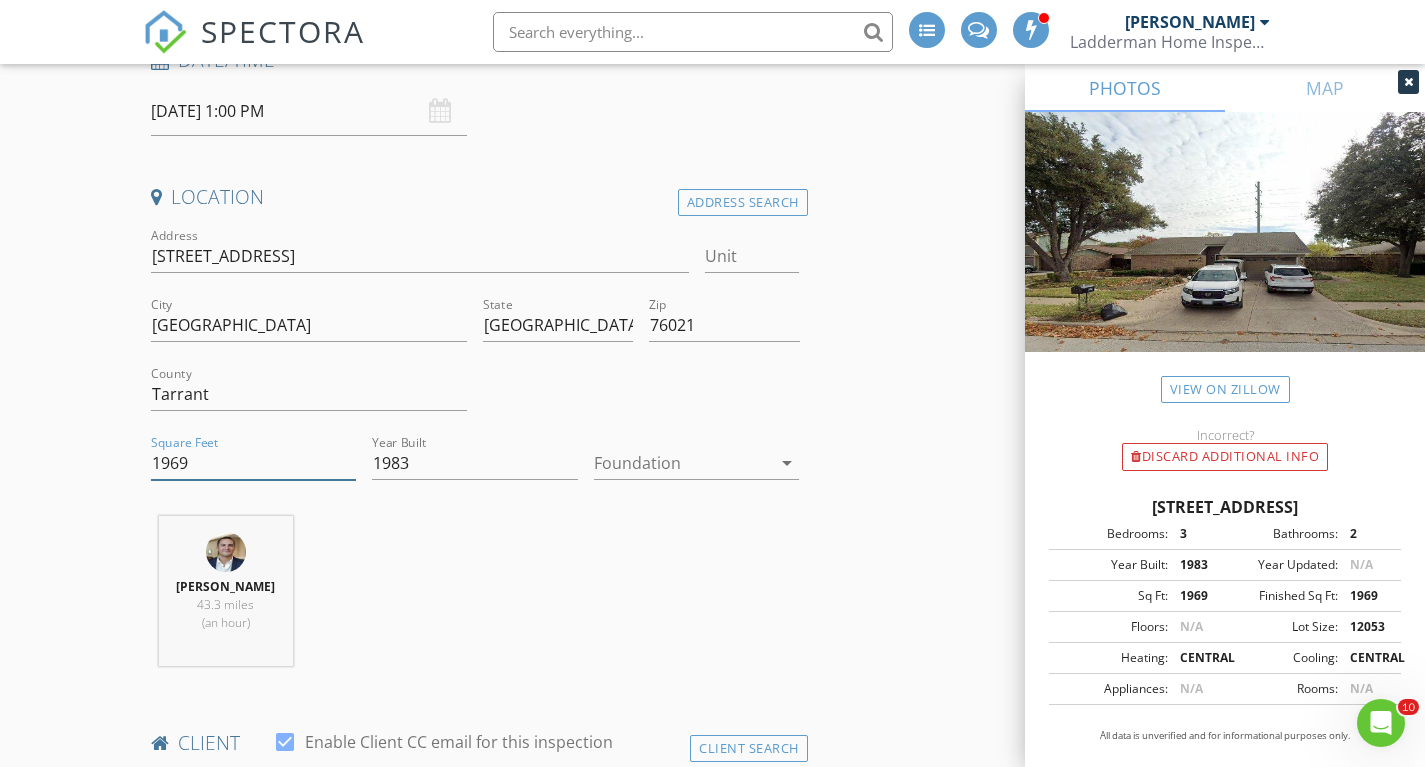 drag, startPoint x: 214, startPoint y: 463, endPoint x: 74, endPoint y: 465, distance: 140.01428 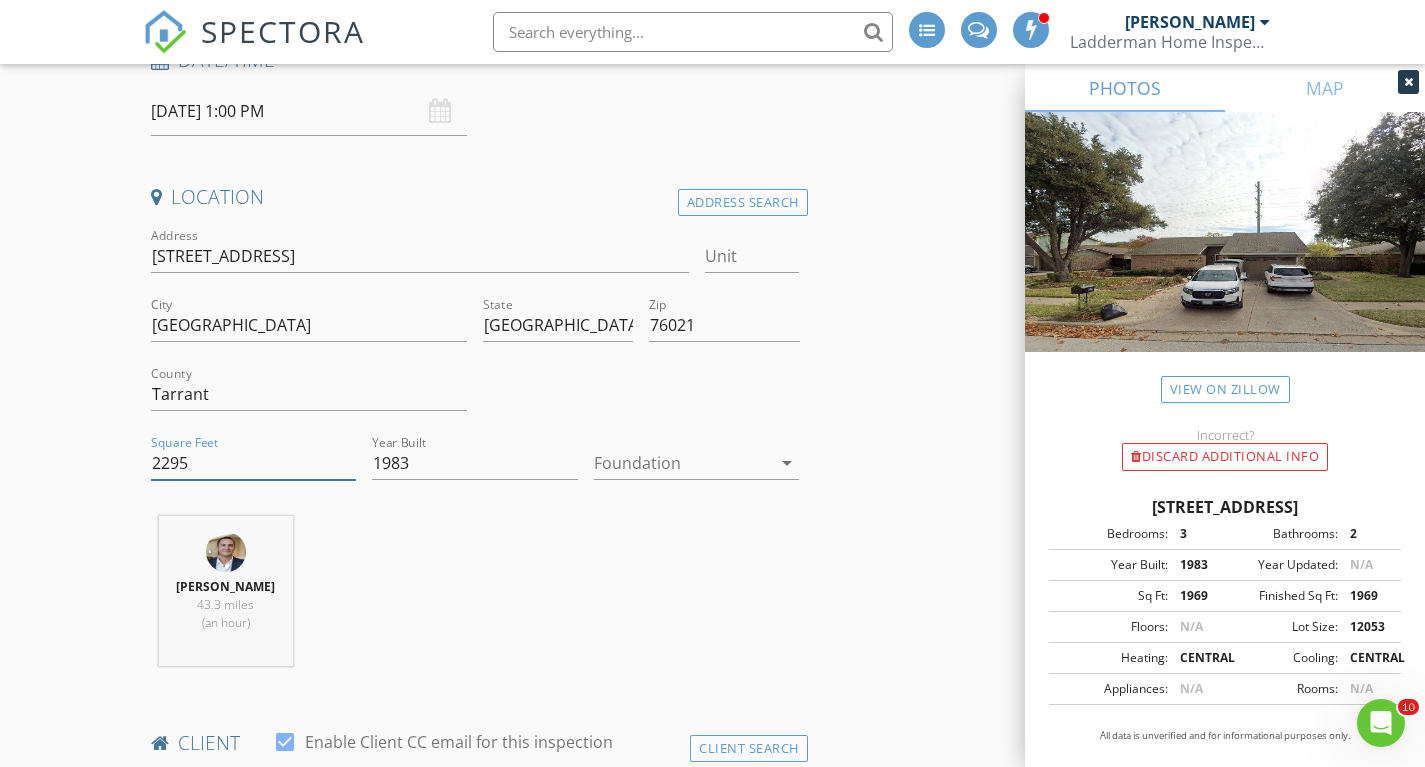 type on "2295" 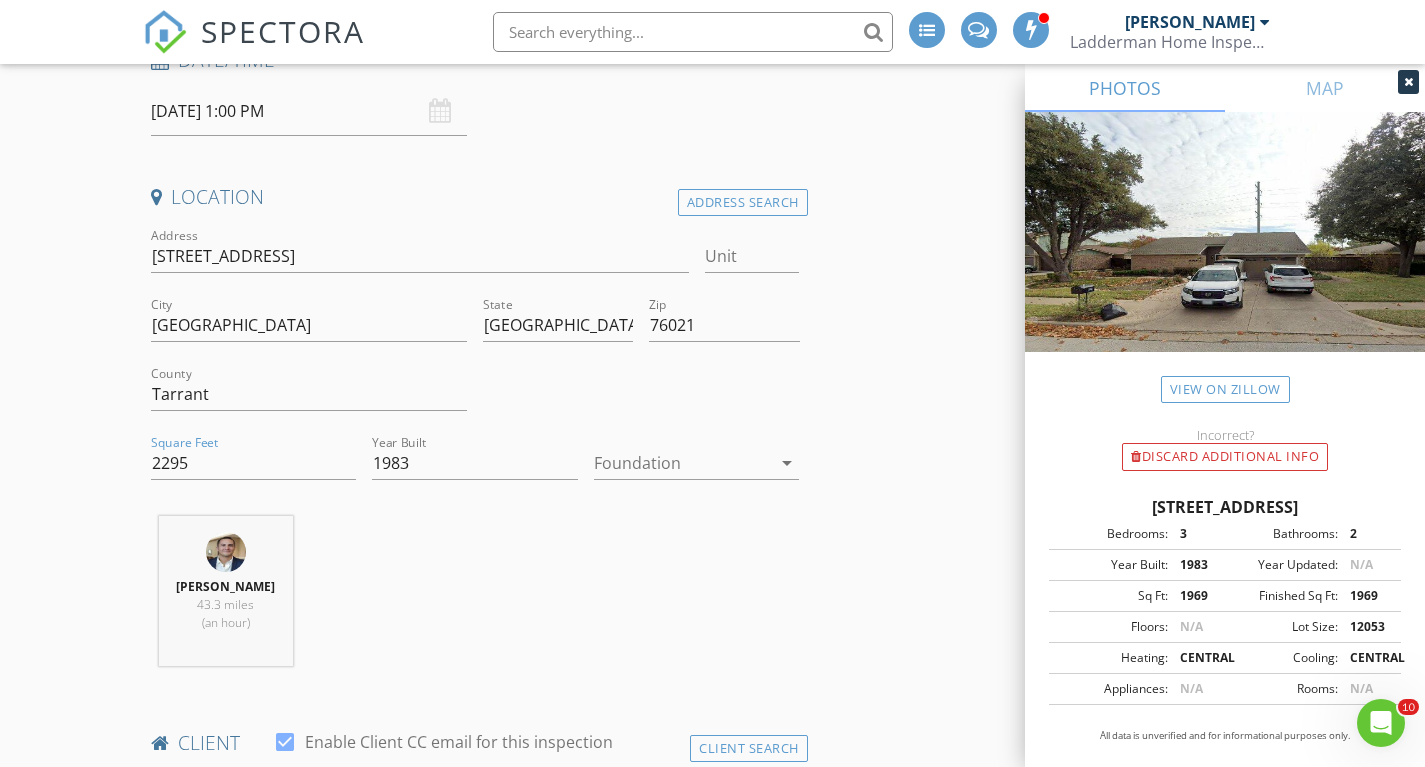 click at bounding box center [683, 463] 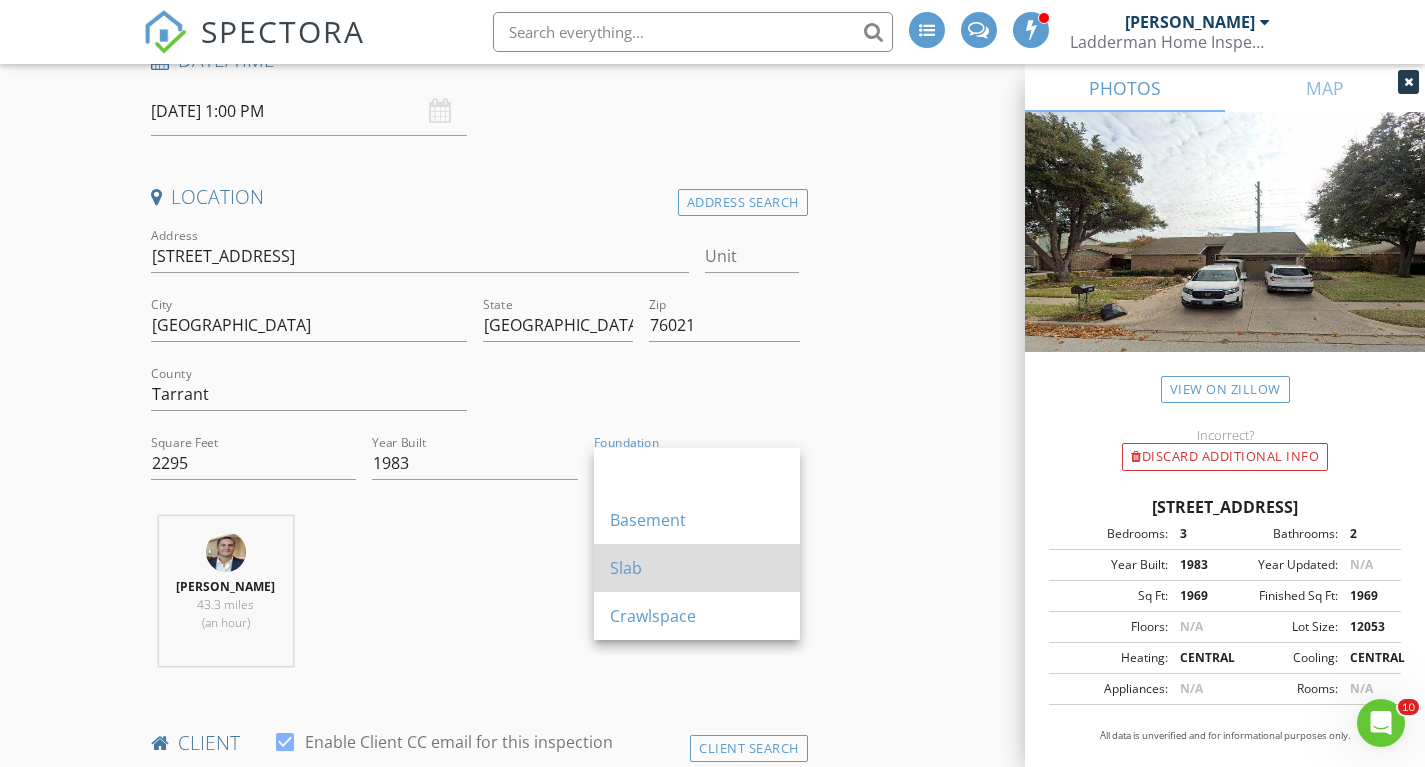 click on "Slab" at bounding box center [697, 568] 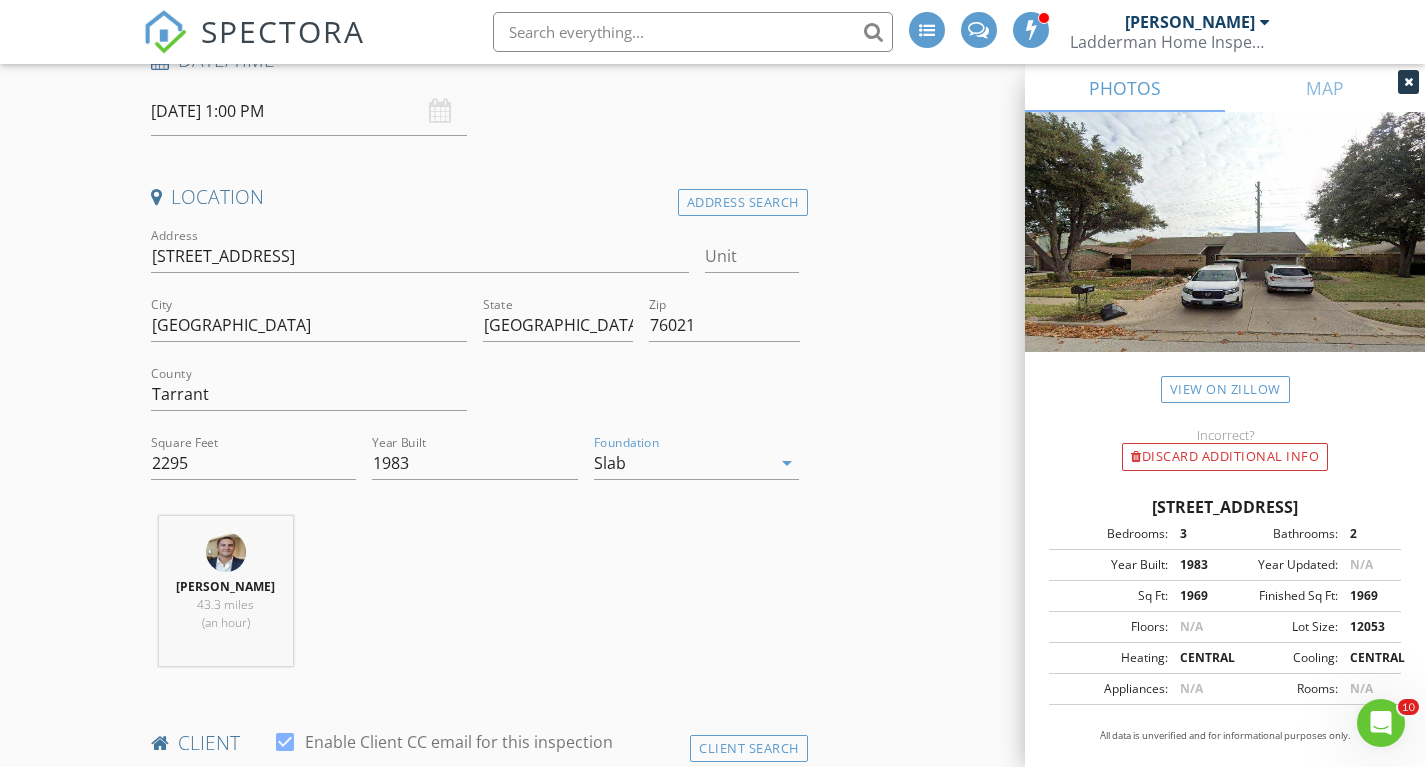 click on "INSPECTOR(S)
check_box   Oscar Vazquez   PRIMARY   Oscar Vazquez arrow_drop_down   check_box_outline_blank Oscar Vazquez specifically requested
Date/Time
07/14/2025 1:00 PM
Location
Address Search       Address 3112 Manchester Cir   Unit   City Bedford   State TX   Zip 76021   County Tarrant     Square Feet 2295   Year Built 1983   Foundation Slab arrow_drop_down     Oscar Vazquez     43.3 miles     (an hour)
client
check_box Enable Client CC email for this inspection   Client Search     check_box_outline_blank Client is a Company/Organization     First Name Gregg   Last Name Hill   Email gregg-hill@att.net   CC Email trhill@prodigy.net   Phone 817-614-3810         Tags         Notes   Private Notes
ADD ADDITIONAL client
SERVICES
check_box   Ladderman Home Inspection" at bounding box center [713, 1719] 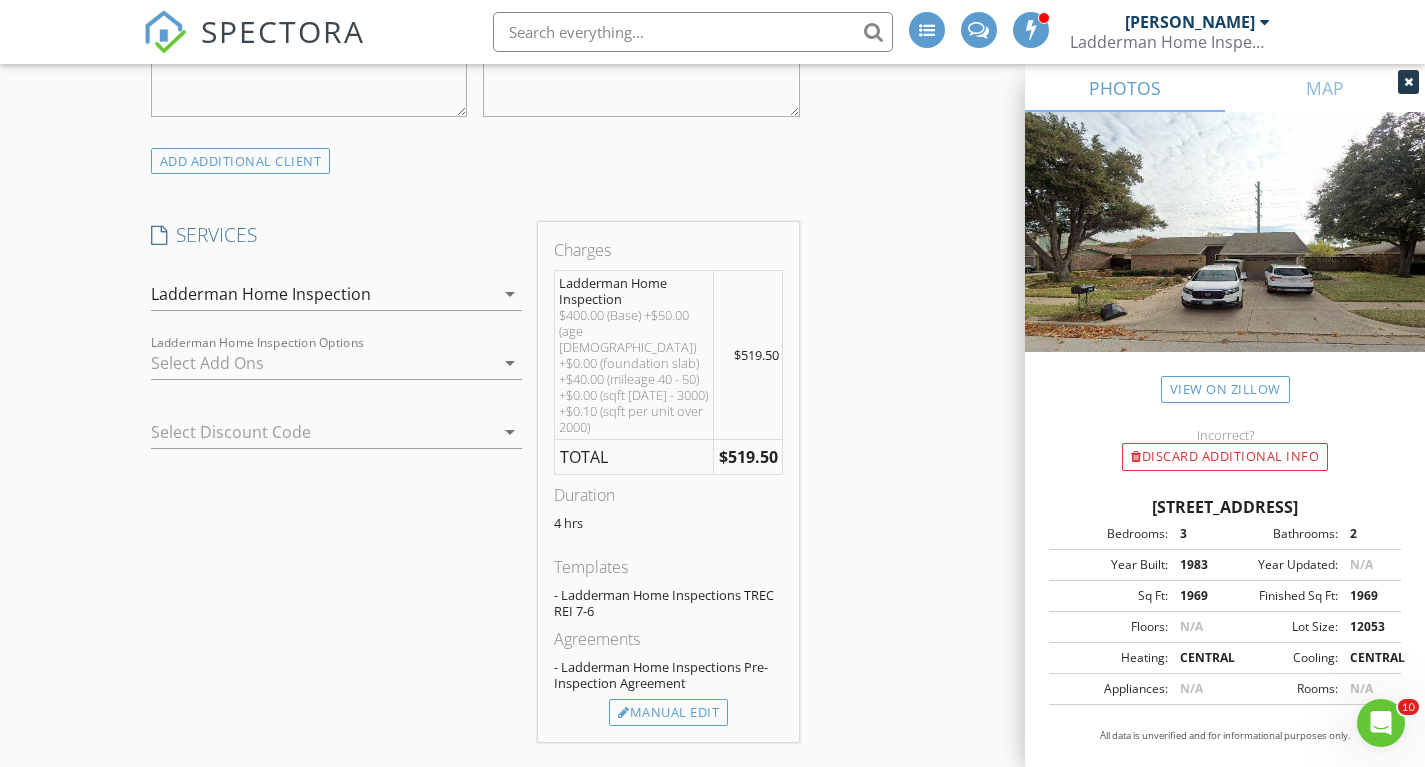 scroll, scrollTop: 1461, scrollLeft: 0, axis: vertical 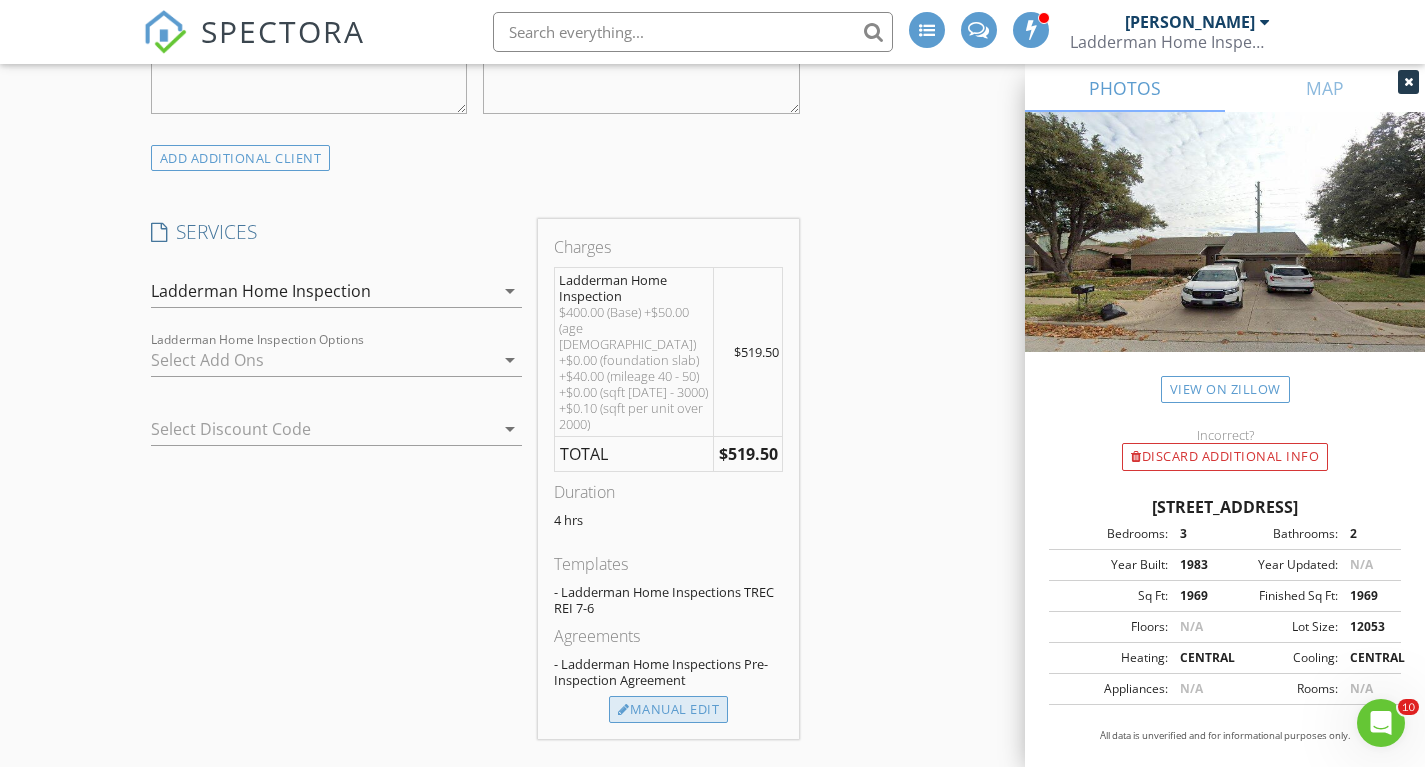 click on "Manual Edit" at bounding box center (668, 710) 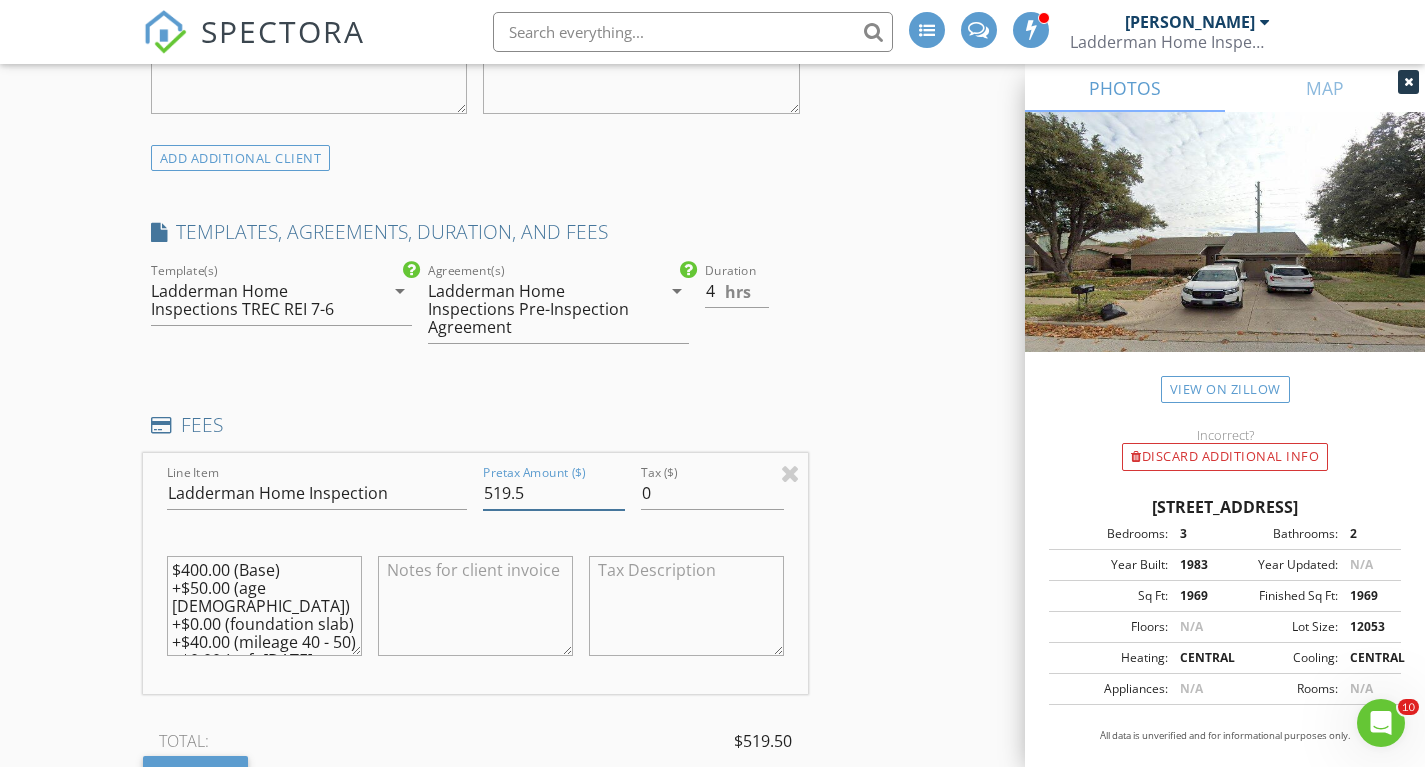 drag, startPoint x: 544, startPoint y: 480, endPoint x: 400, endPoint y: 509, distance: 146.89111 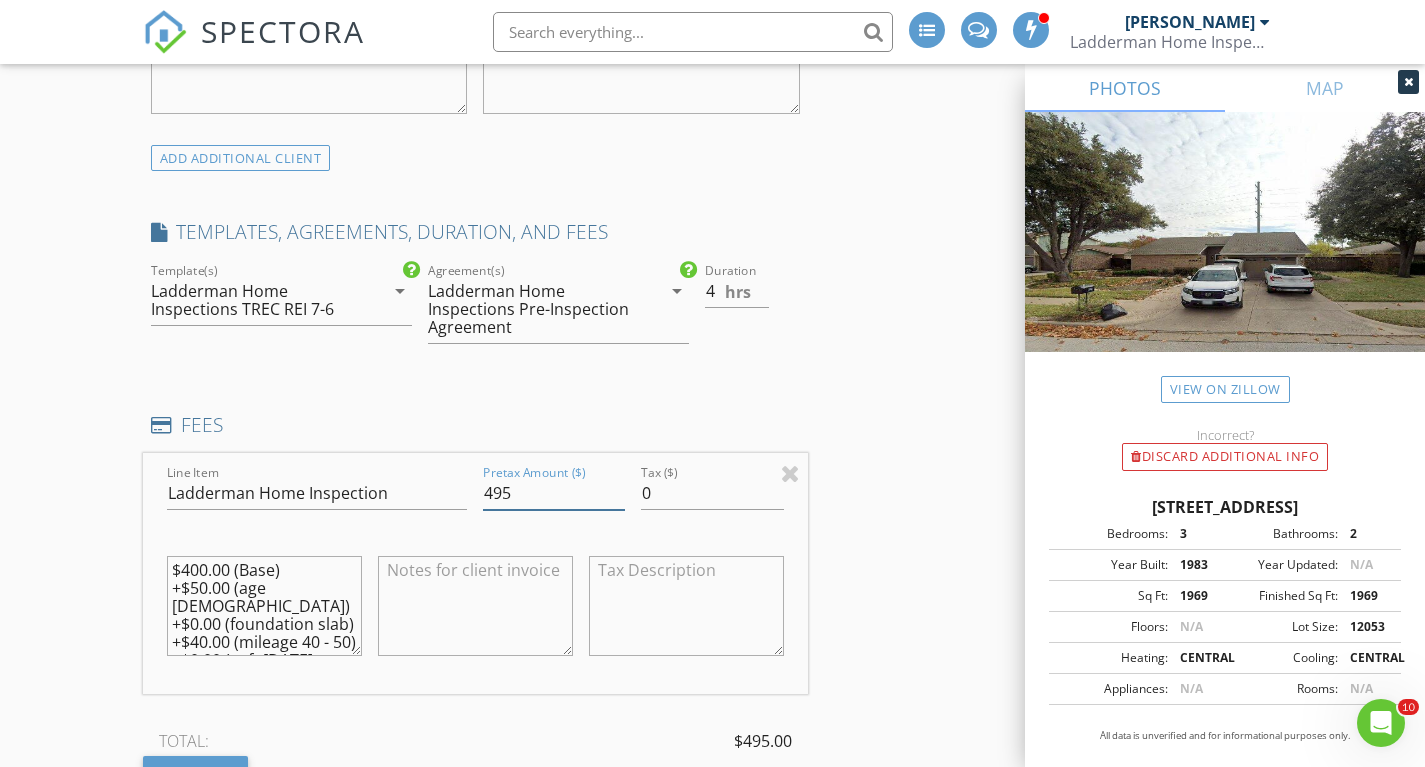 type on "495" 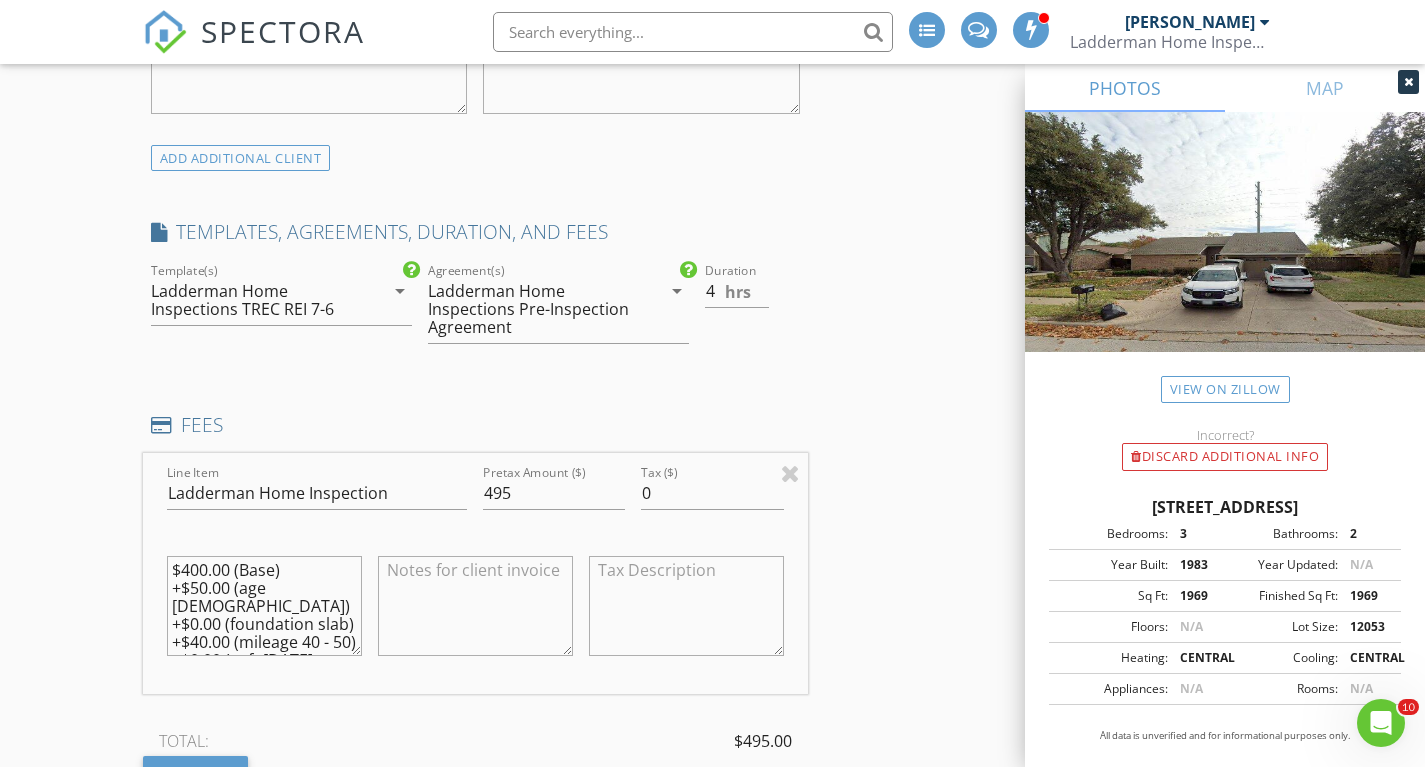 scroll, scrollTop: 108, scrollLeft: 0, axis: vertical 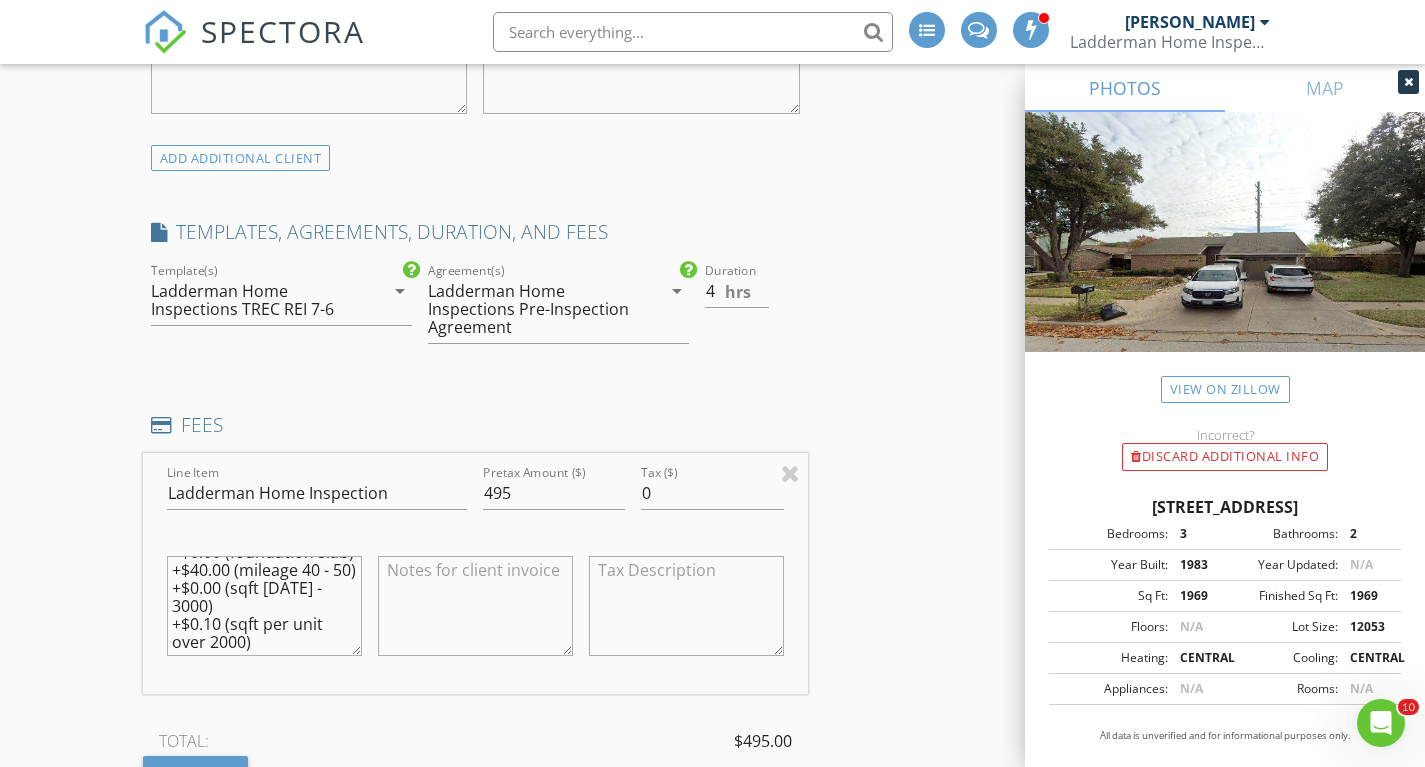 drag, startPoint x: 169, startPoint y: 568, endPoint x: 388, endPoint y: 741, distance: 279.0878 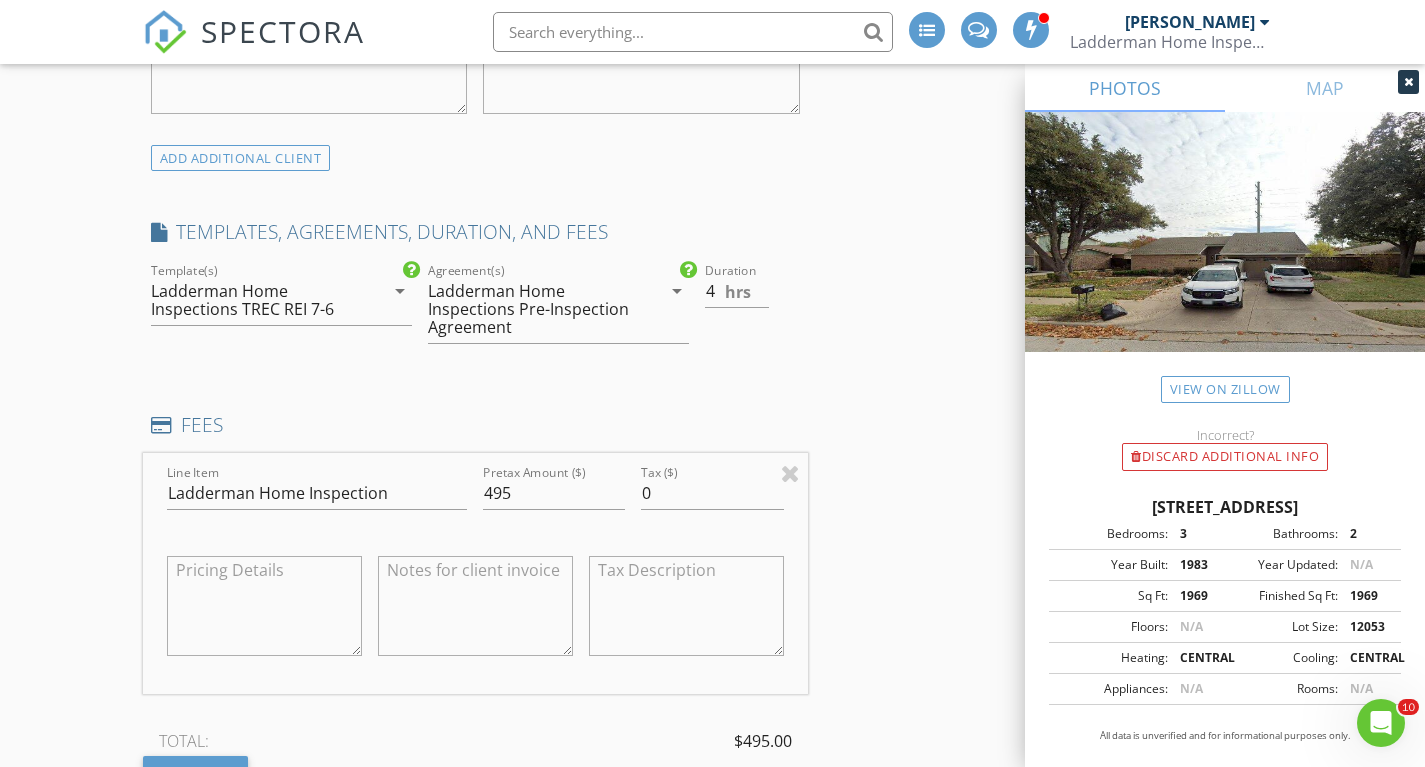scroll, scrollTop: 0, scrollLeft: 0, axis: both 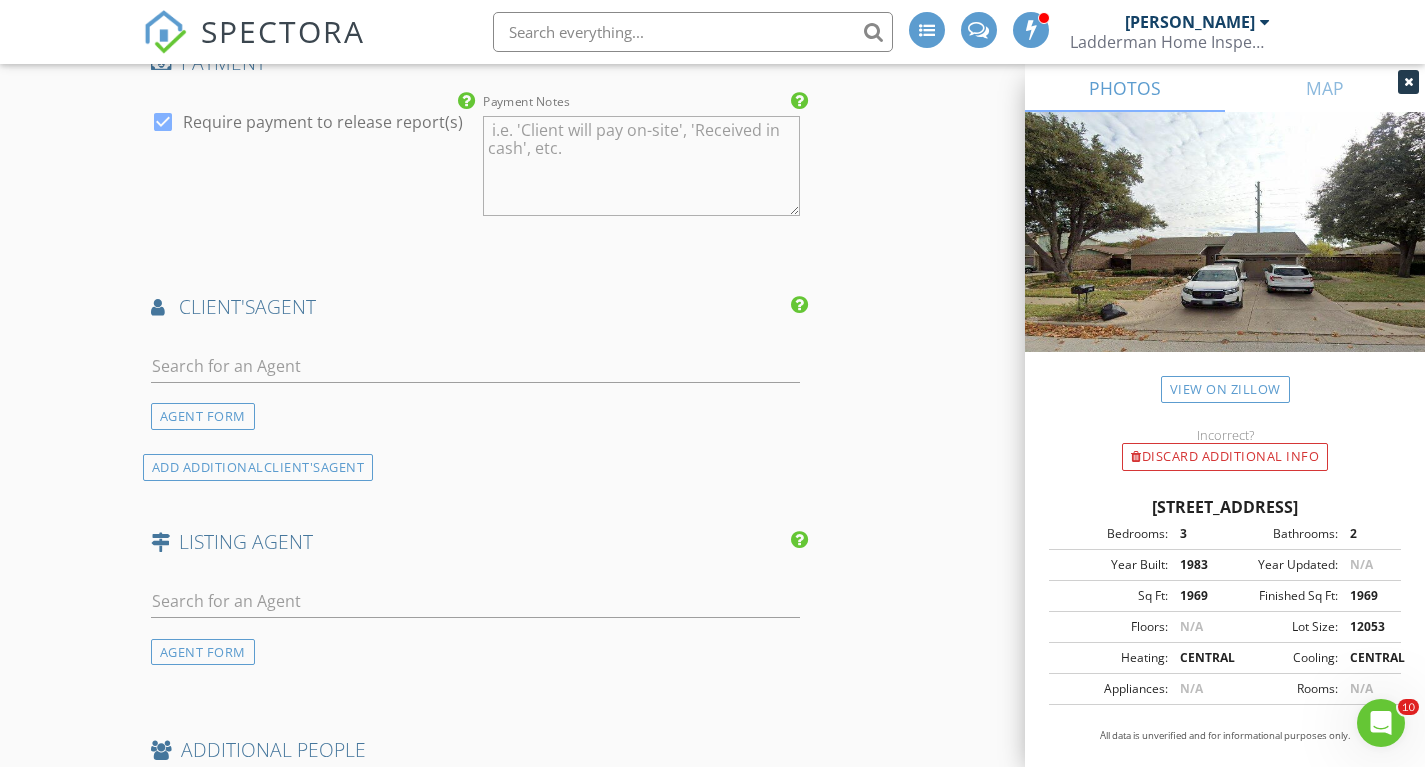 type on "1983 yr, 2295 sq/ft, Slab Foundation" 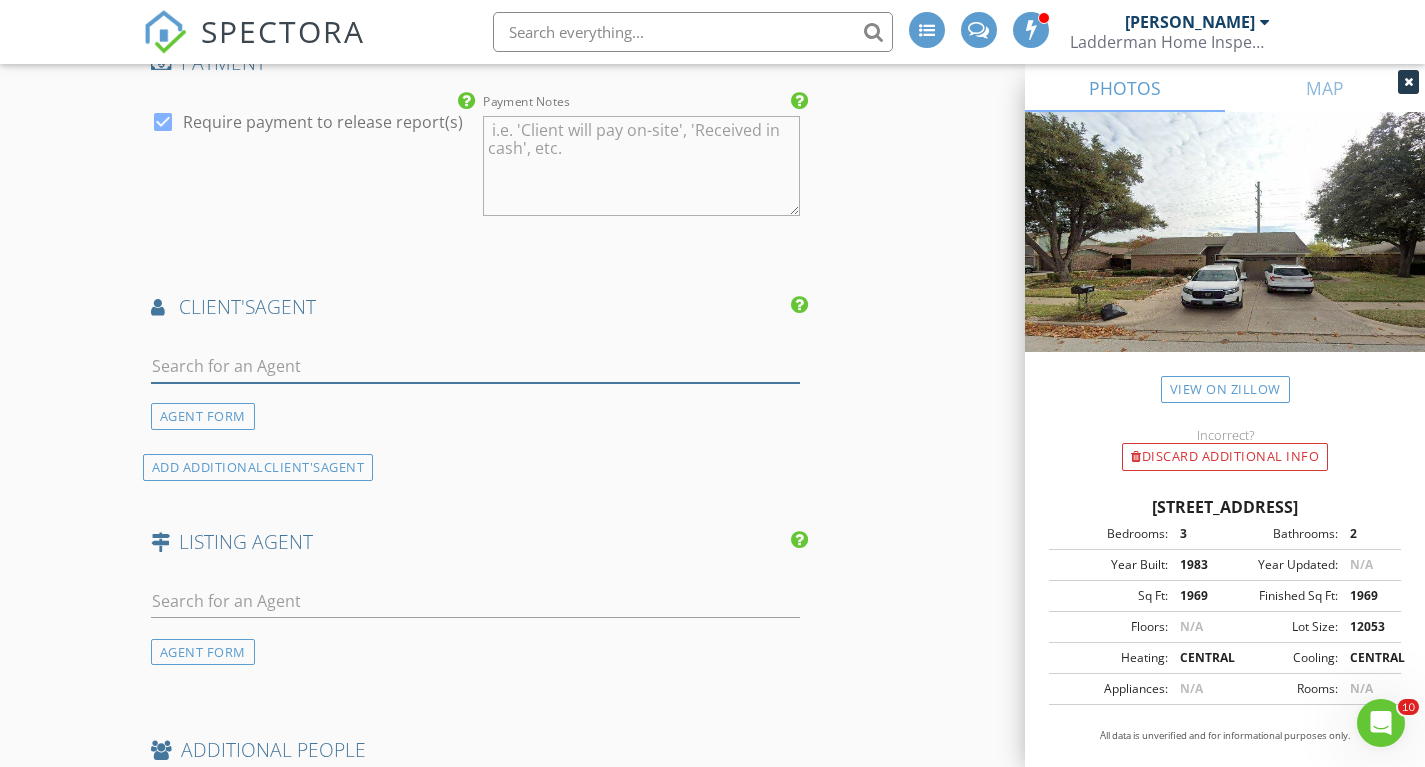 click at bounding box center [475, 366] 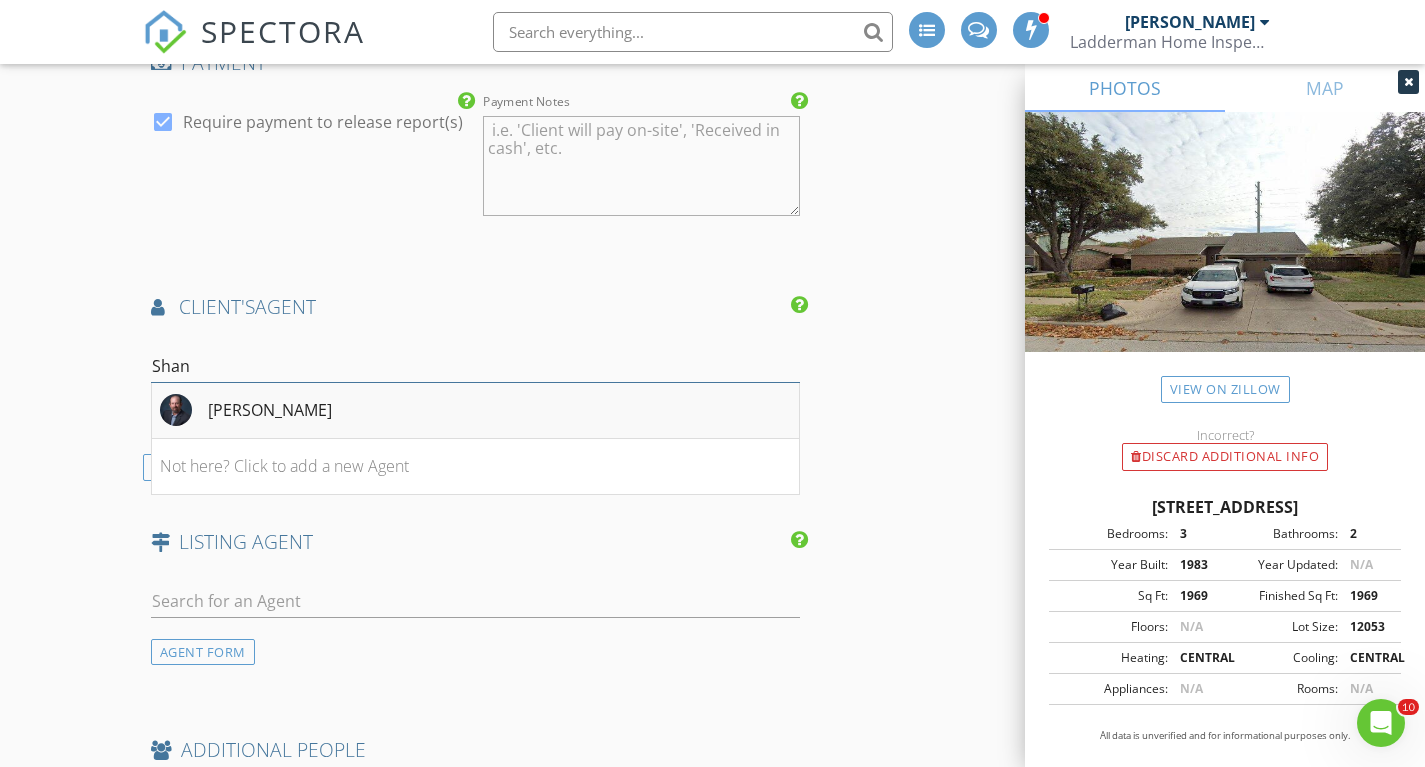 type on "Shan" 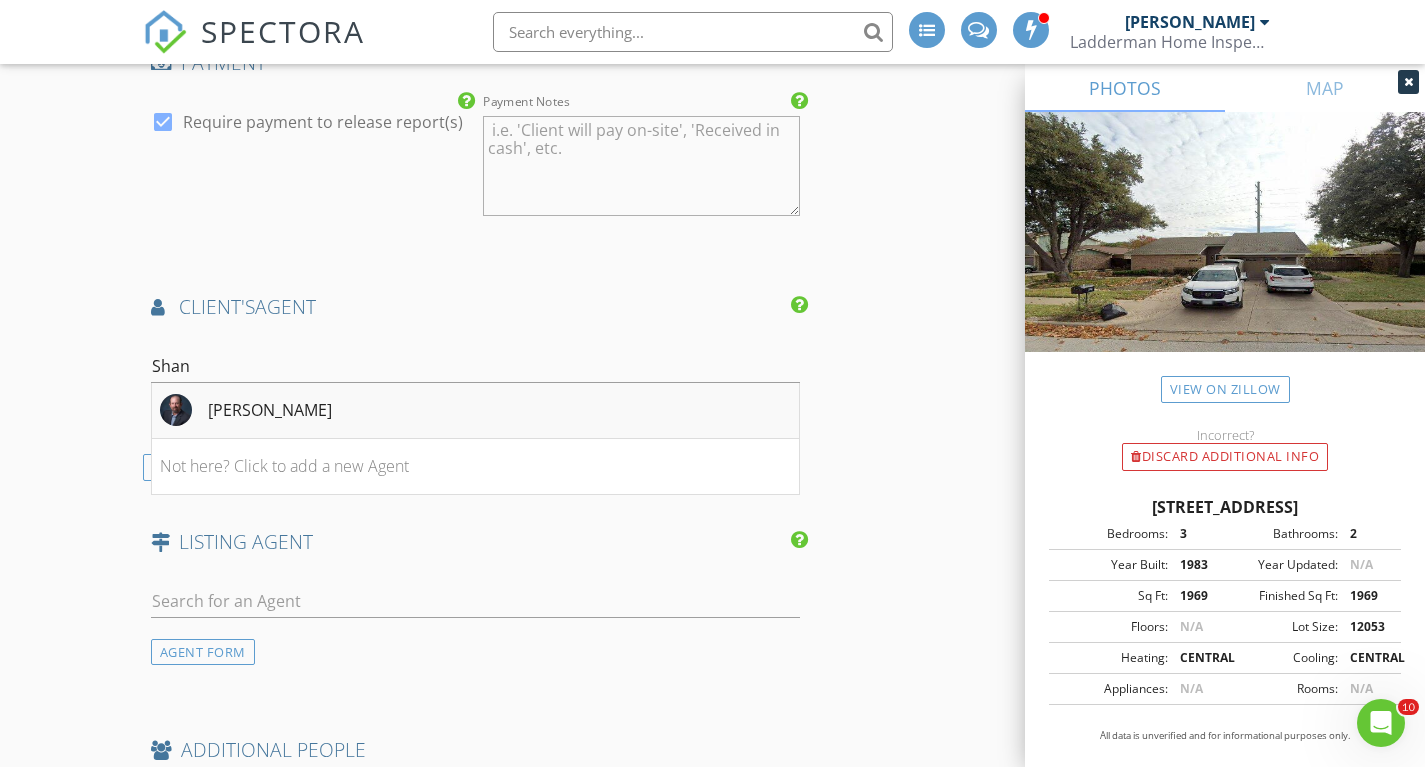 click on "[PERSON_NAME]" at bounding box center [475, 411] 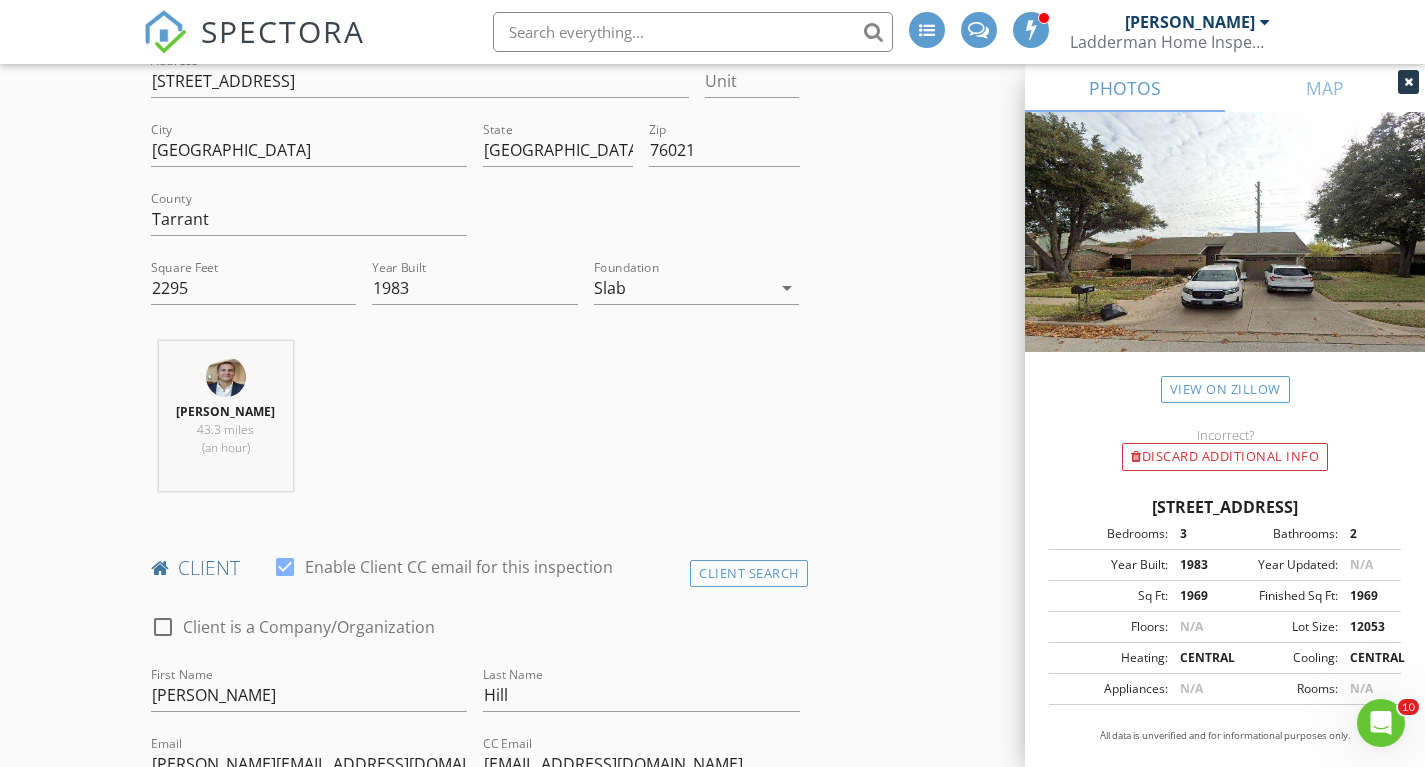 scroll, scrollTop: 326, scrollLeft: 0, axis: vertical 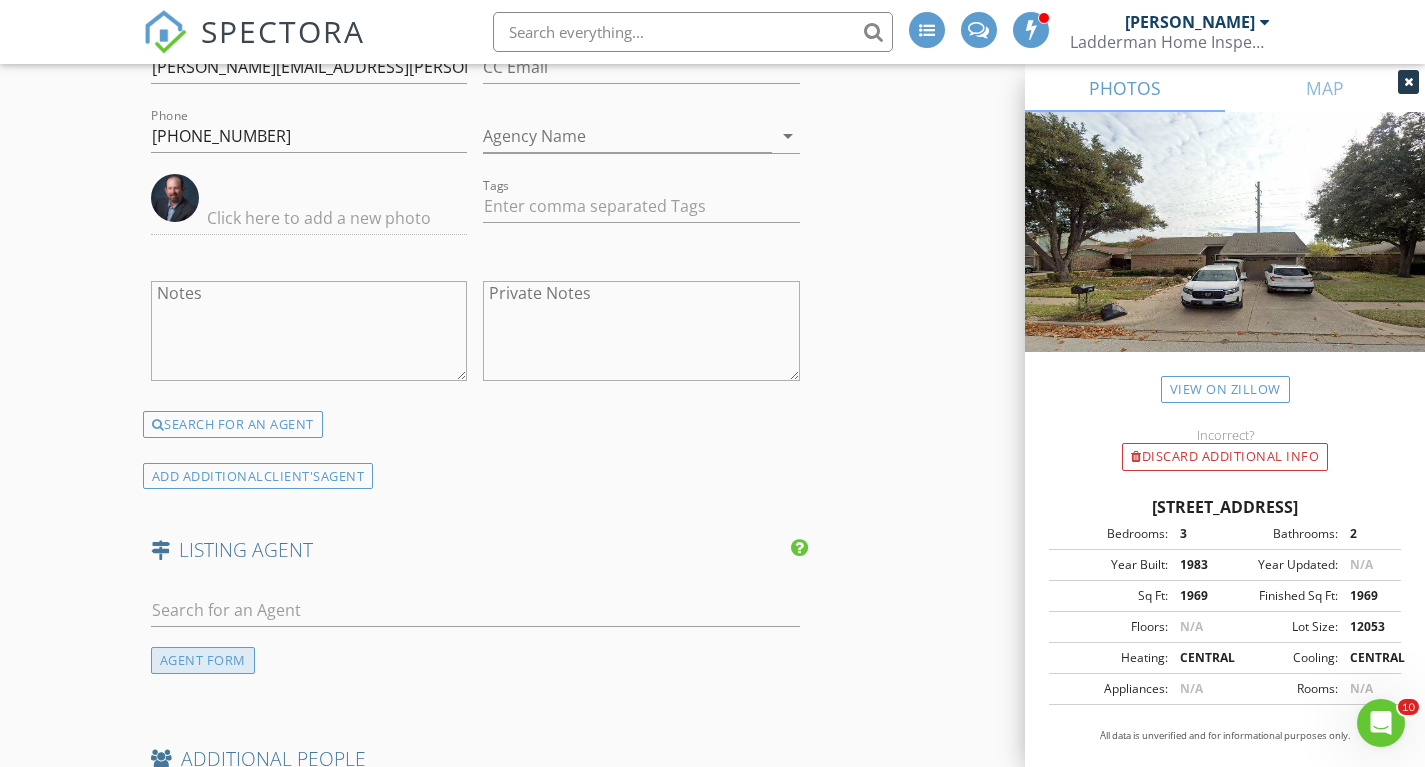 click on "AGENT FORM" at bounding box center (203, 660) 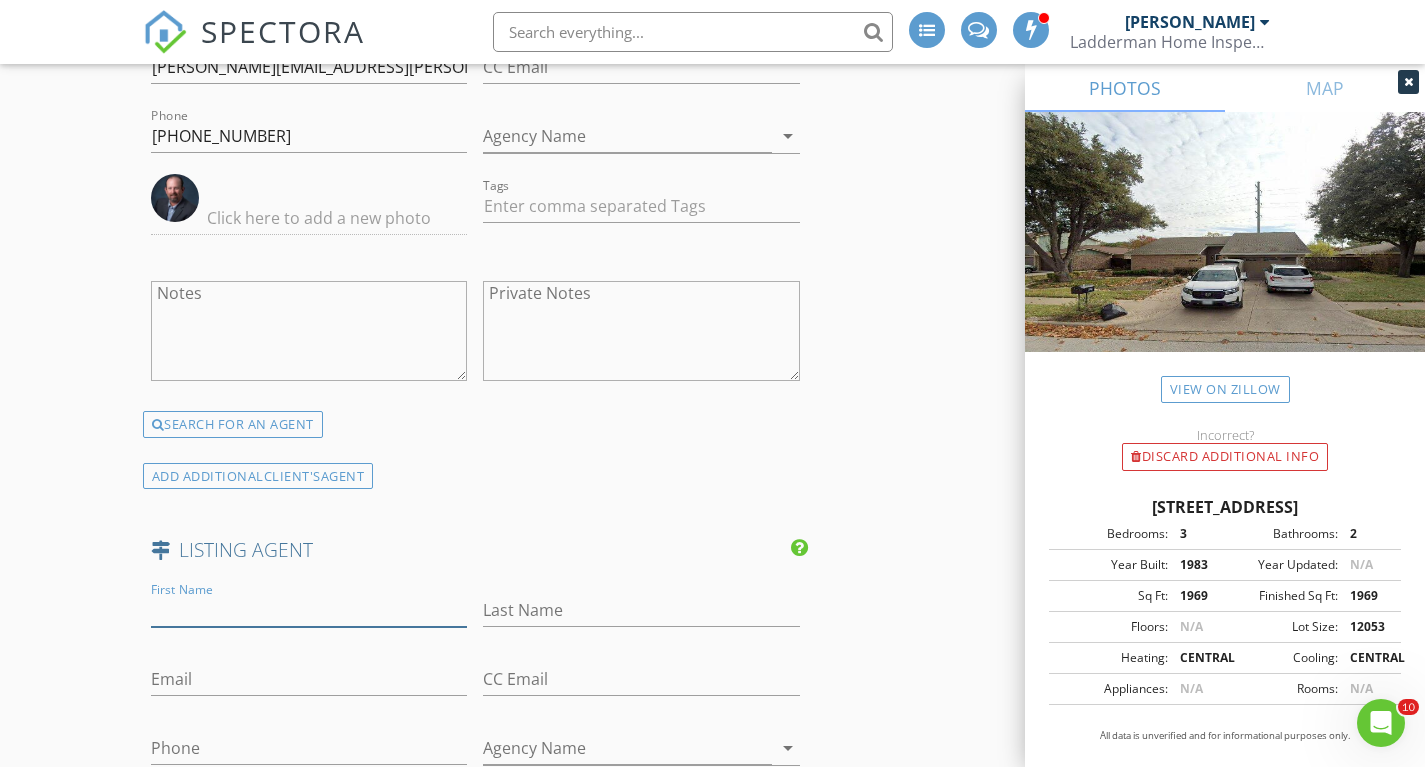 click on "First Name" at bounding box center [309, 610] 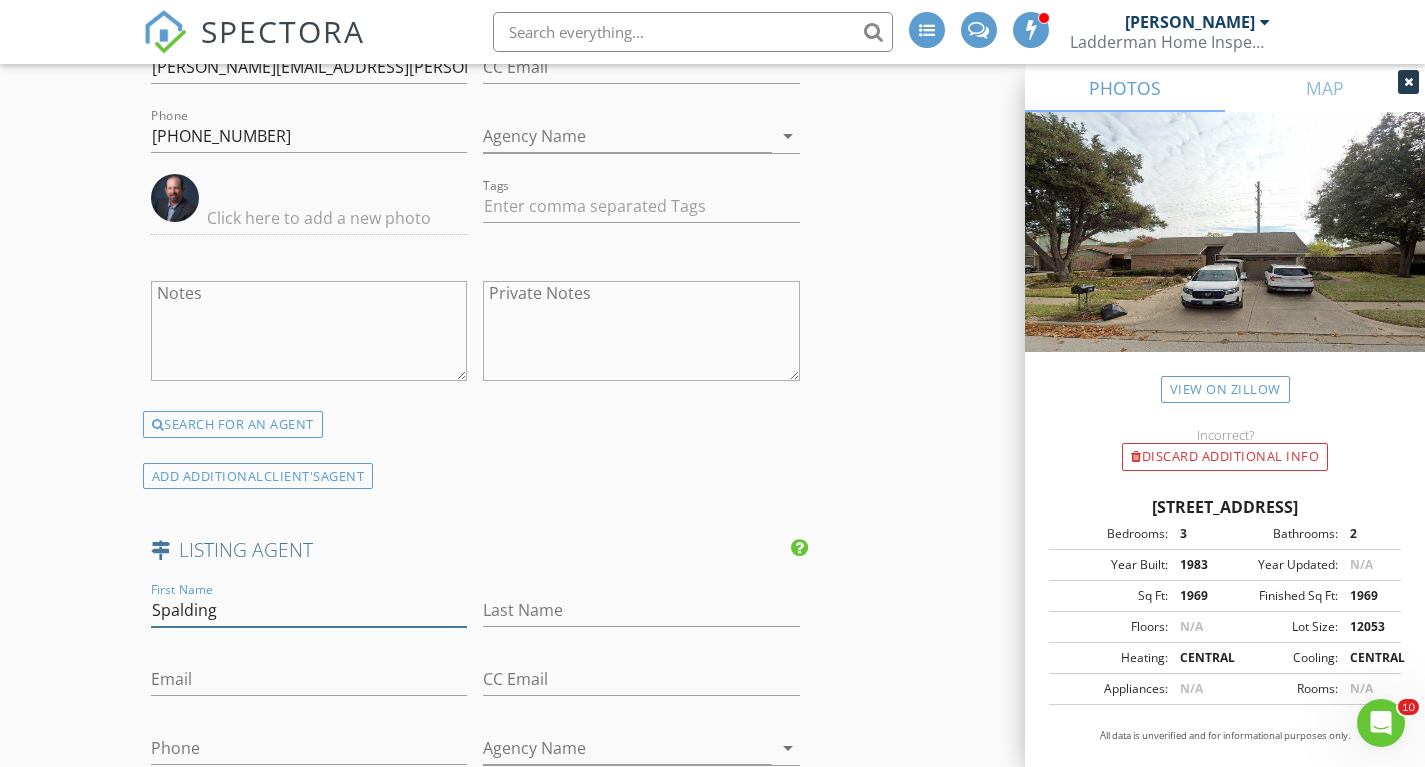 type on "Spalding" 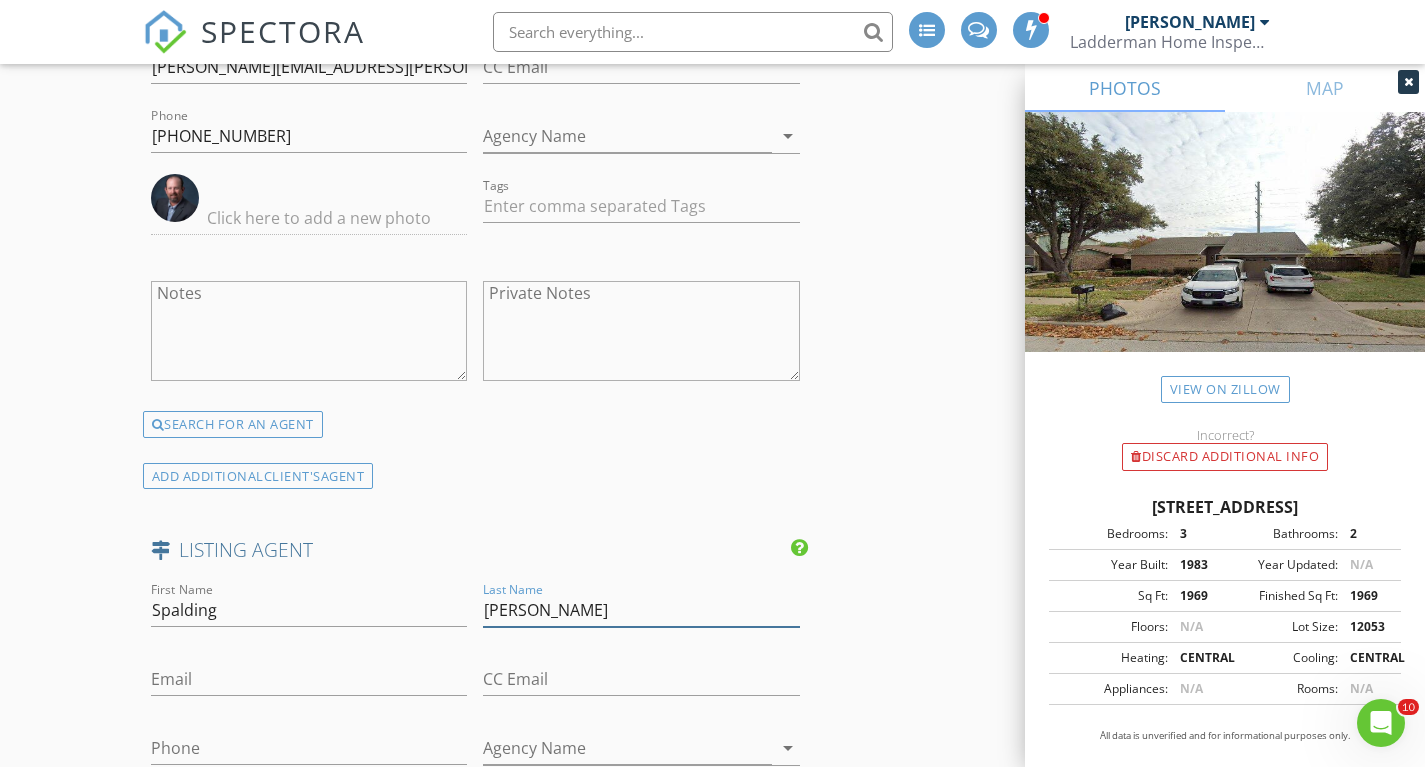 type on "Pyron" 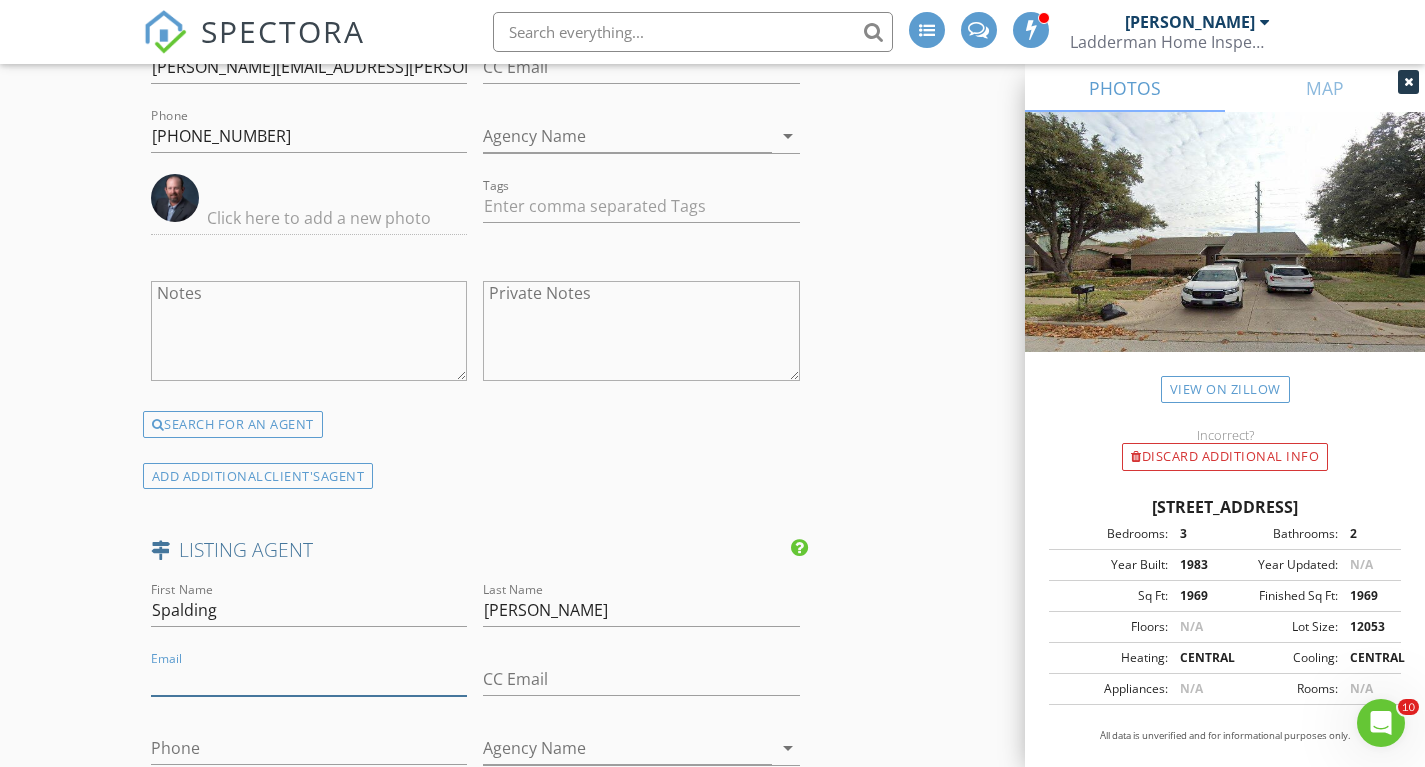 click on "Email" at bounding box center (309, 679) 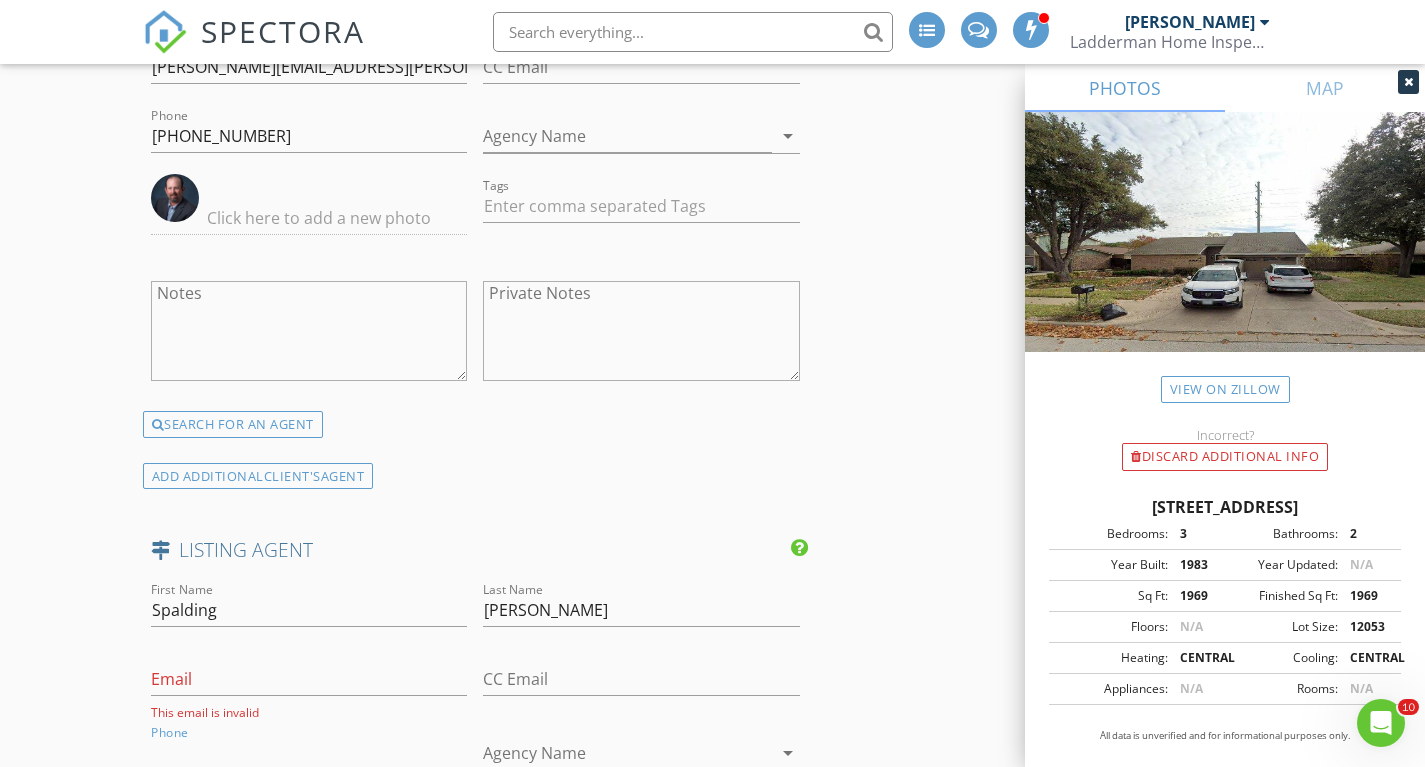 click on "Phone" at bounding box center [309, 757] 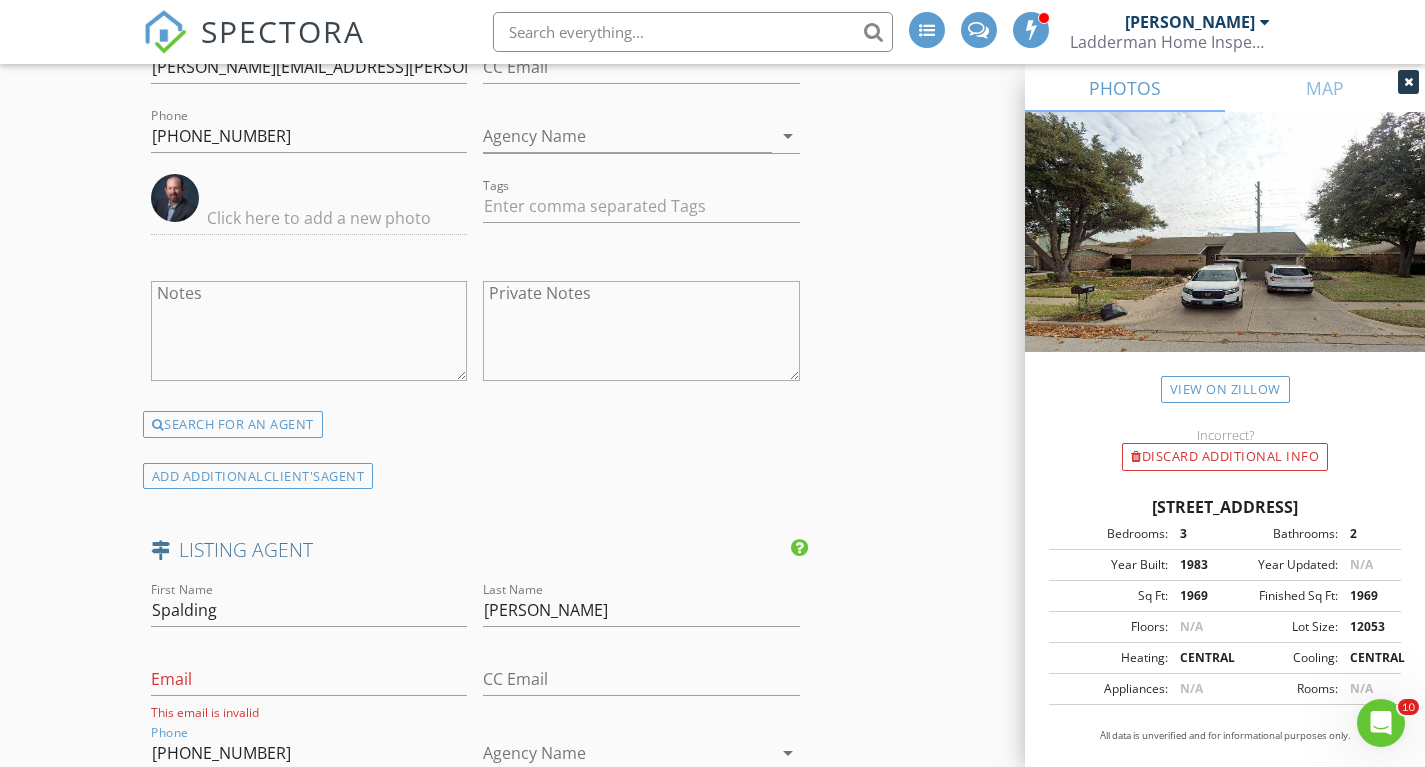 type on "[PHONE_NUMBER]" 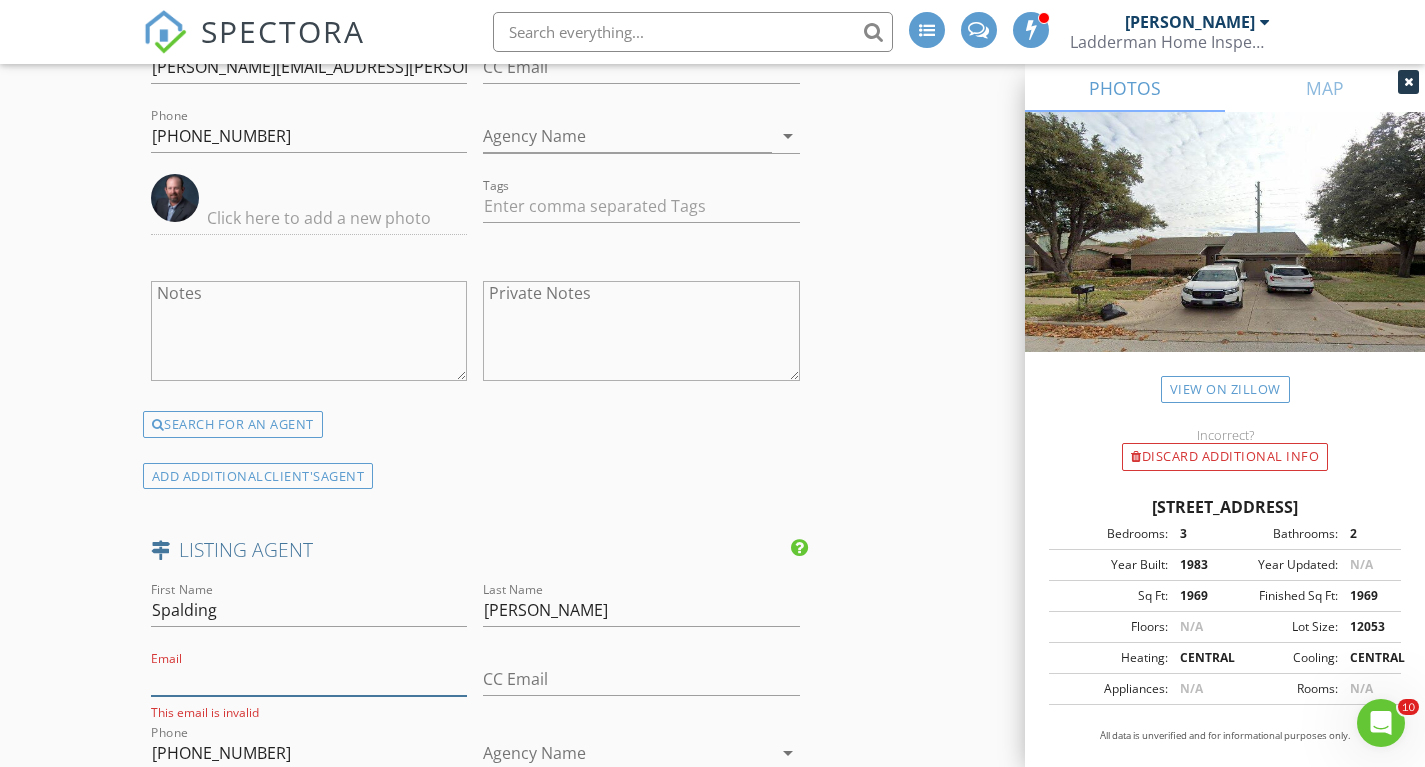 click on "Email" at bounding box center (309, 679) 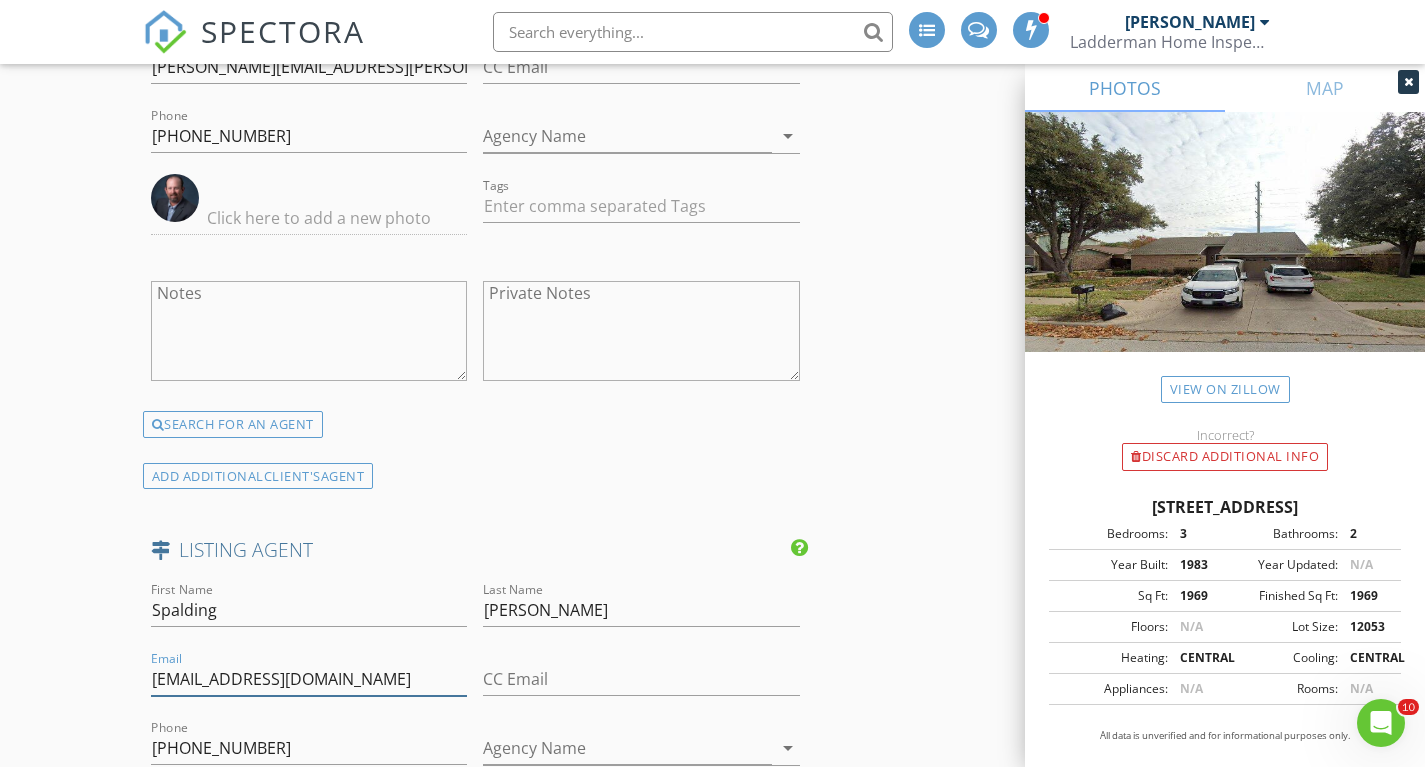 type on "[EMAIL_ADDRESS][DOMAIN_NAME]" 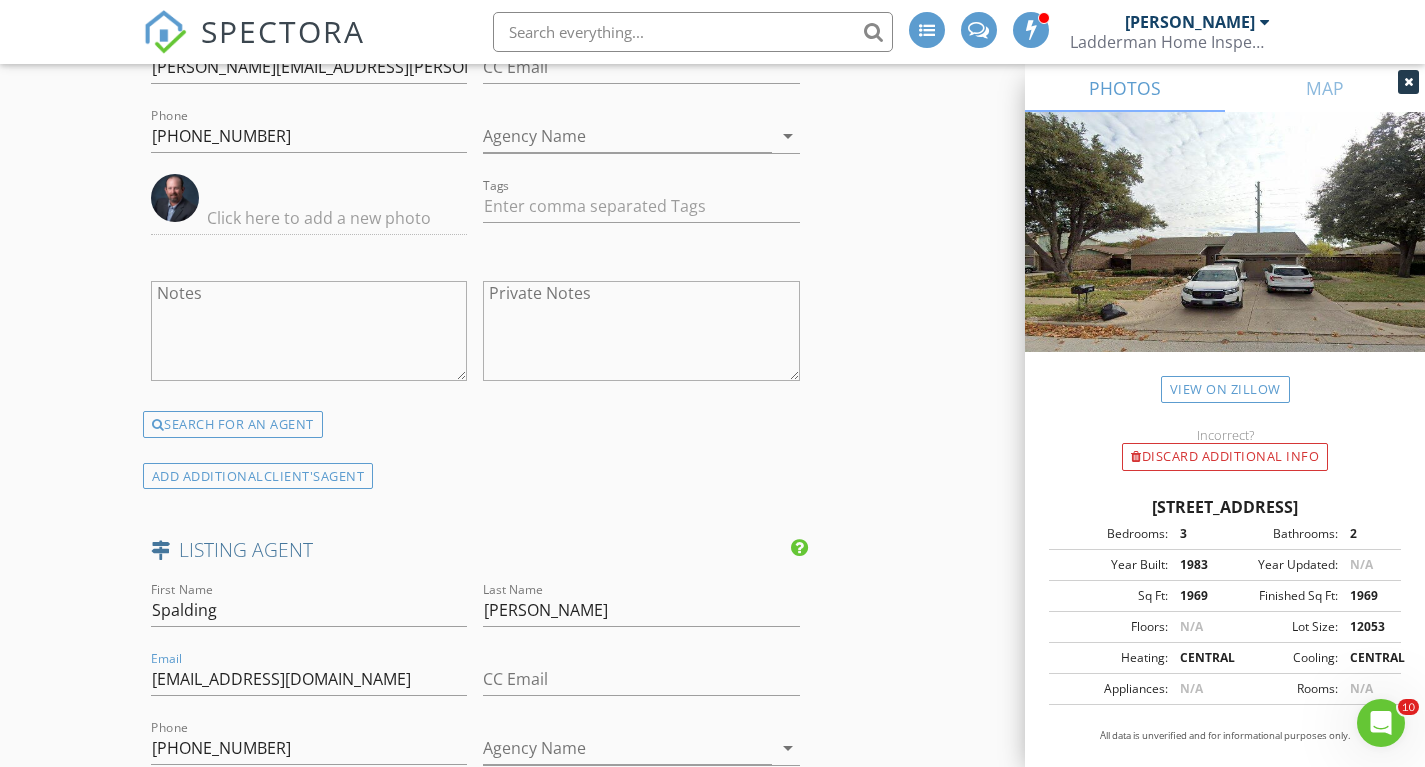click on "INSPECTOR(S)
check_box   Oscar Vazquez   PRIMARY   Oscar Vazquez arrow_drop_down   check_box_outline_blank Oscar Vazquez specifically requested
Date/Time
07/14/2025 1:00 PM
Location
Address Search       Address 3112 Manchester Cir   Unit   City Bedford   State TX   Zip 76021   County Tarrant     Square Feet 2295   Year Built 1983   Foundation Slab arrow_drop_down     Oscar Vazquez     43.3 miles     (an hour)
client
check_box Enable Client CC email for this inspection   Client Search     check_box_outline_blank Client is a Company/Organization     First Name Gregg   Last Name Hill   Email gregg-hill@att.net   CC Email trhill@prodigy.net   Phone 817-614-3810         Tags         Notes   Private Notes
ADD ADDITIONAL client
SERVICES
check_box   Ladderman Home Inspection" at bounding box center [713, -240] 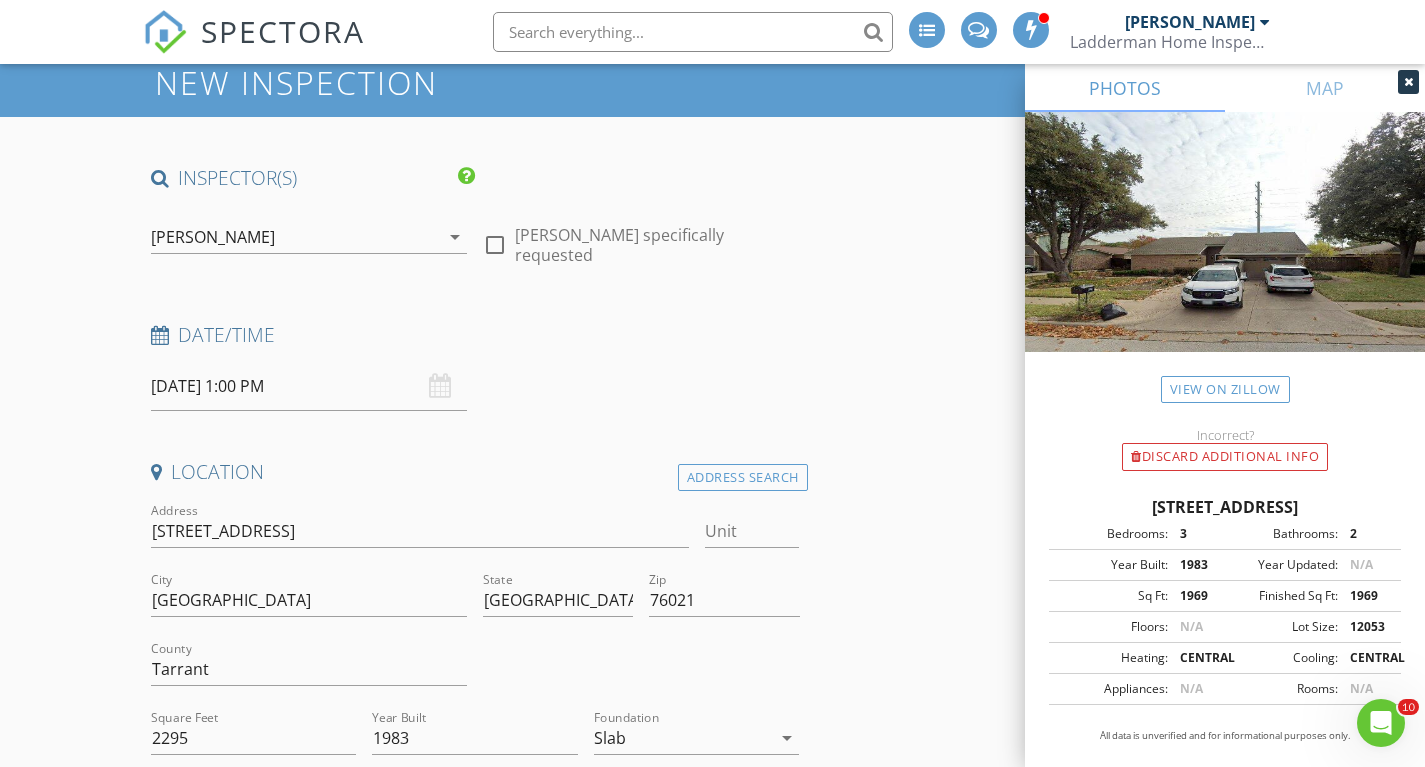 scroll, scrollTop: 159, scrollLeft: 0, axis: vertical 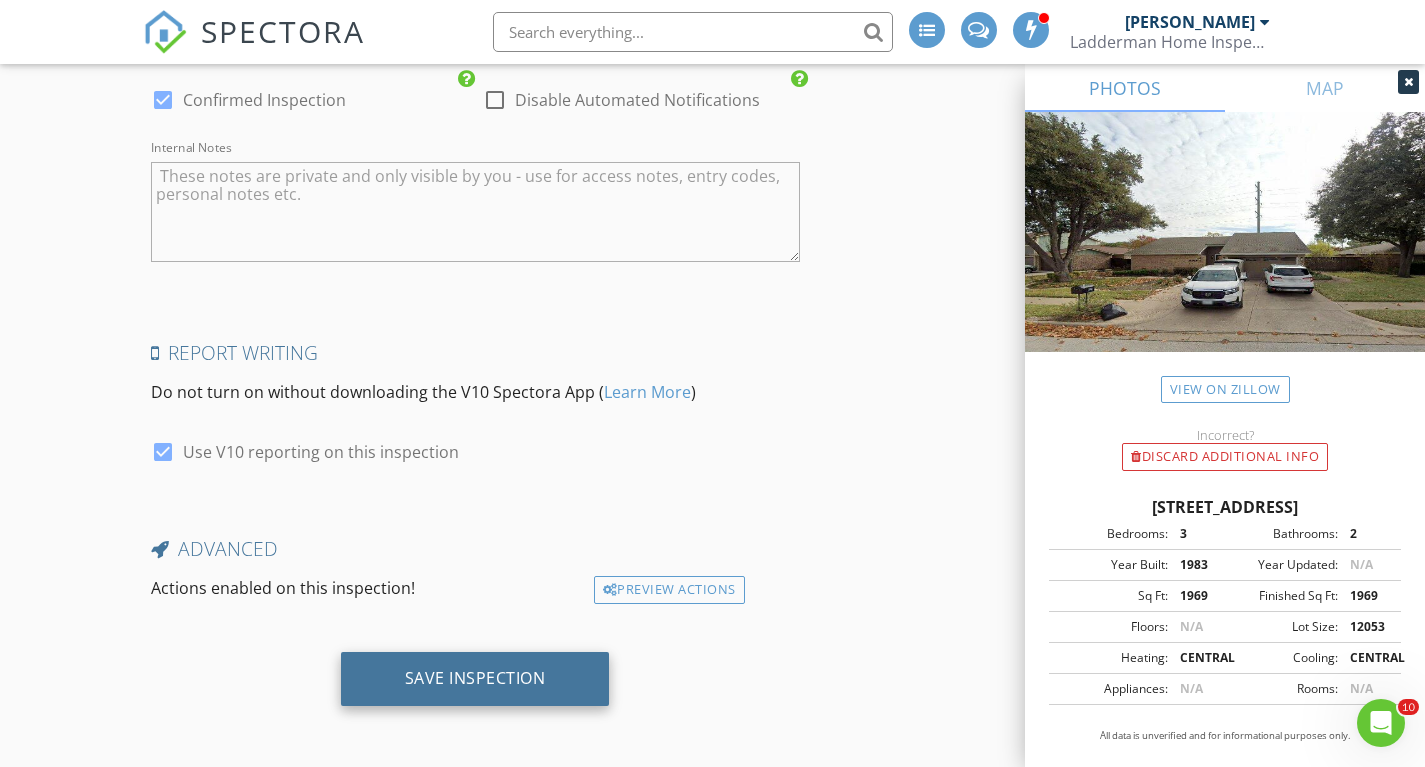 click on "Save Inspection" at bounding box center [475, 678] 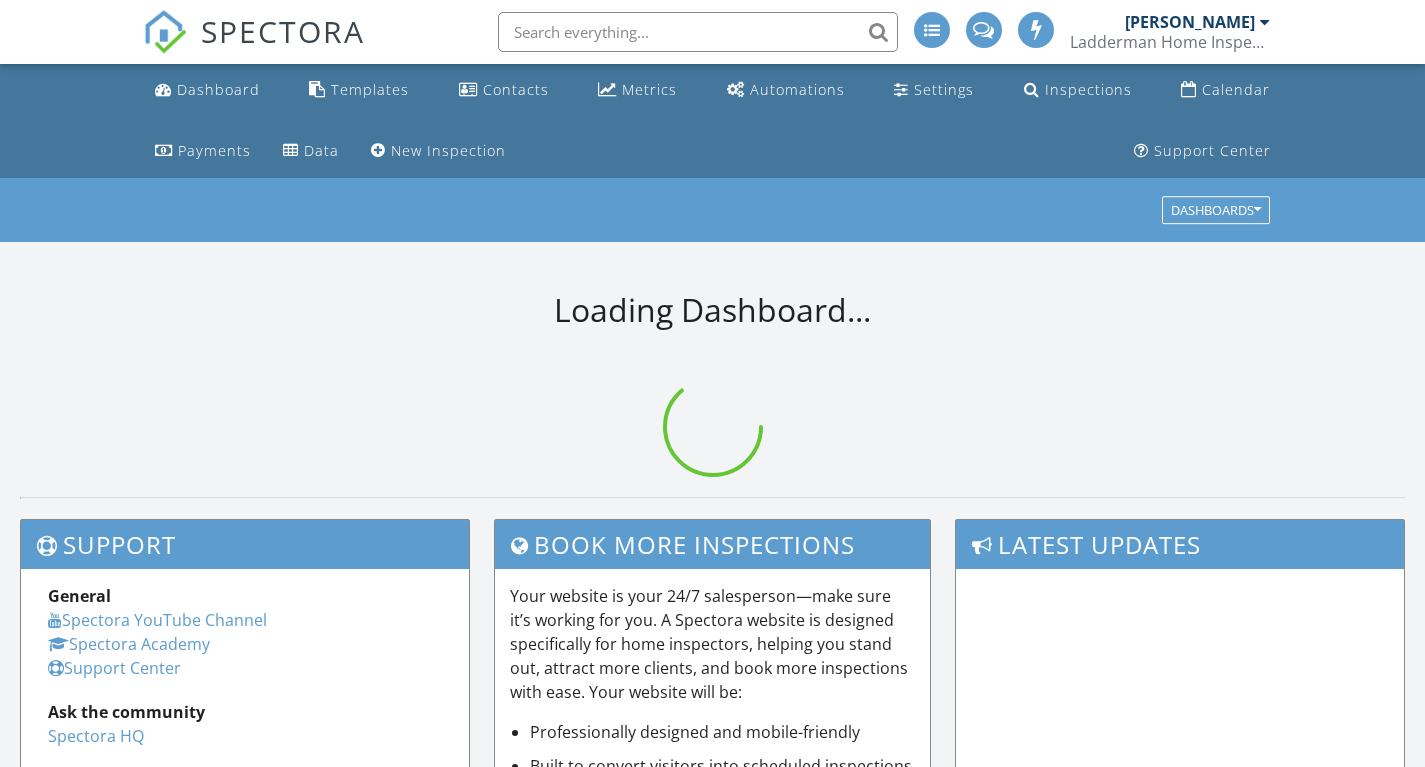 scroll, scrollTop: 0, scrollLeft: 0, axis: both 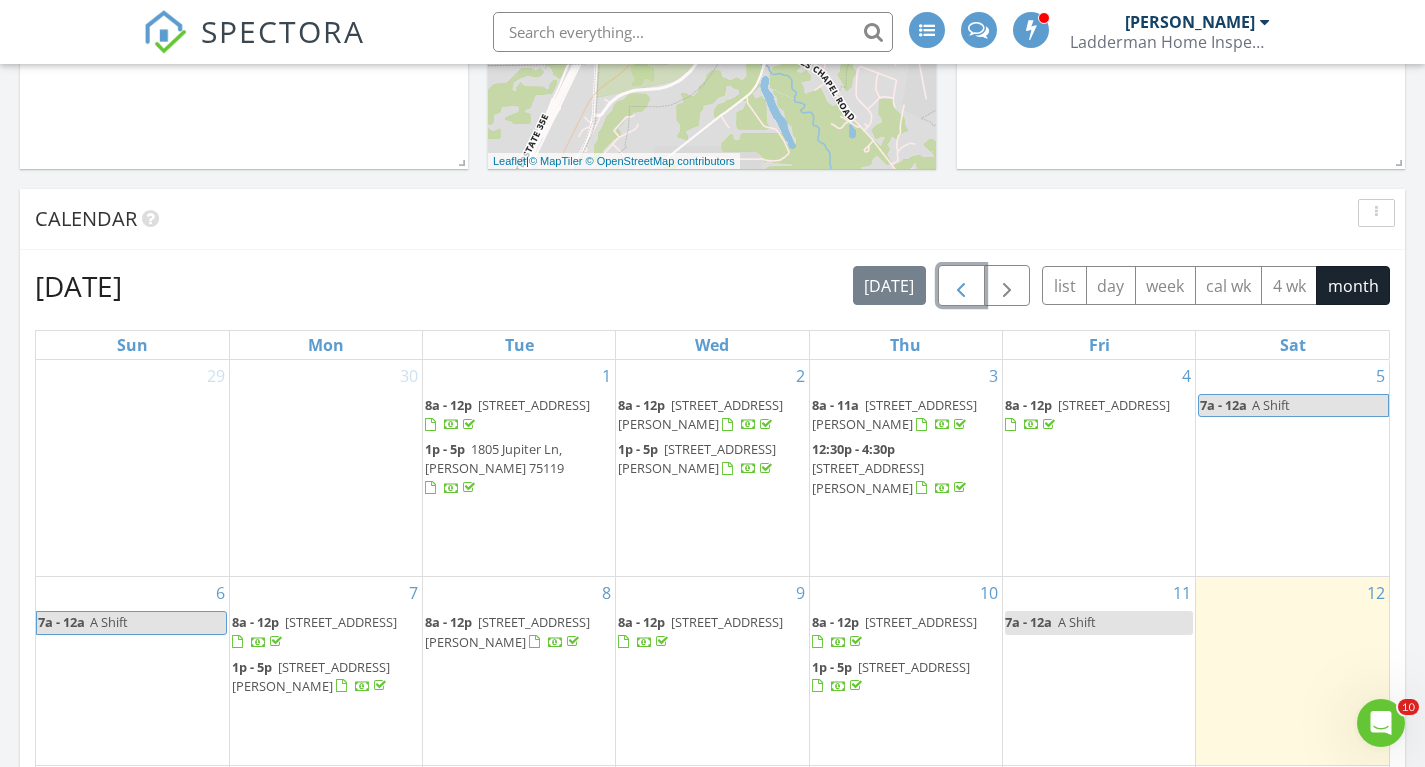 click at bounding box center (961, 286) 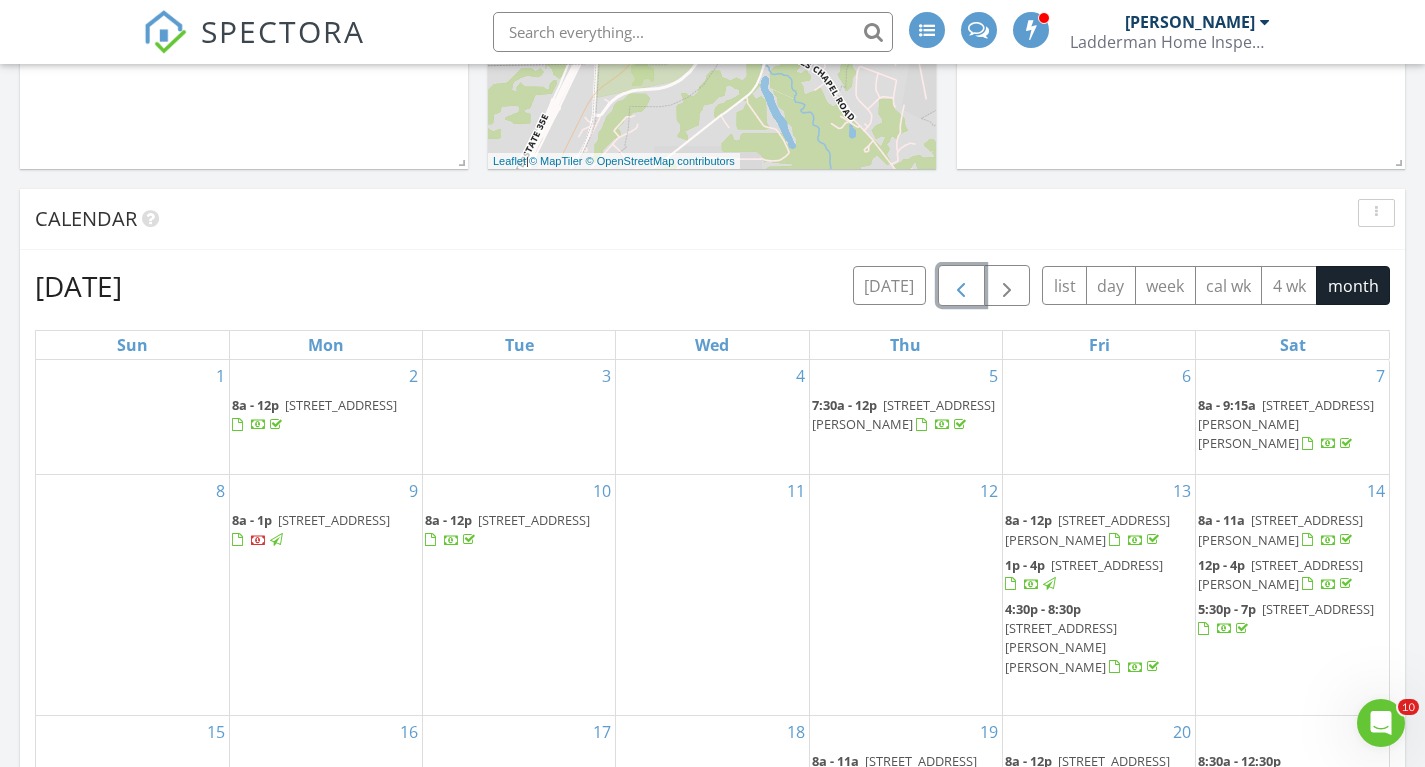 click at bounding box center [961, 286] 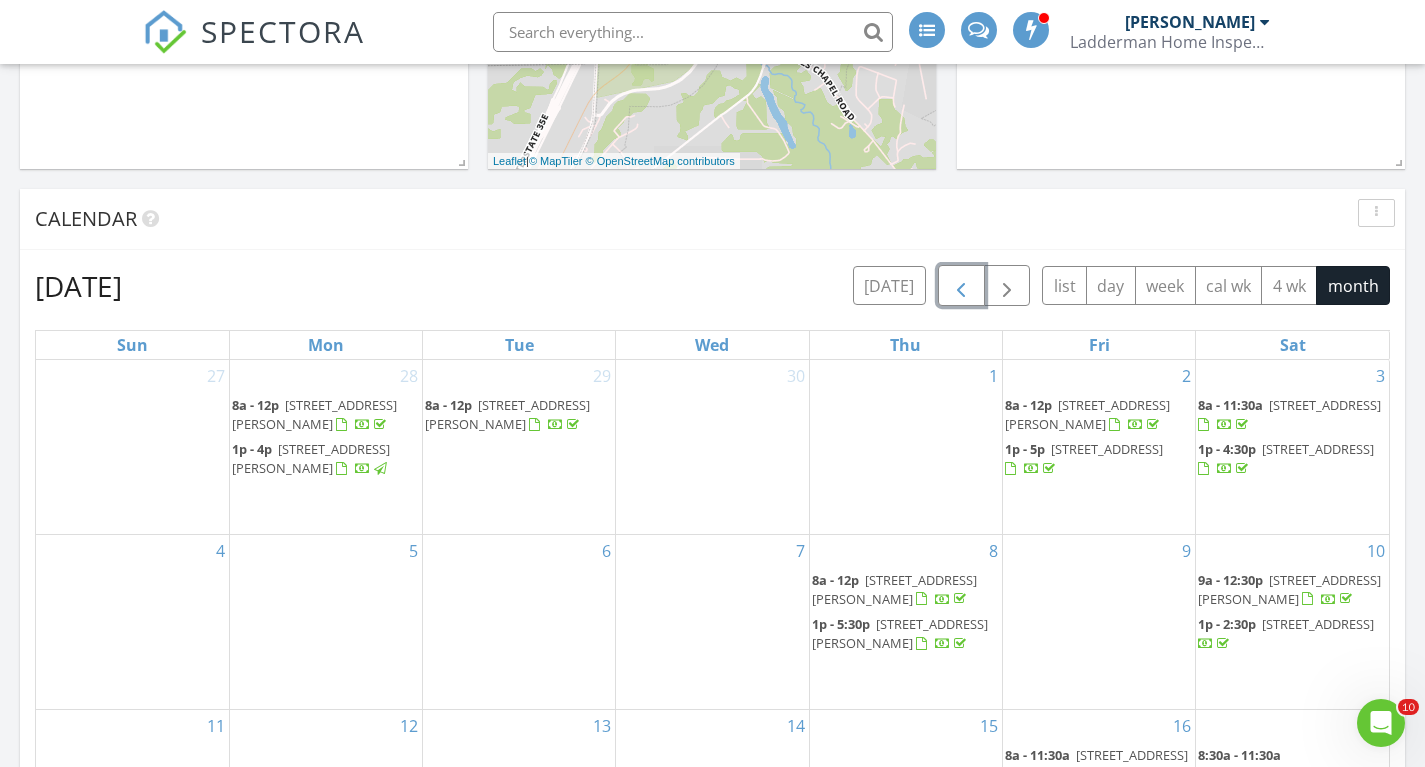 click at bounding box center (961, 286) 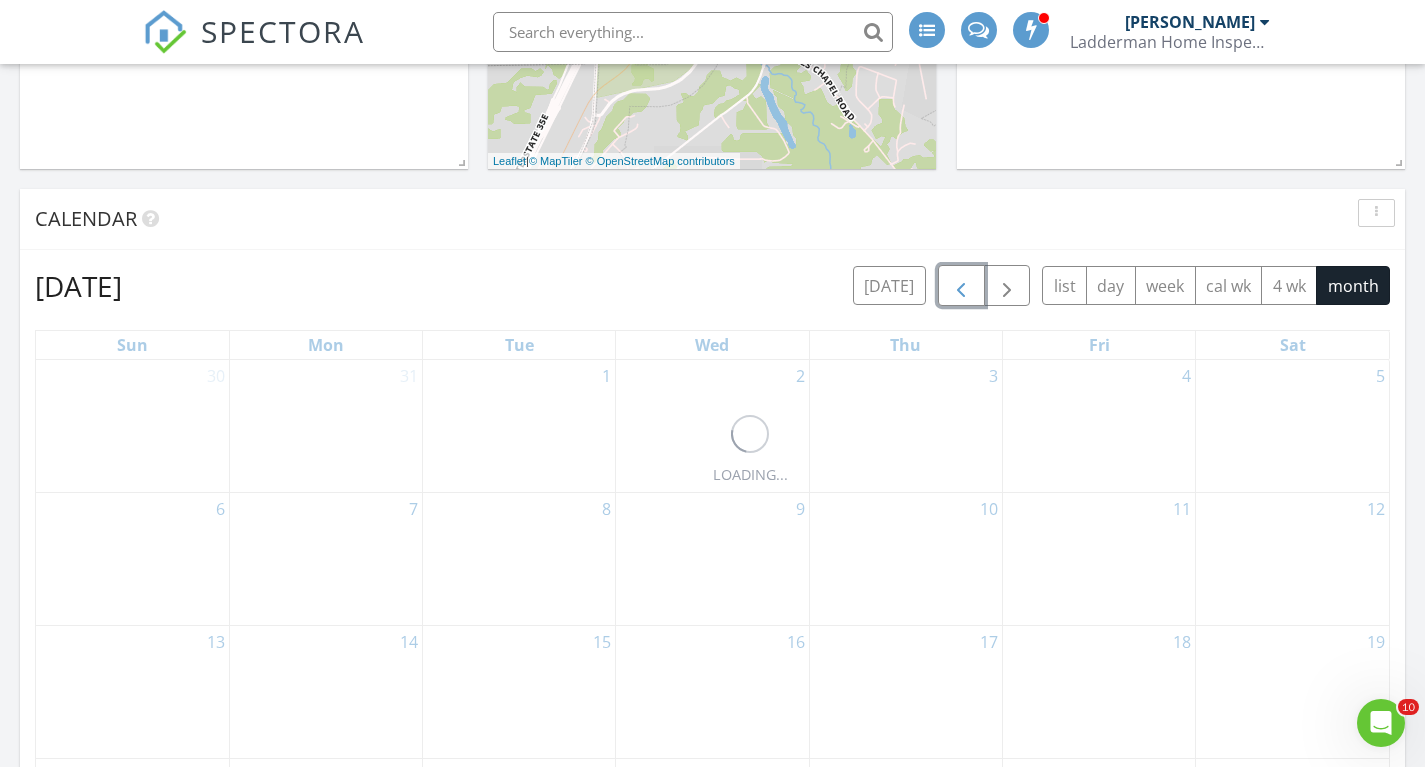 click at bounding box center (961, 286) 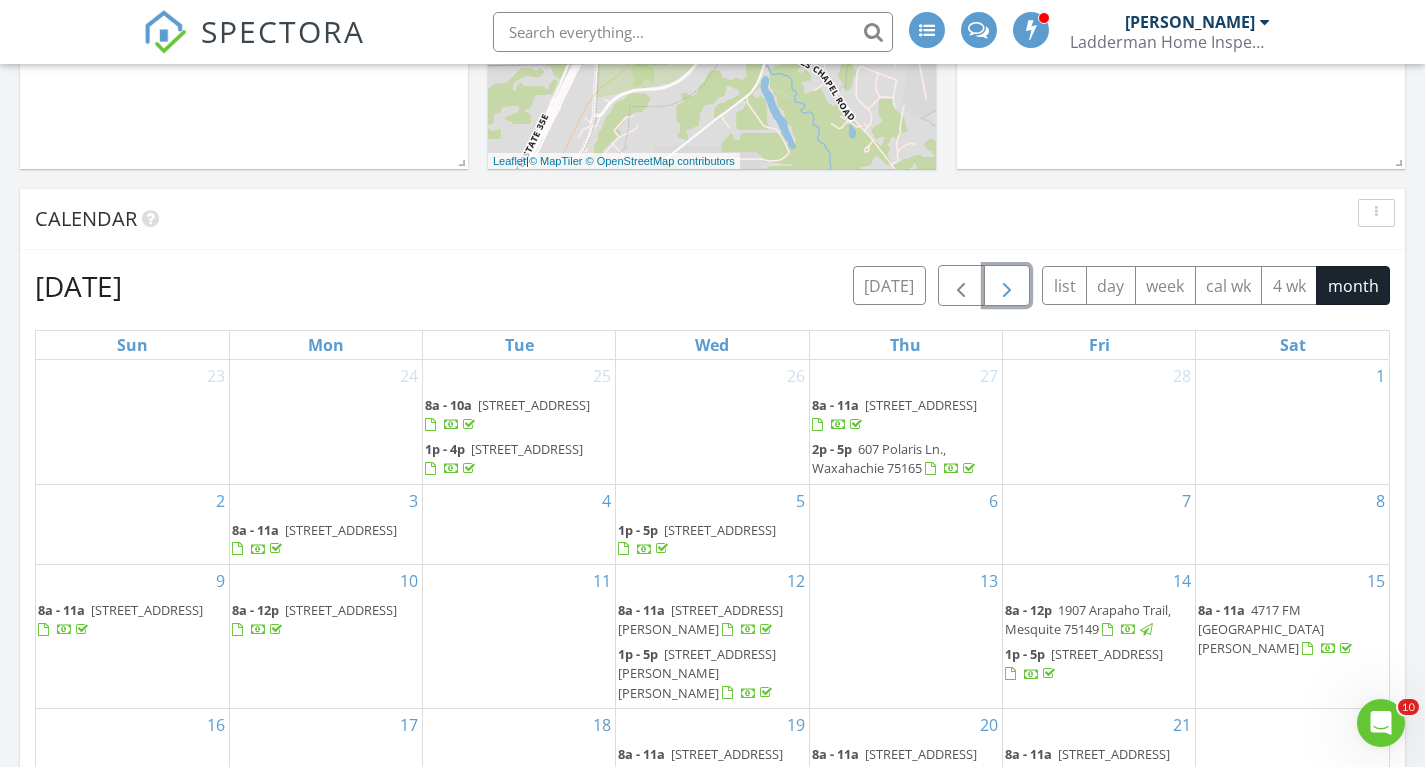 click at bounding box center (1007, 286) 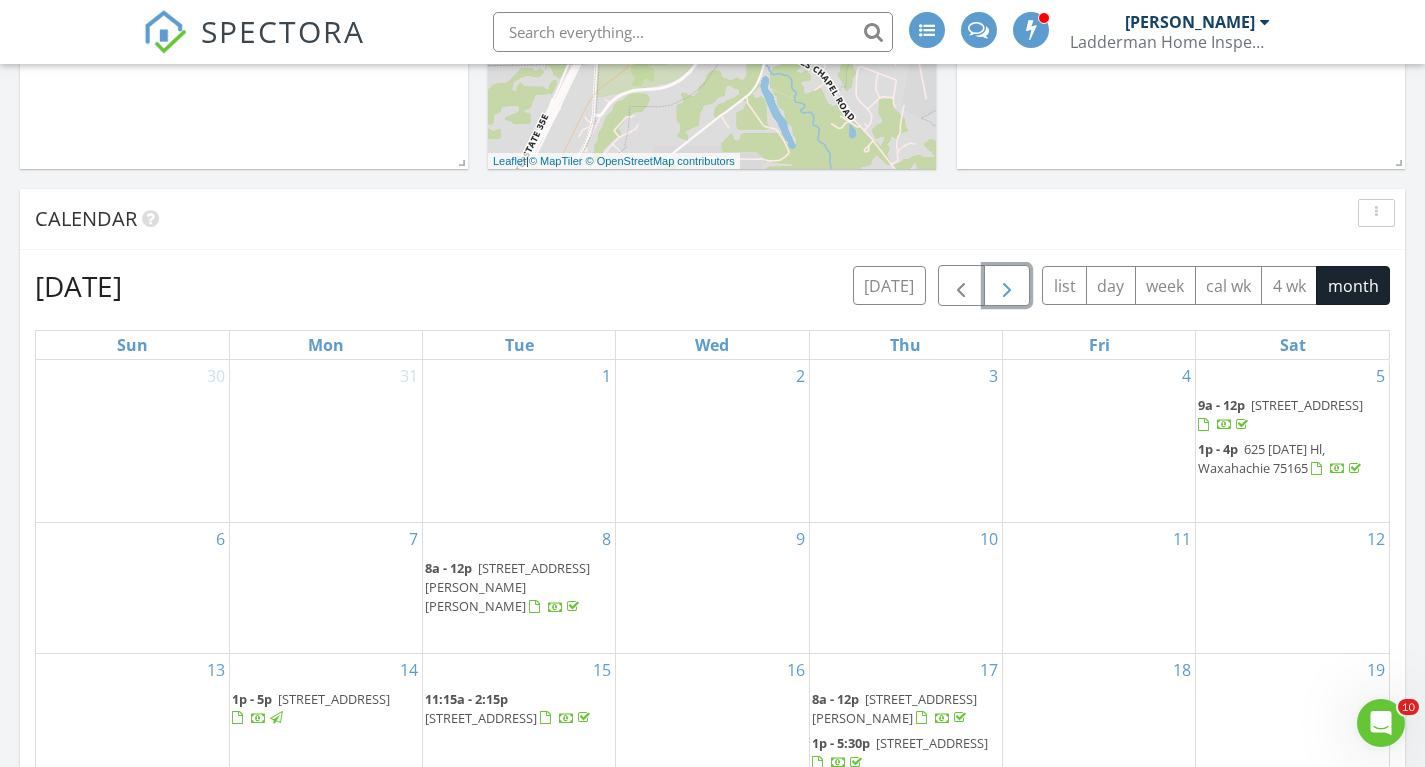 click at bounding box center (1007, 286) 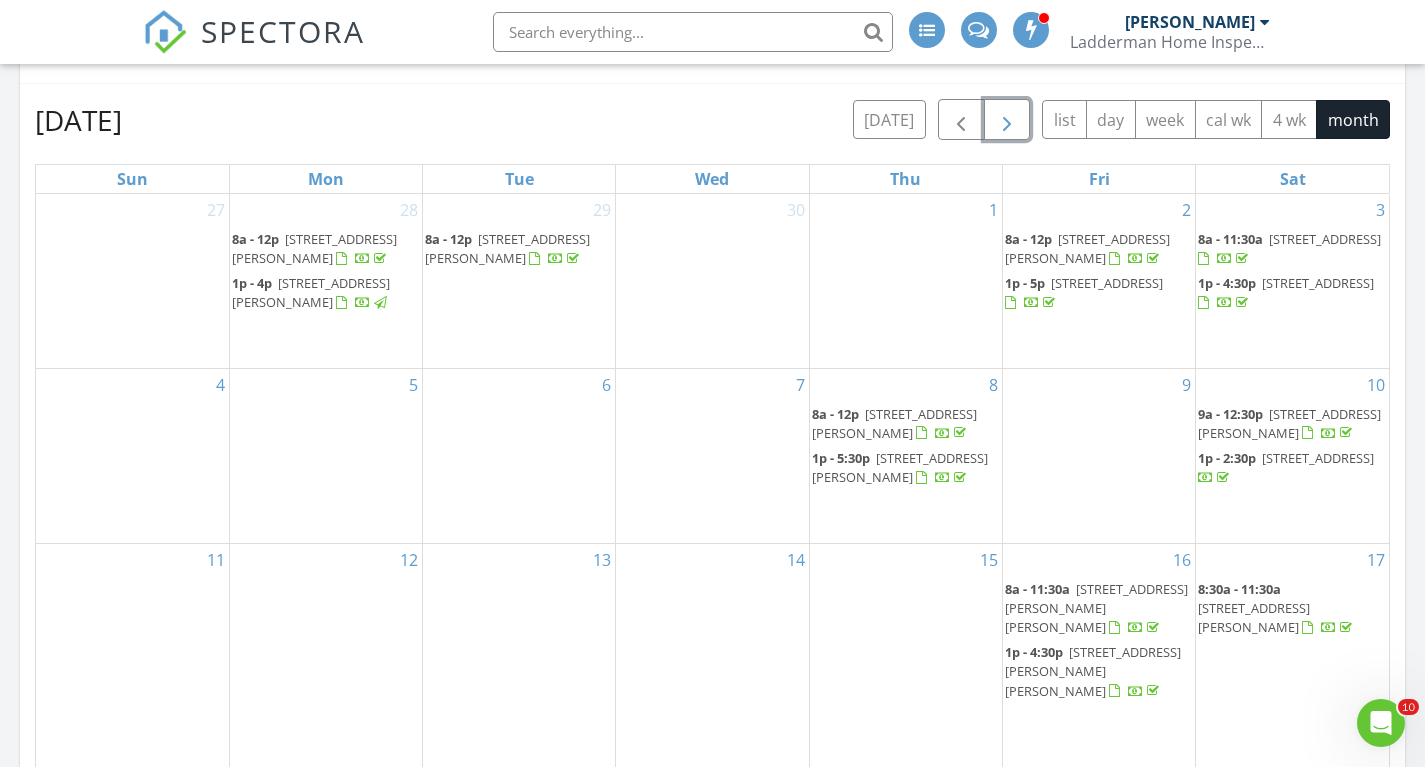scroll, scrollTop: 1034, scrollLeft: 0, axis: vertical 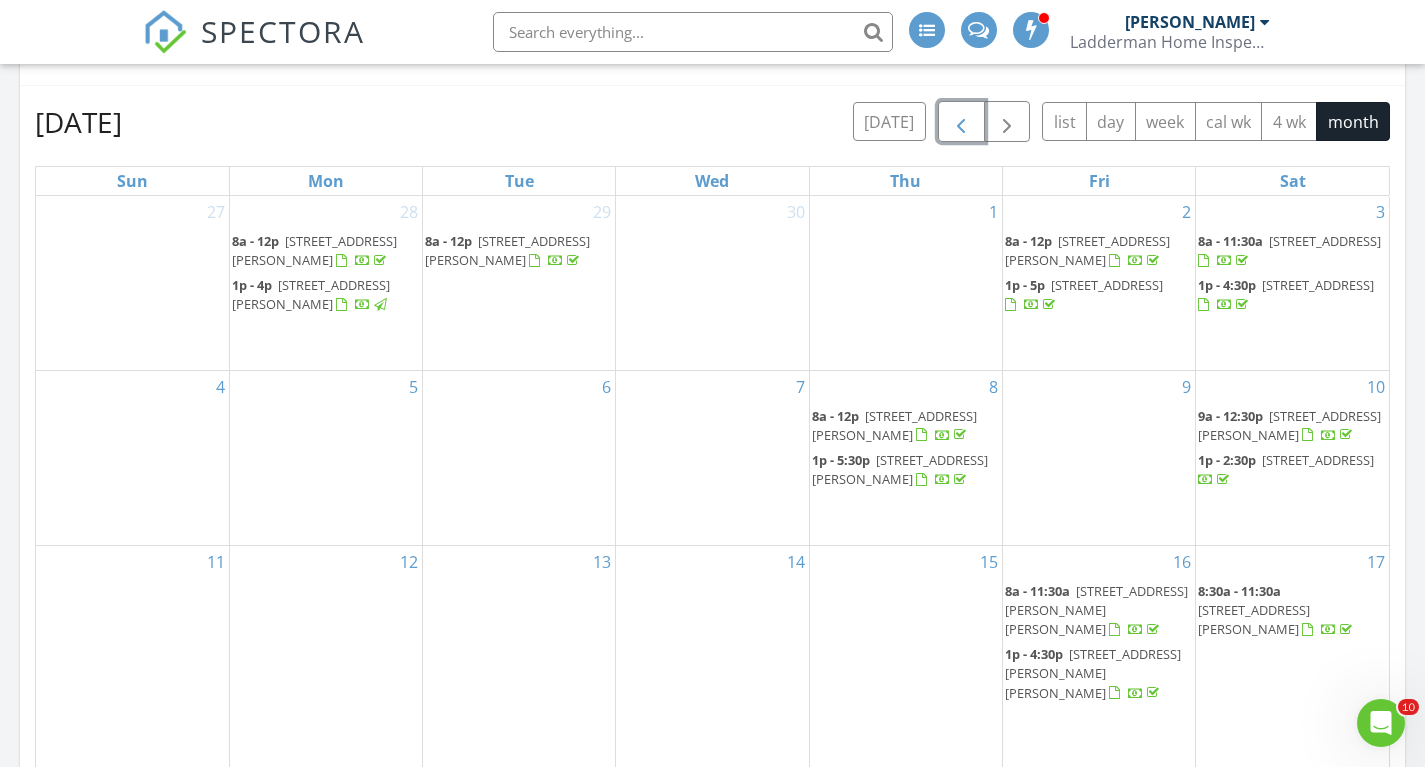 click at bounding box center (961, 121) 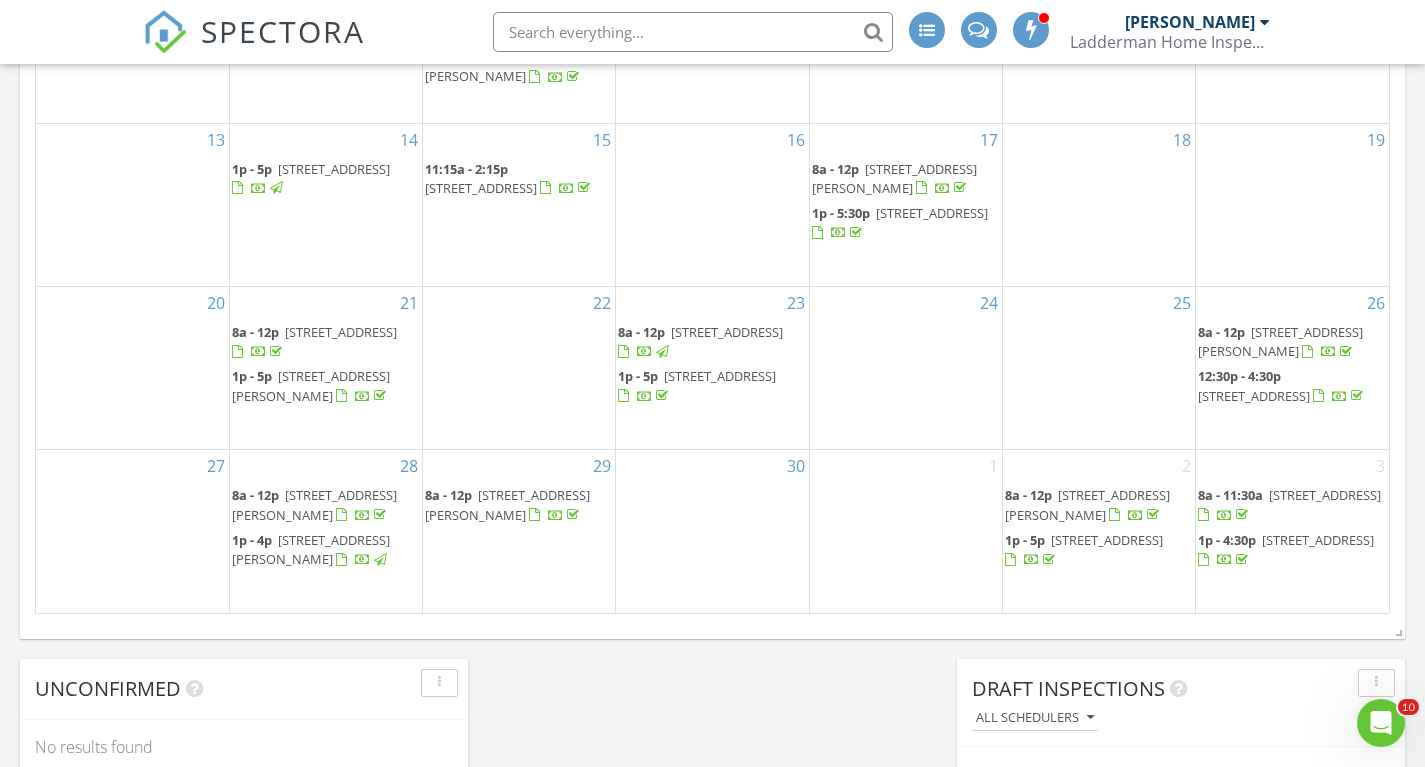 scroll, scrollTop: 1405, scrollLeft: 0, axis: vertical 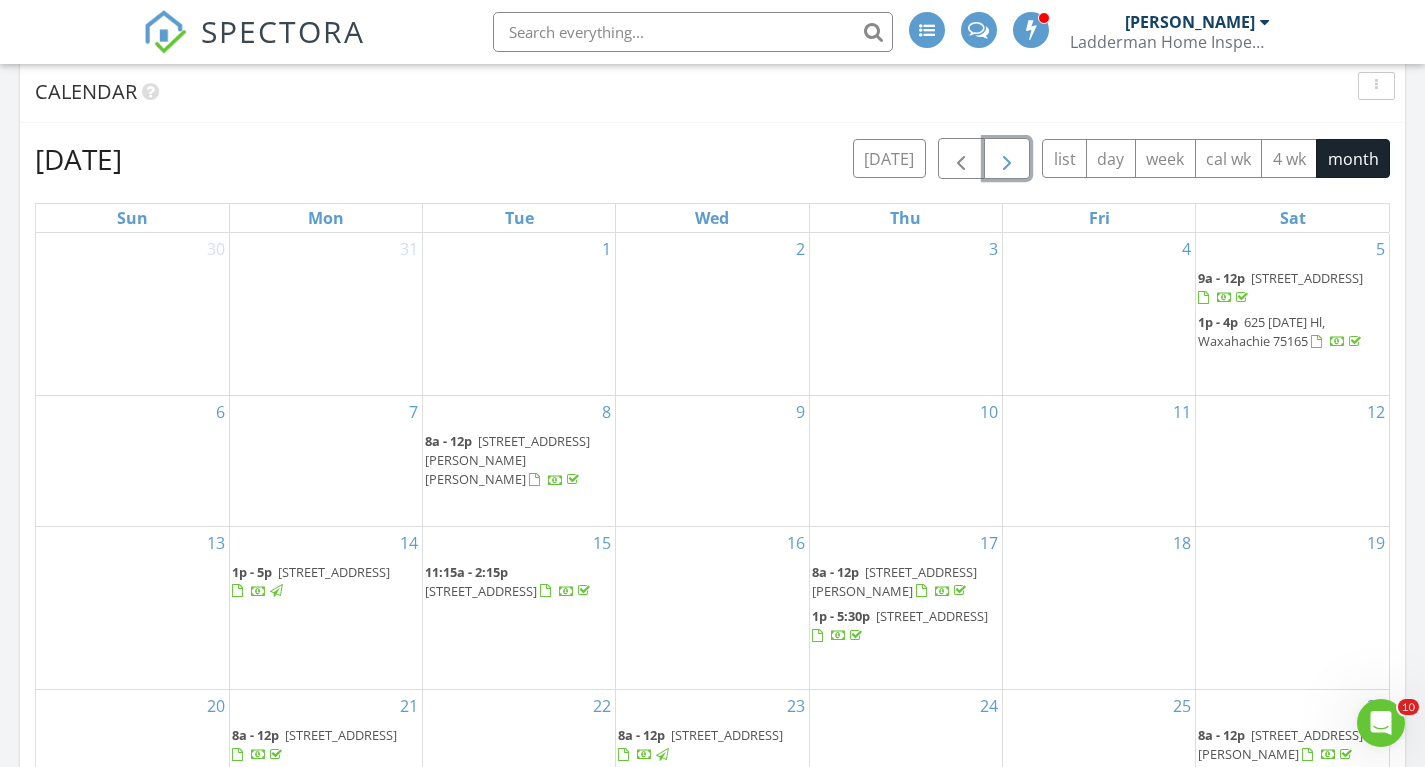 click at bounding box center (1007, 158) 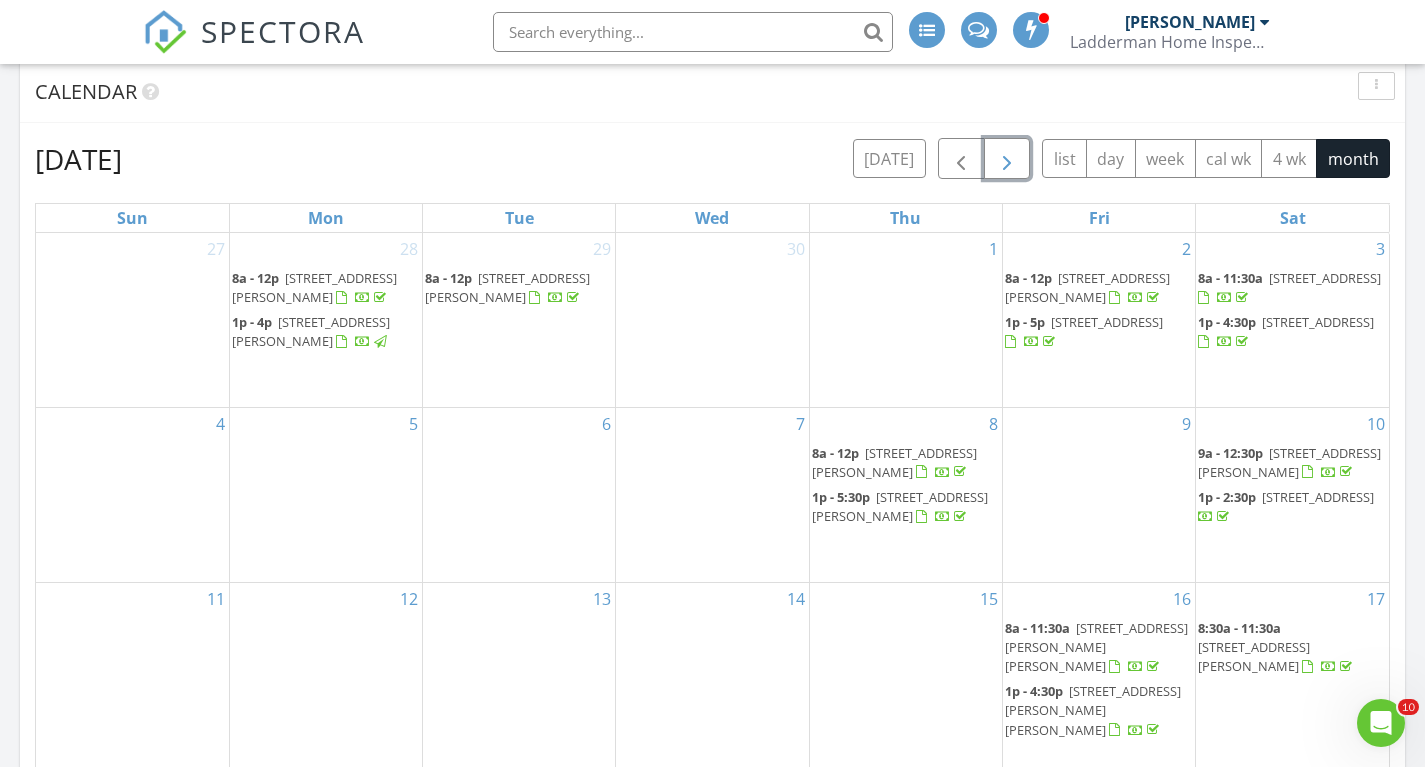 click at bounding box center [1007, 158] 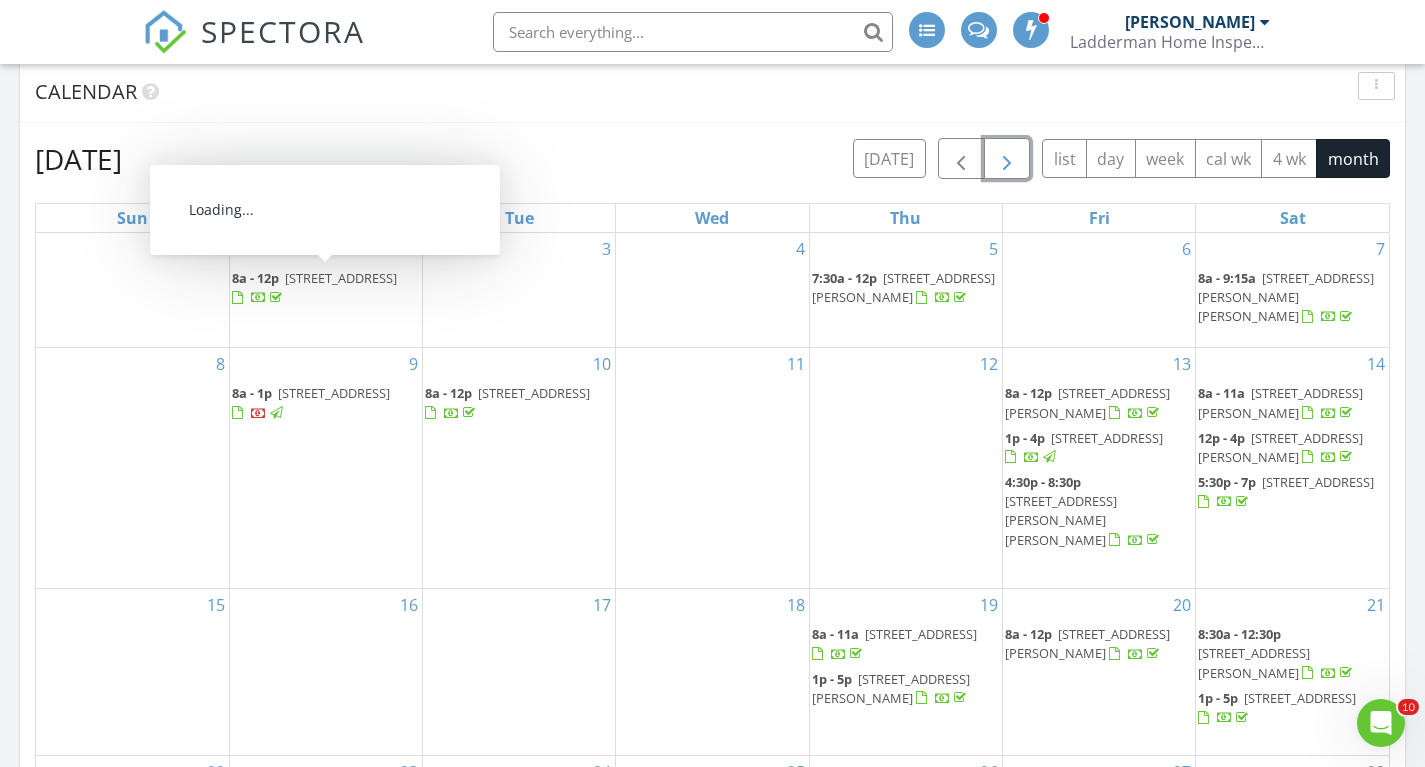 click on "2626 Rivercrest Dr, Arlington 76006" at bounding box center (341, 278) 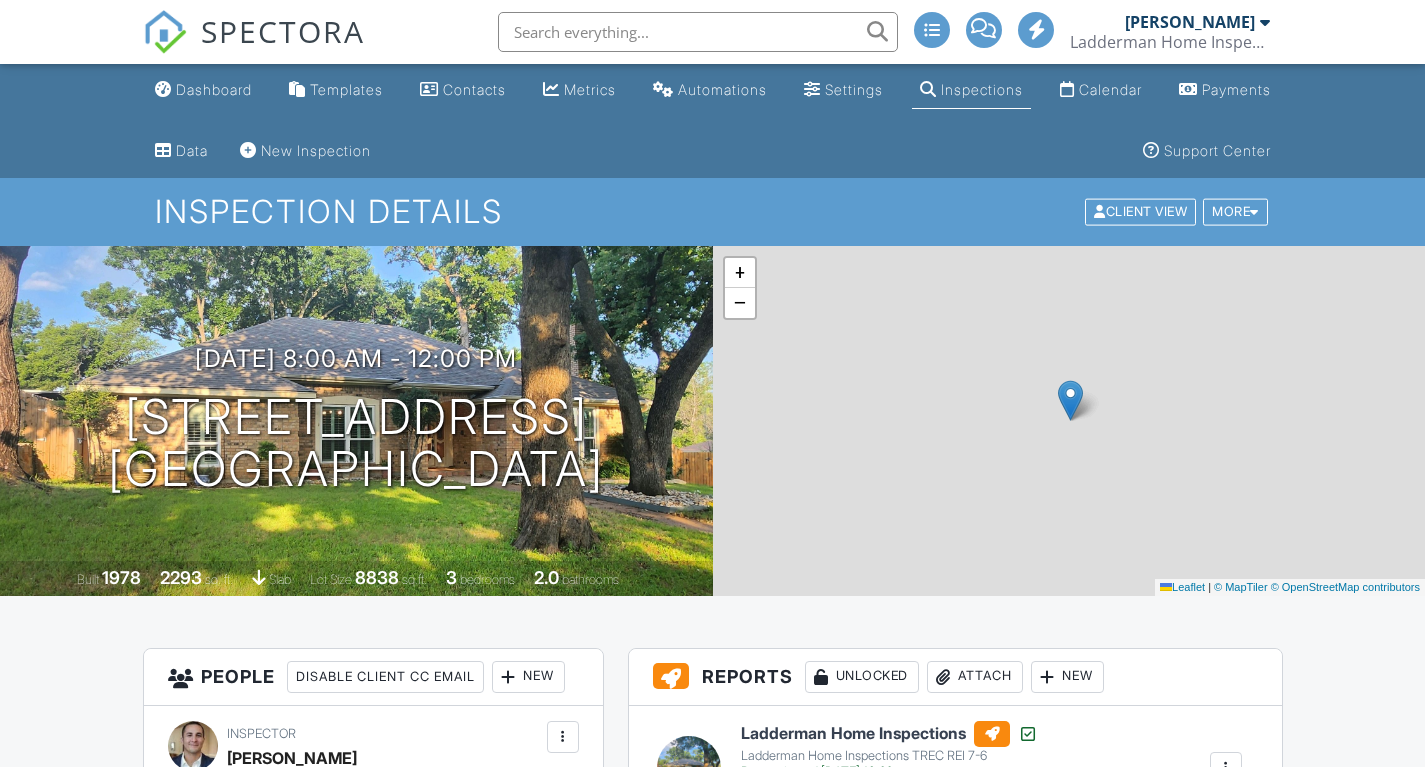 scroll, scrollTop: 0, scrollLeft: 0, axis: both 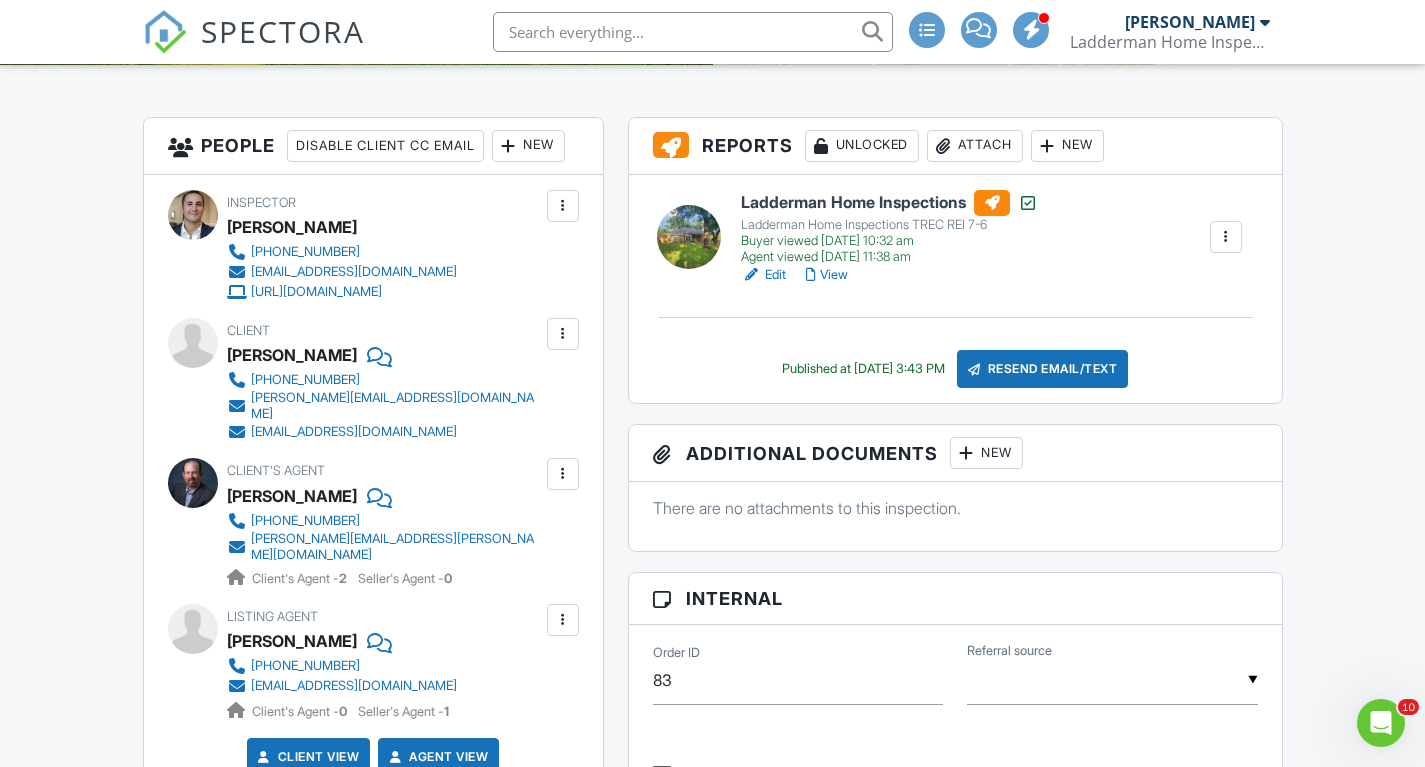 drag, startPoint x: 1427, startPoint y: 116, endPoint x: 1439, endPoint y: 211, distance: 95.7549 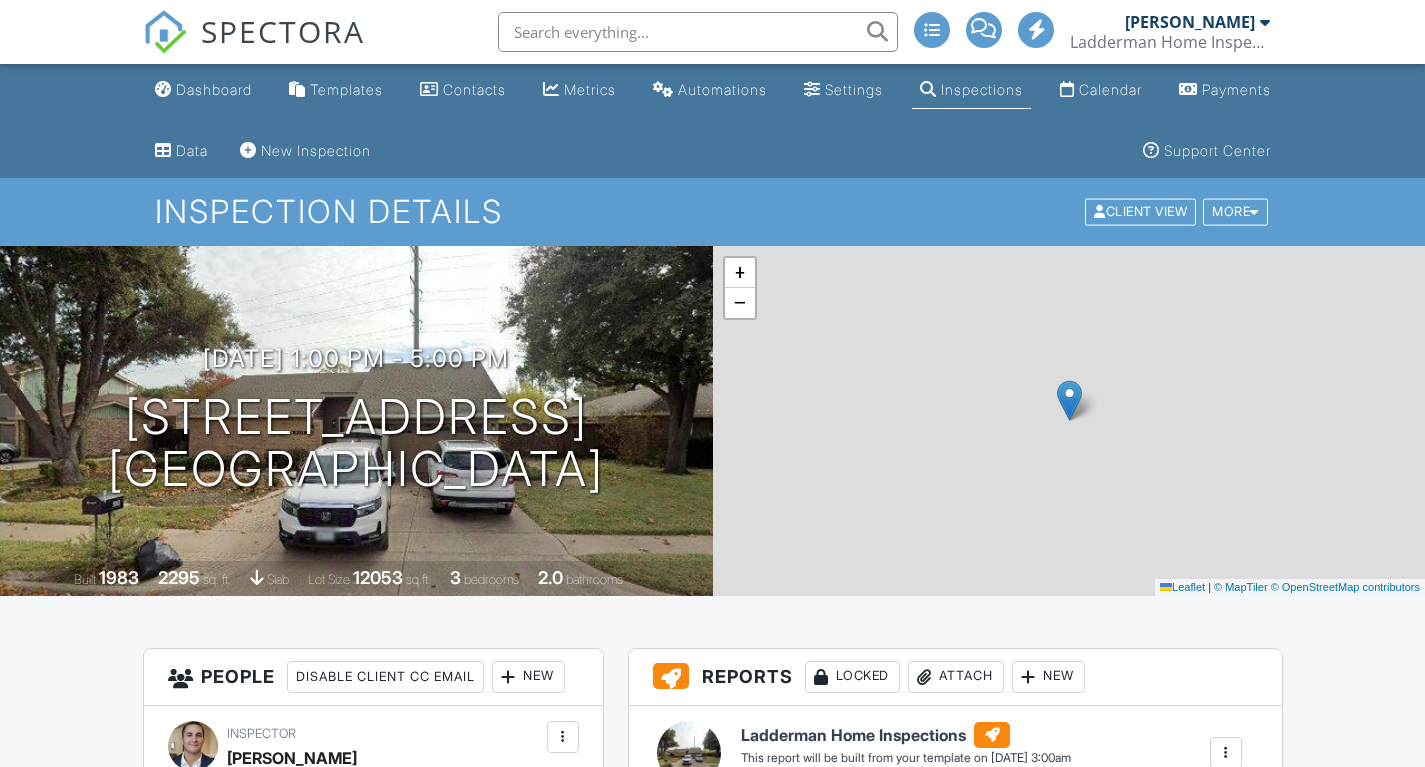 scroll, scrollTop: 0, scrollLeft: 0, axis: both 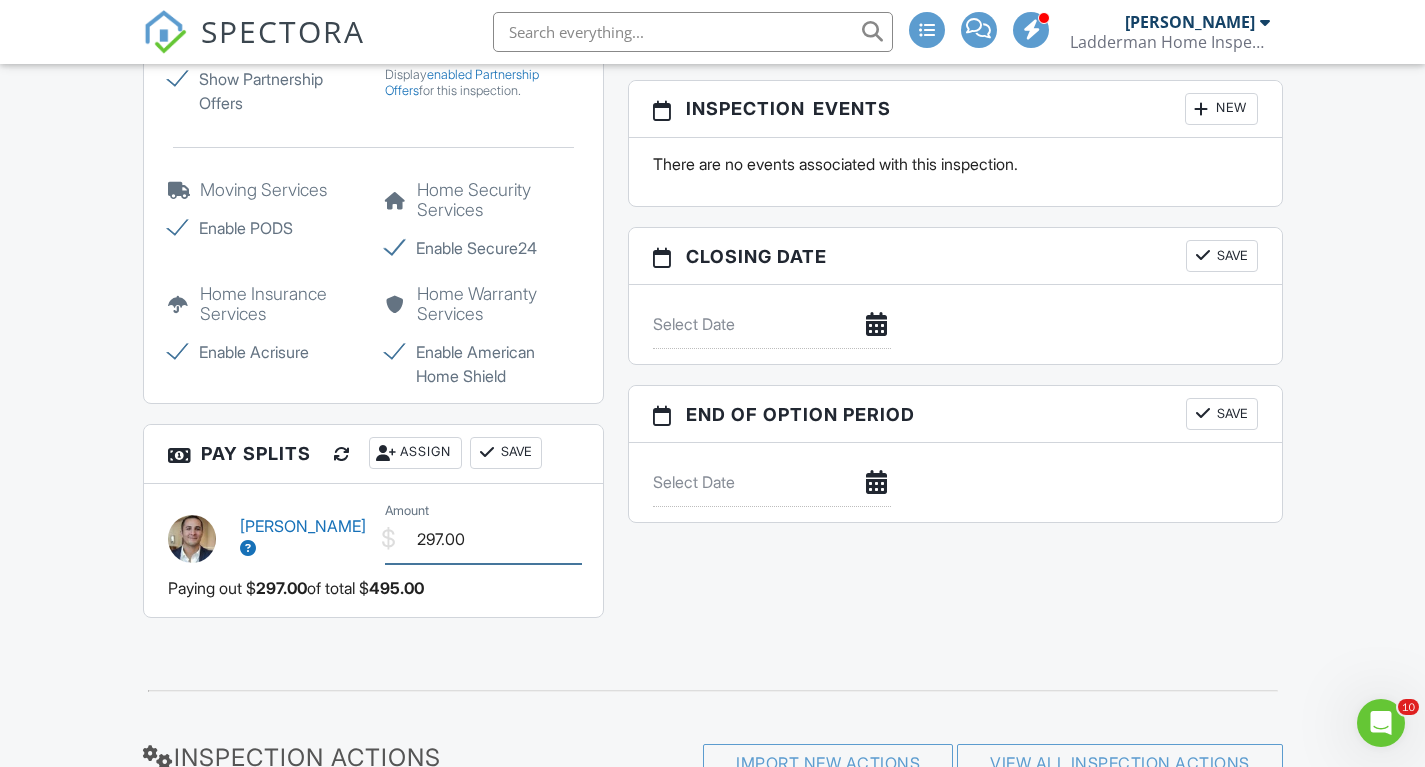 click on "297.00" at bounding box center (484, 539) 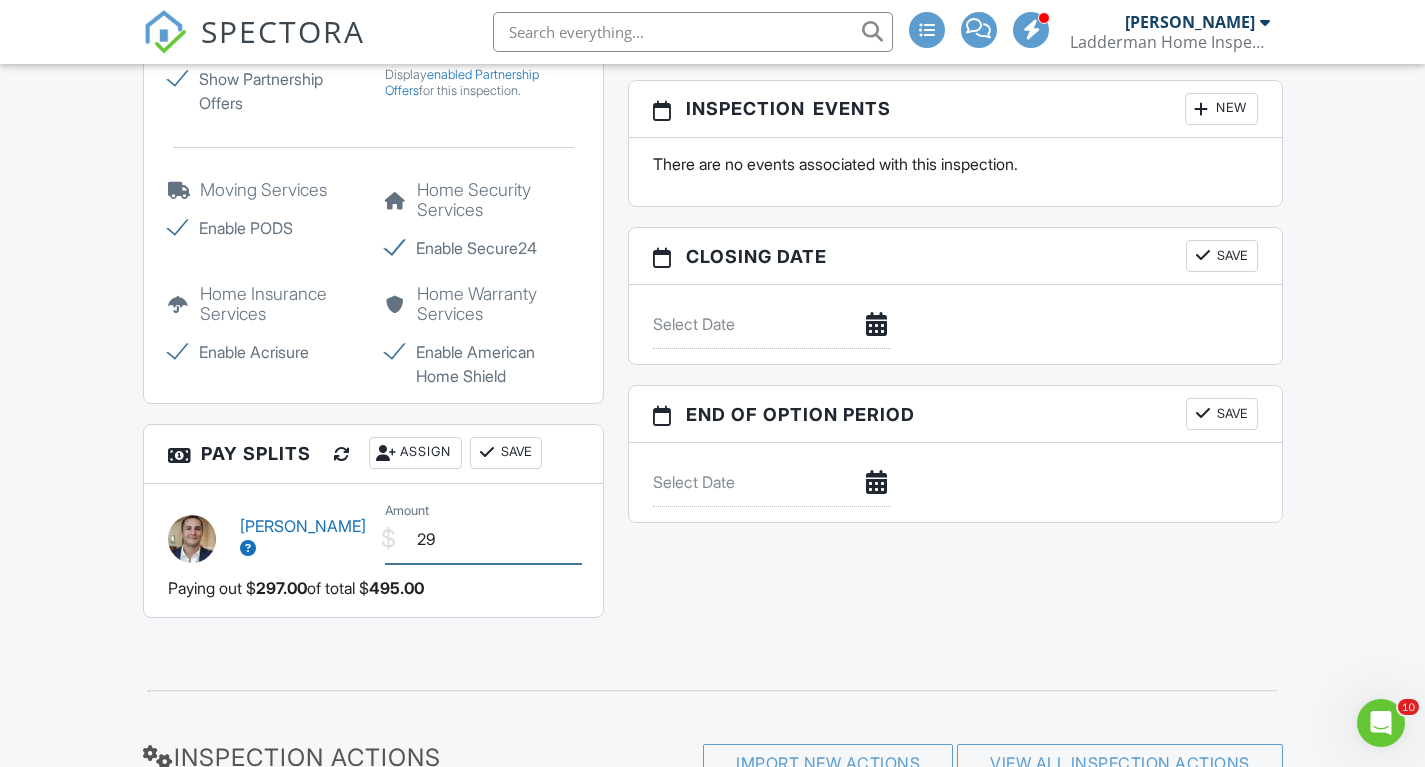 type on "2" 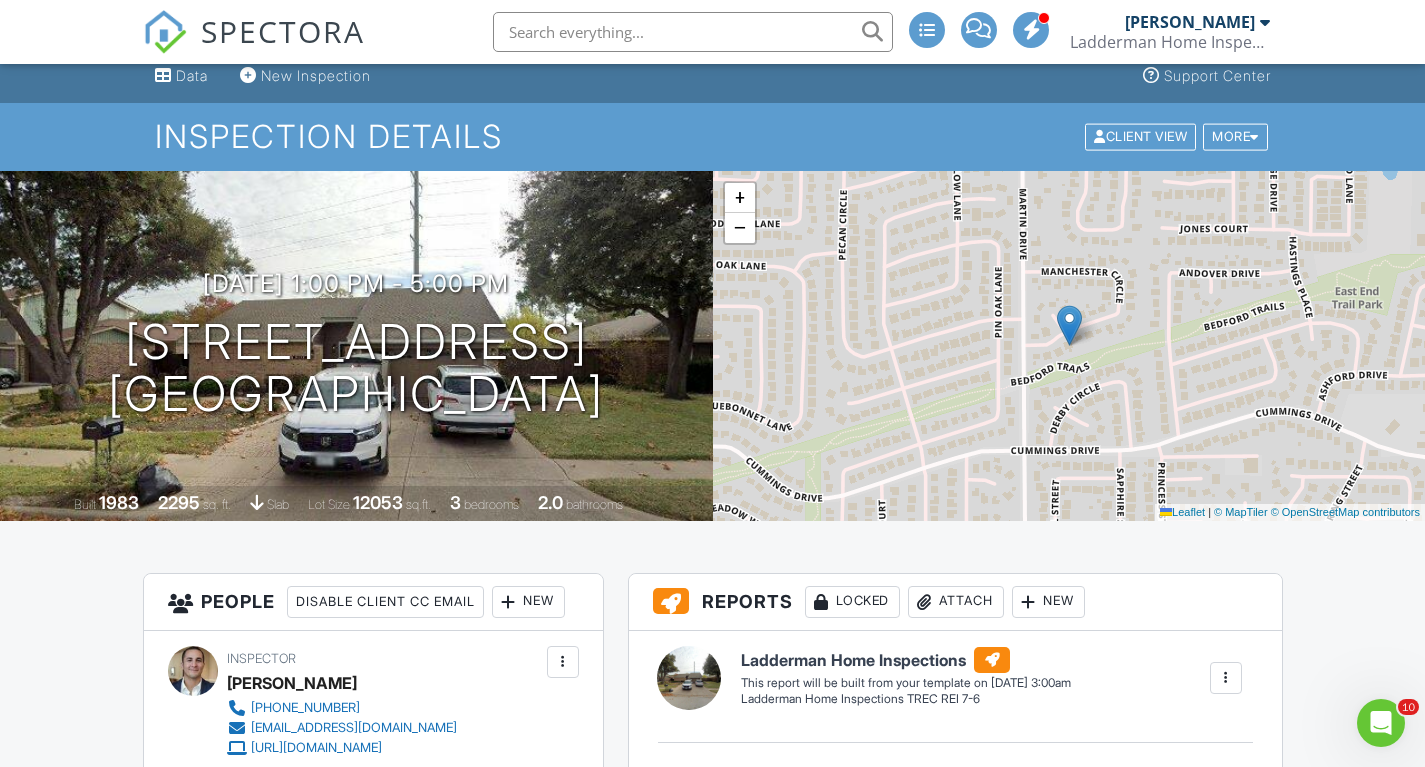 scroll, scrollTop: 20, scrollLeft: 0, axis: vertical 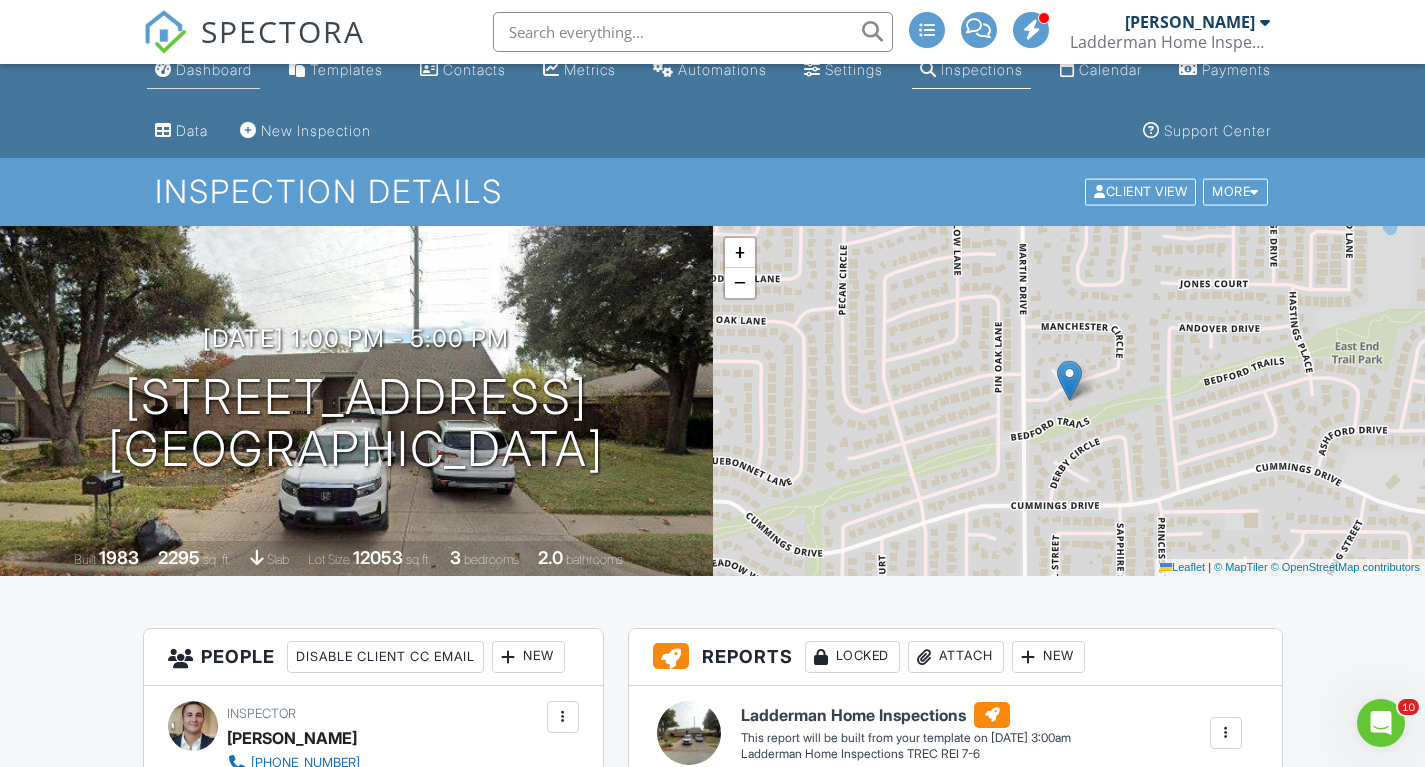 type 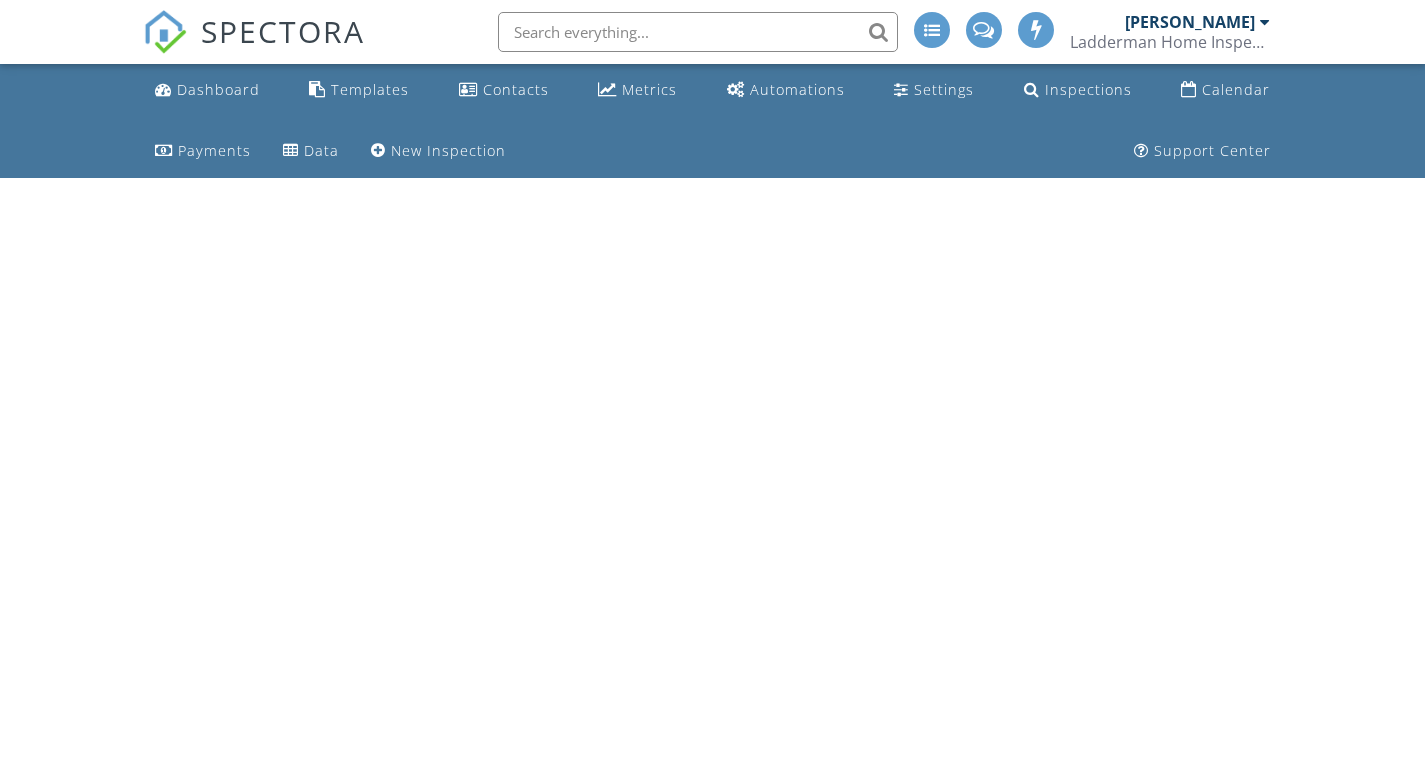 scroll, scrollTop: 0, scrollLeft: 0, axis: both 